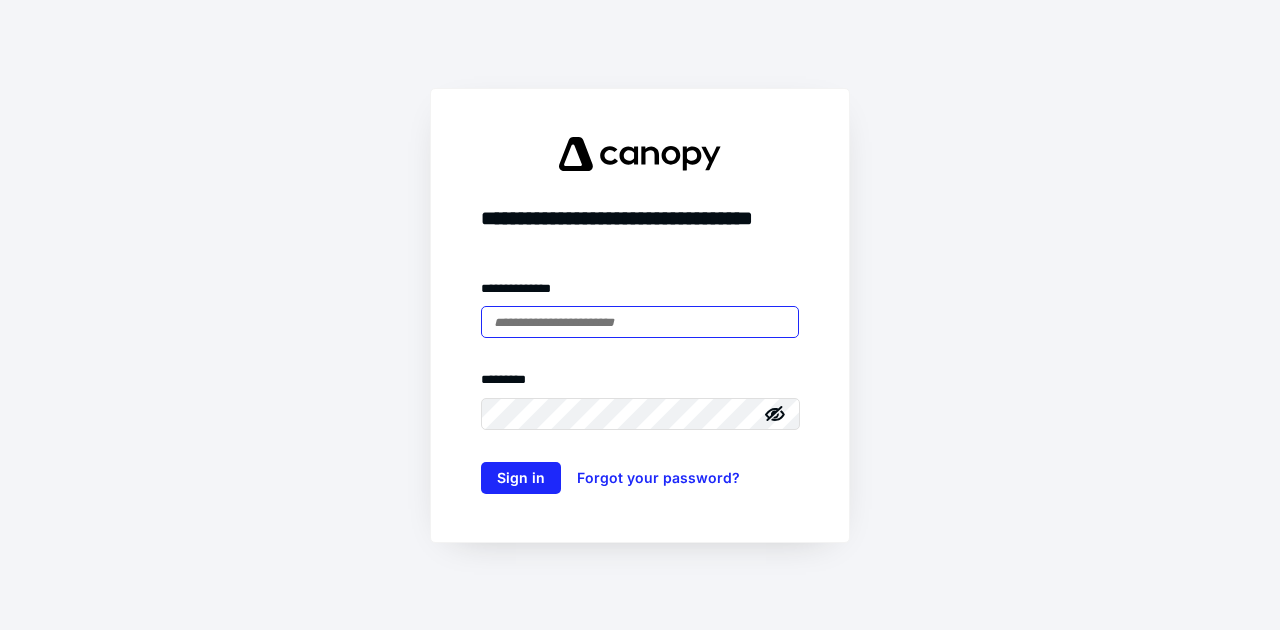 scroll, scrollTop: 0, scrollLeft: 0, axis: both 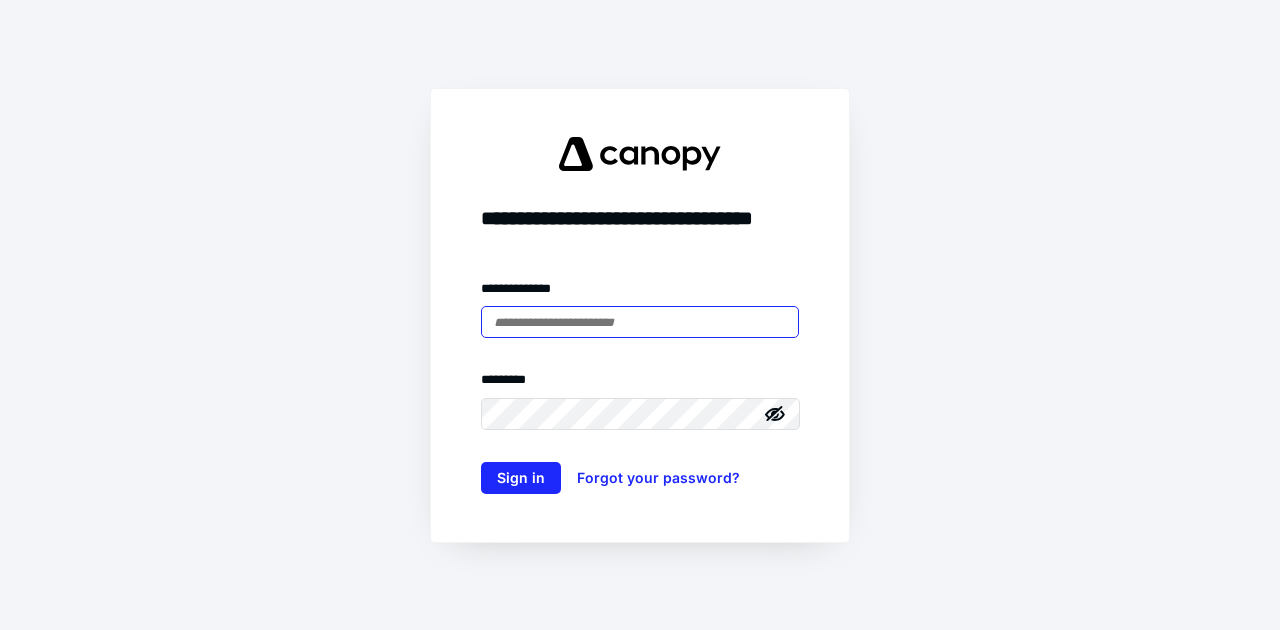 click at bounding box center (640, 322) 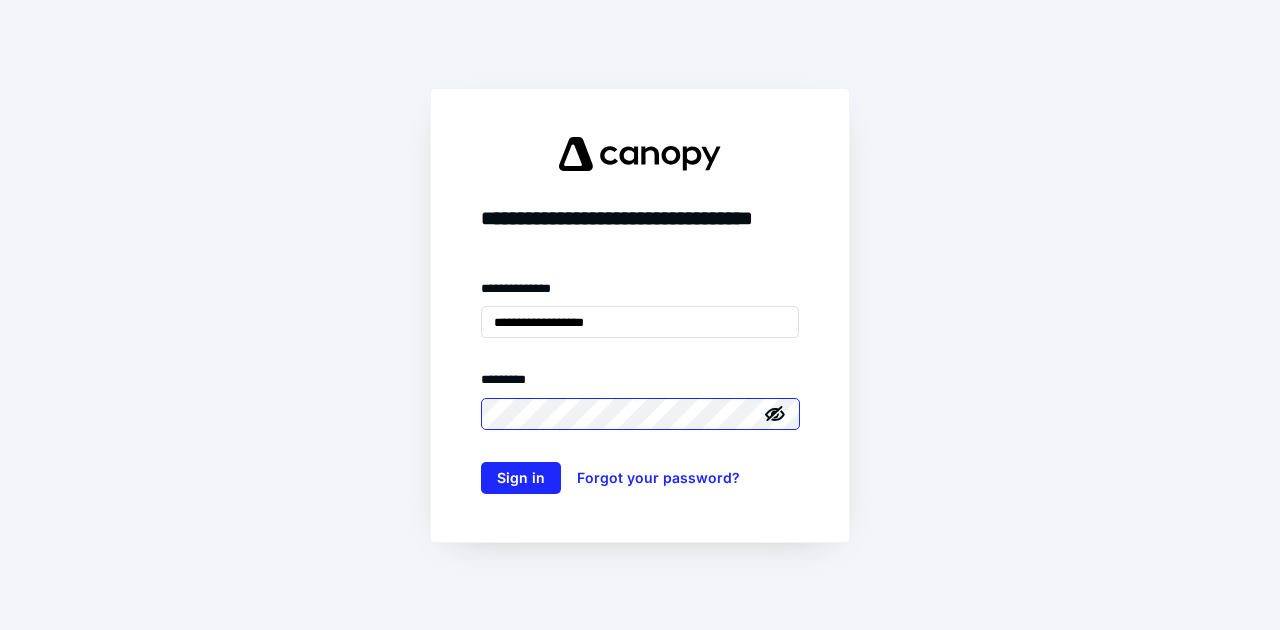 click on "Sign in" at bounding box center (521, 478) 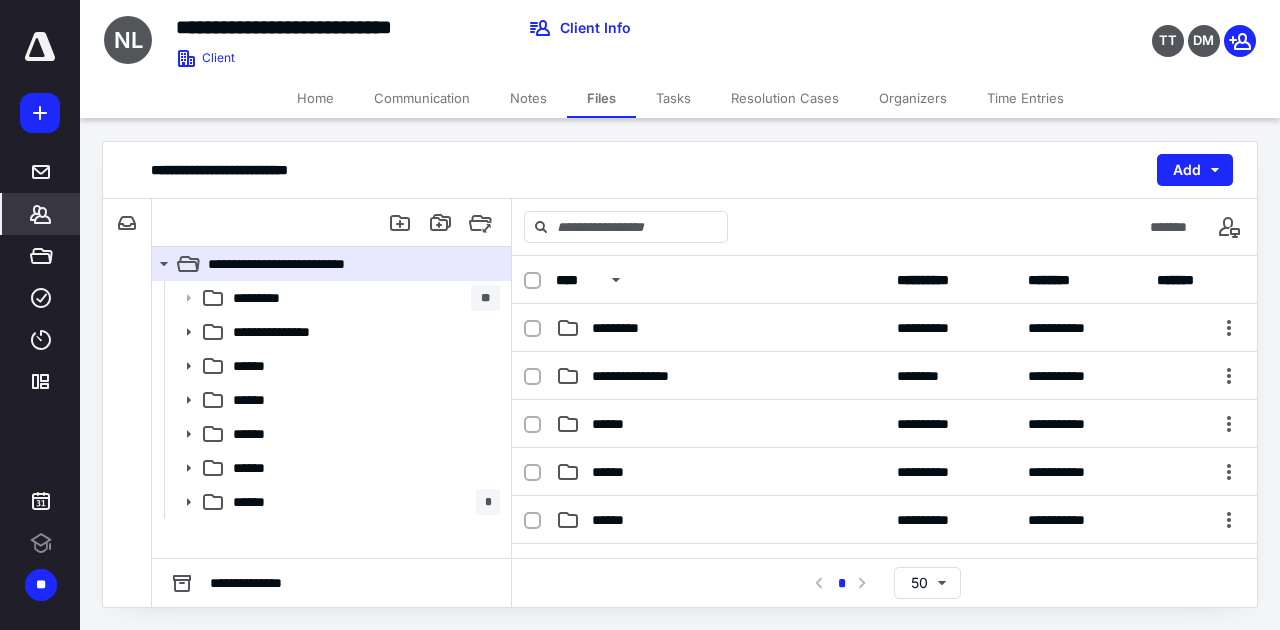 scroll, scrollTop: 0, scrollLeft: 0, axis: both 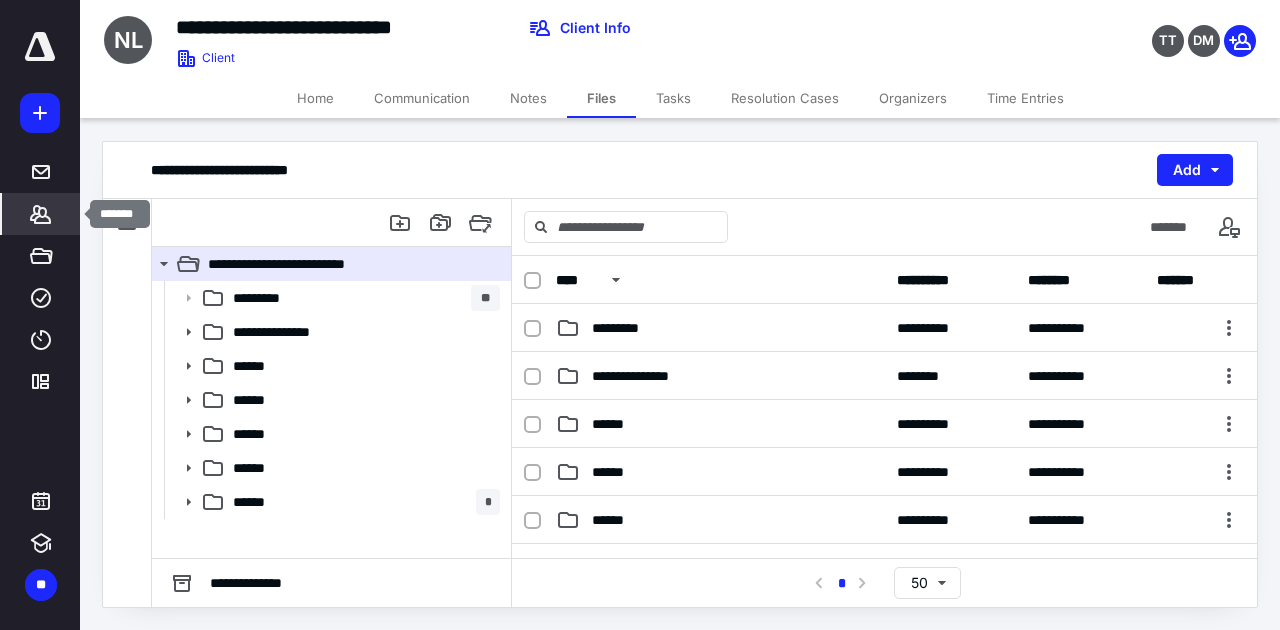 click on "*******" at bounding box center (41, 214) 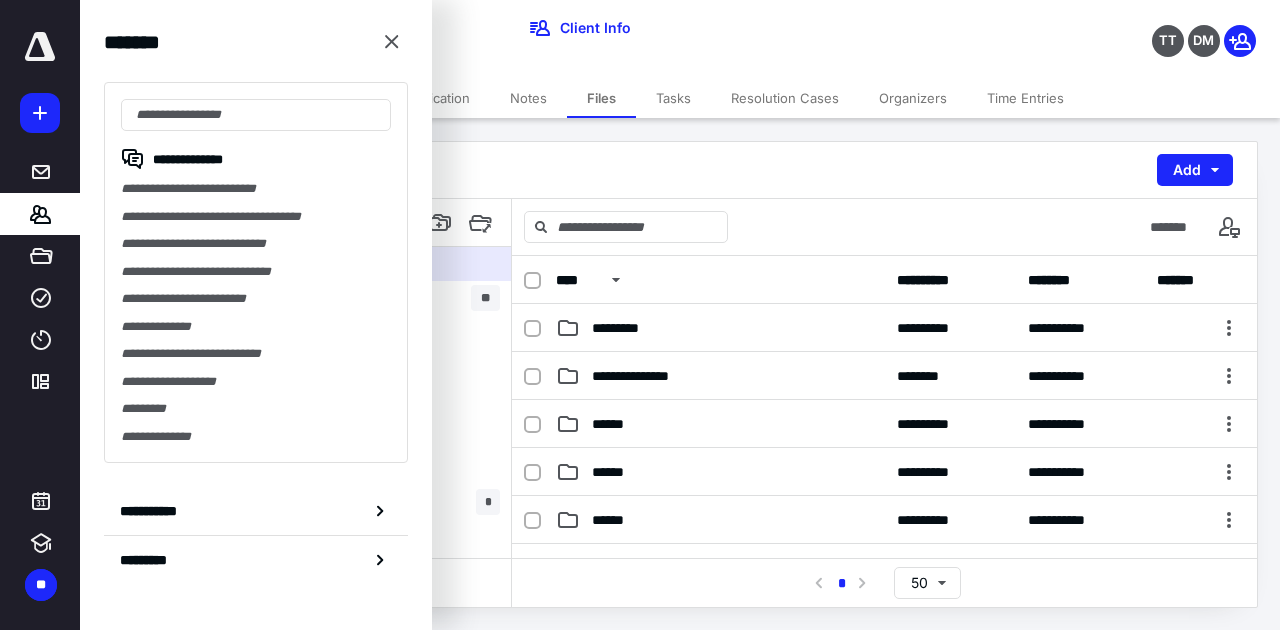 click on "**********" at bounding box center (256, 511) 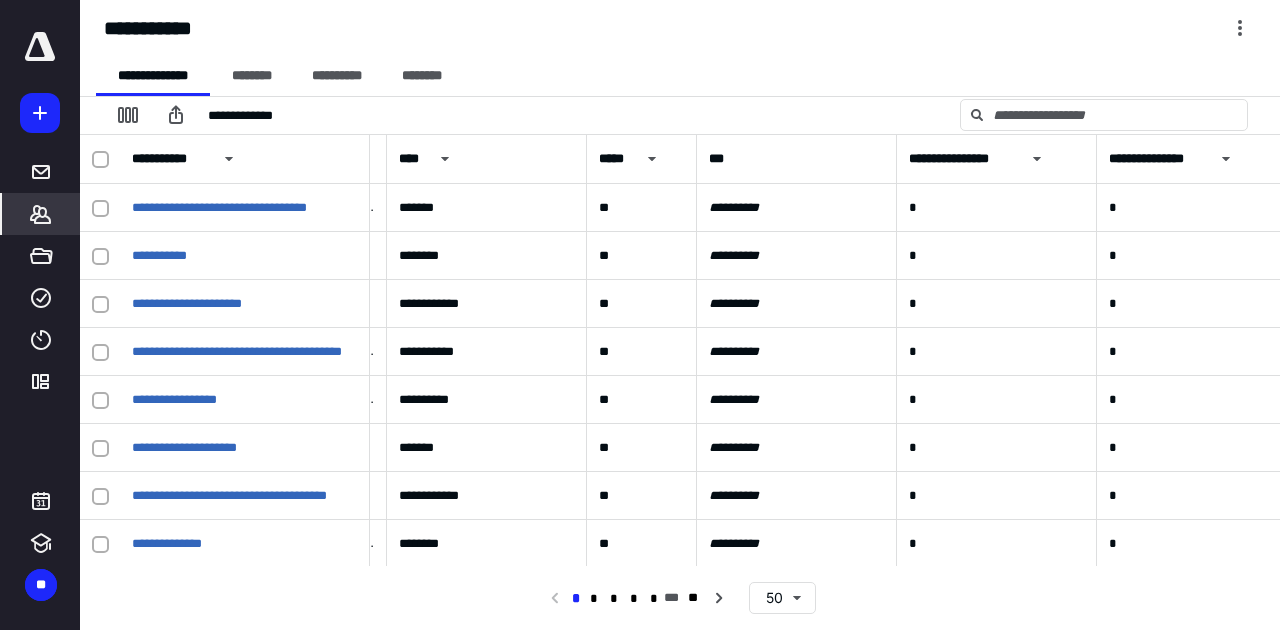 scroll, scrollTop: 0, scrollLeft: 1726, axis: horizontal 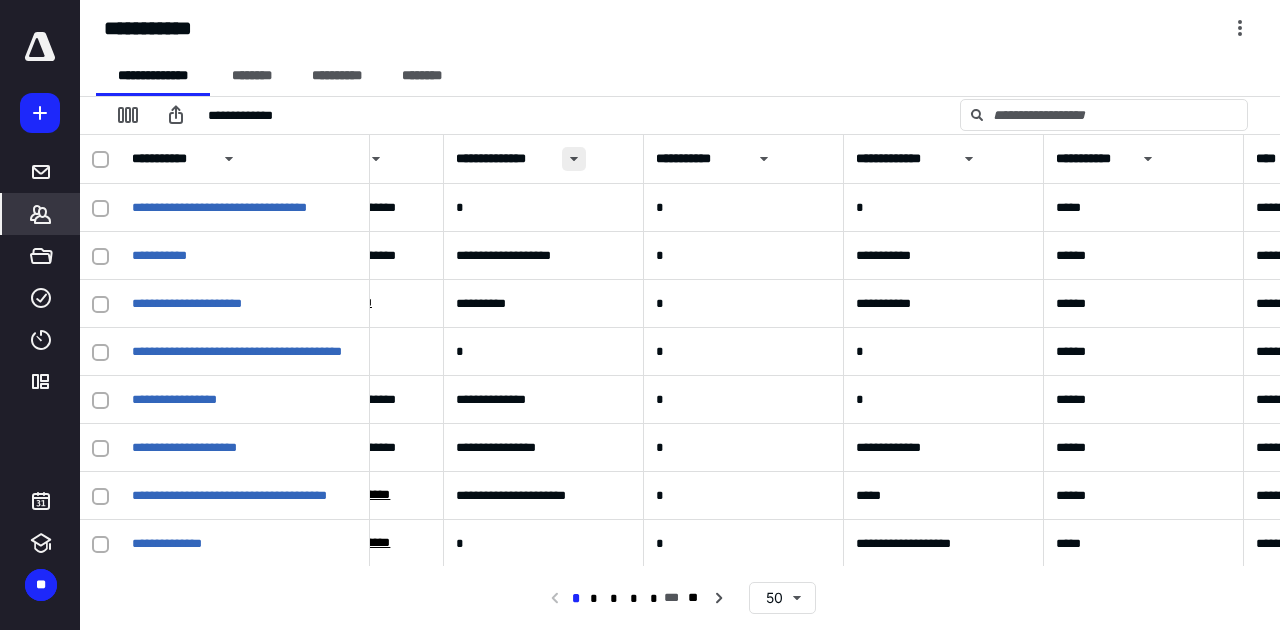 click at bounding box center (574, 159) 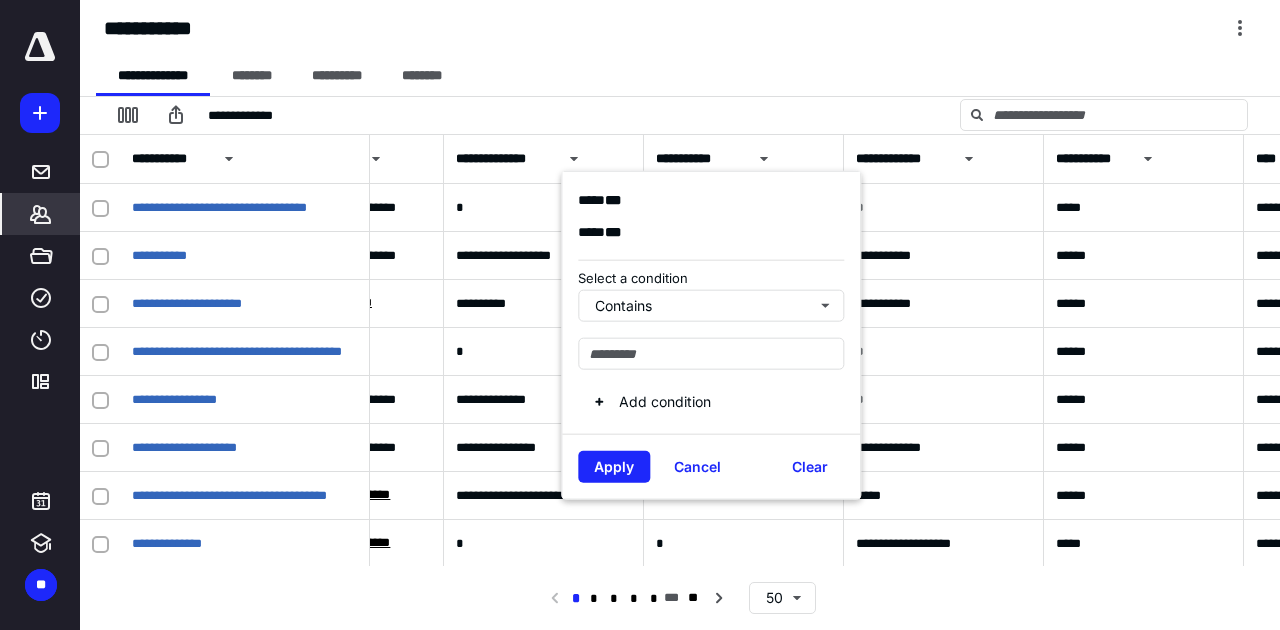 click on "**********" at bounding box center (688, 76) 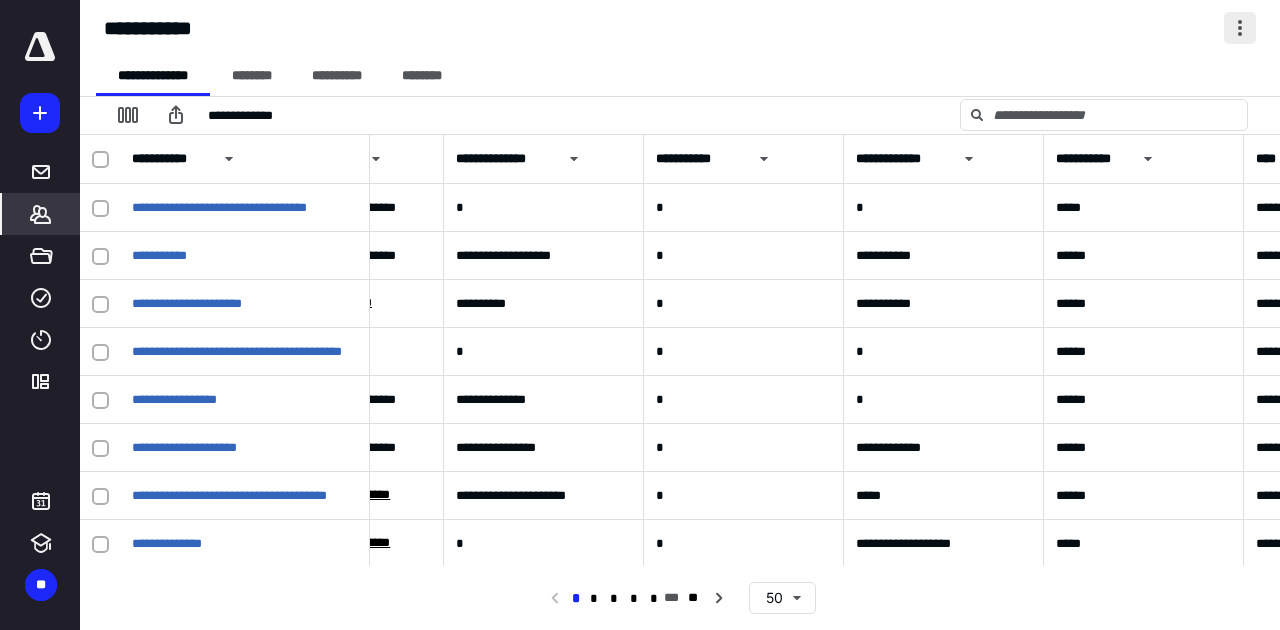 click at bounding box center [1240, 28] 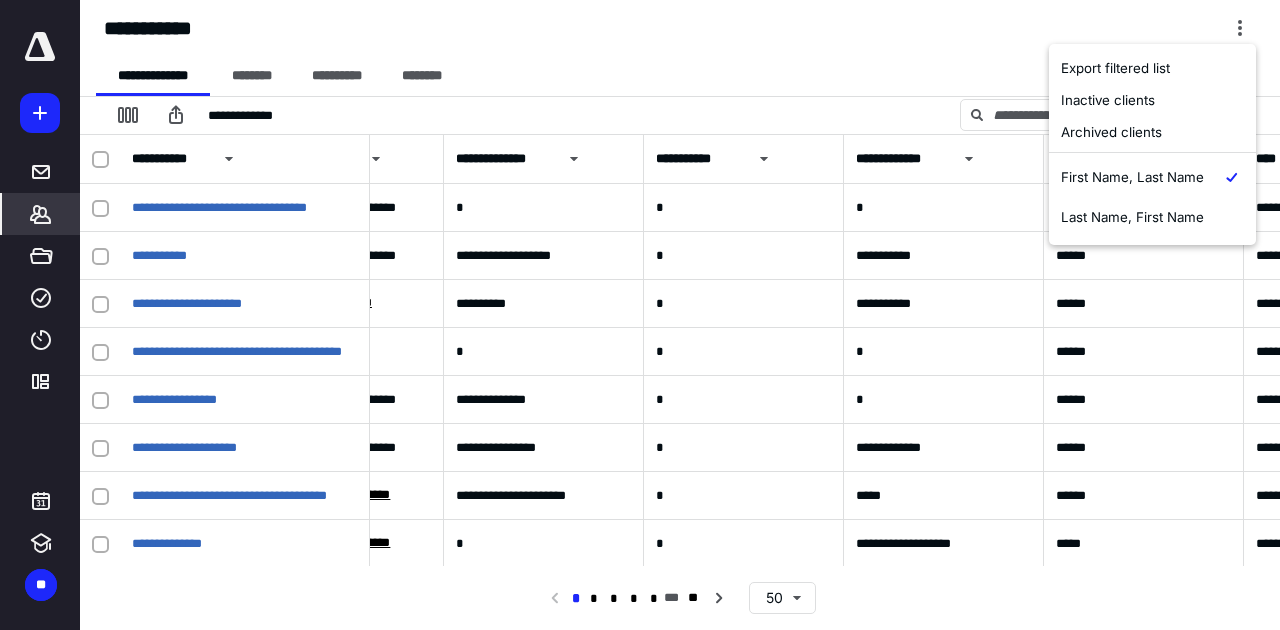 click on "**********" at bounding box center (680, 28) 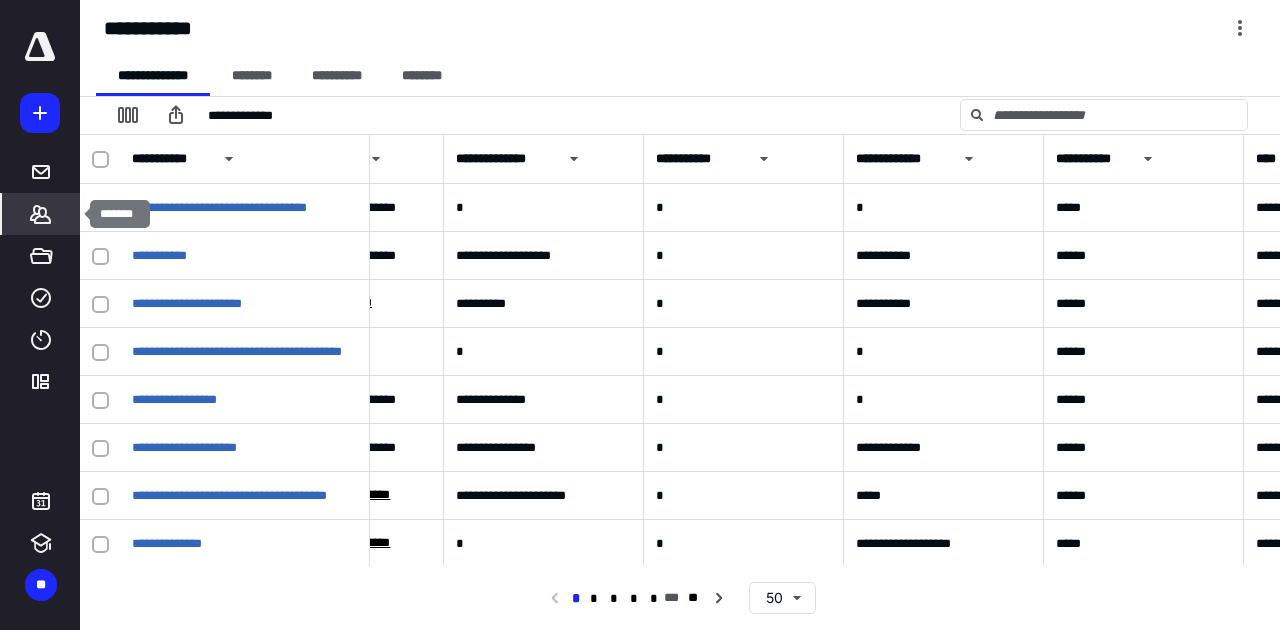 click on "*******" at bounding box center (41, 214) 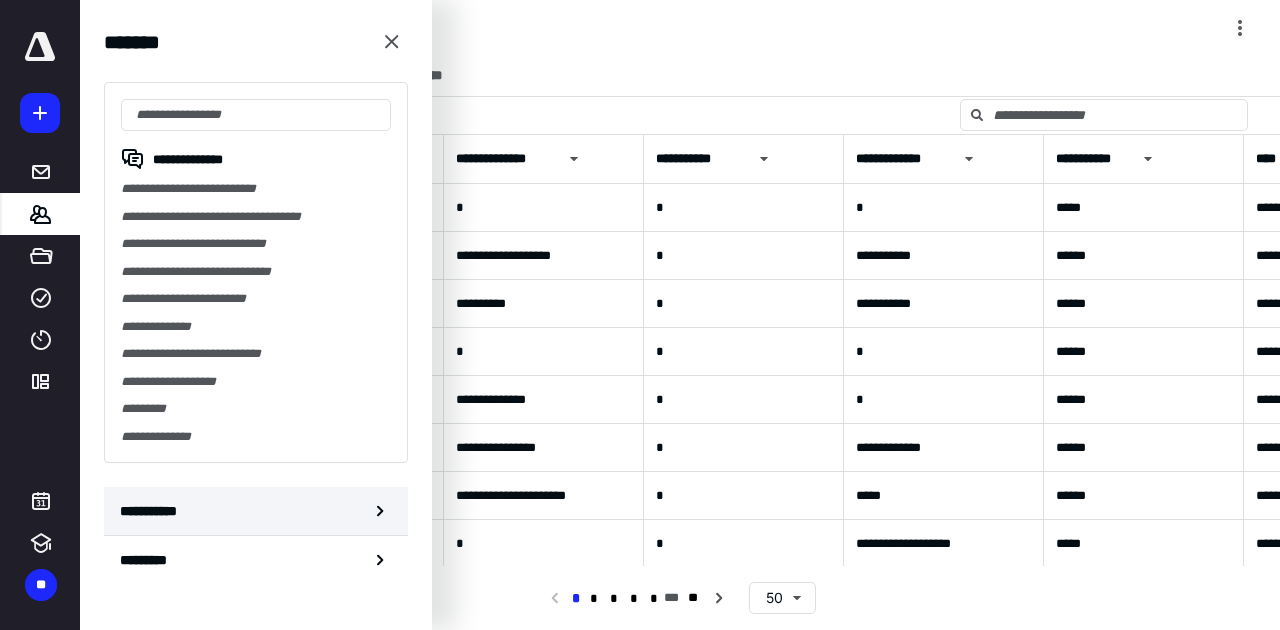 click on "**********" at bounding box center (256, 511) 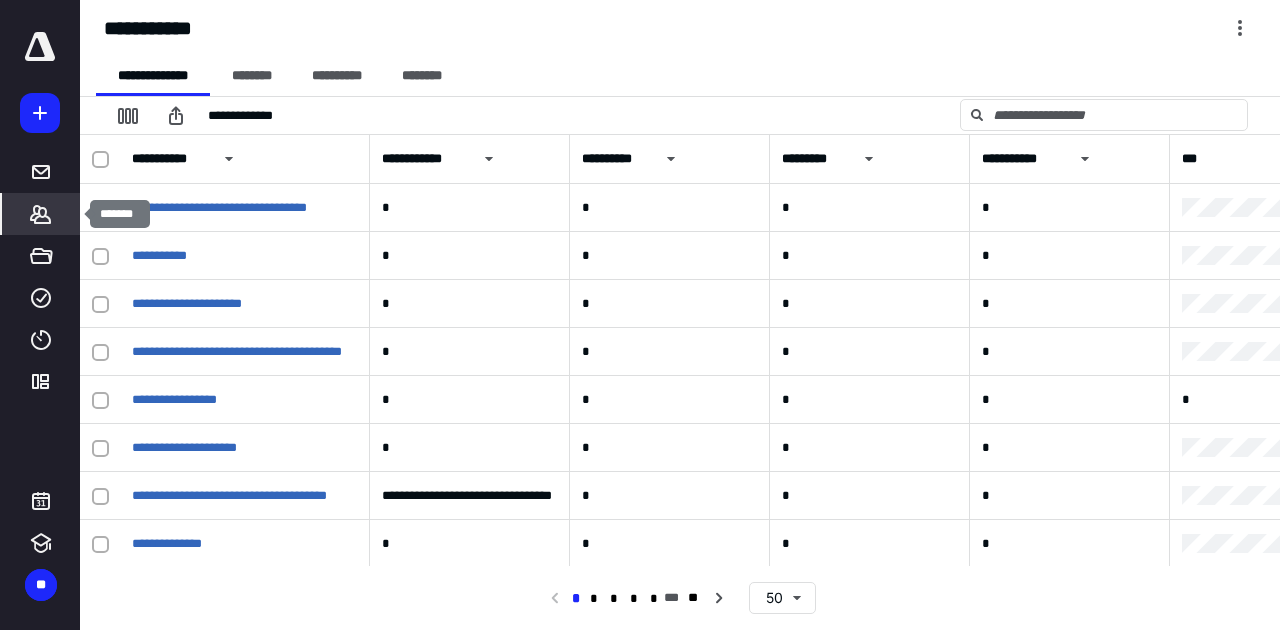click 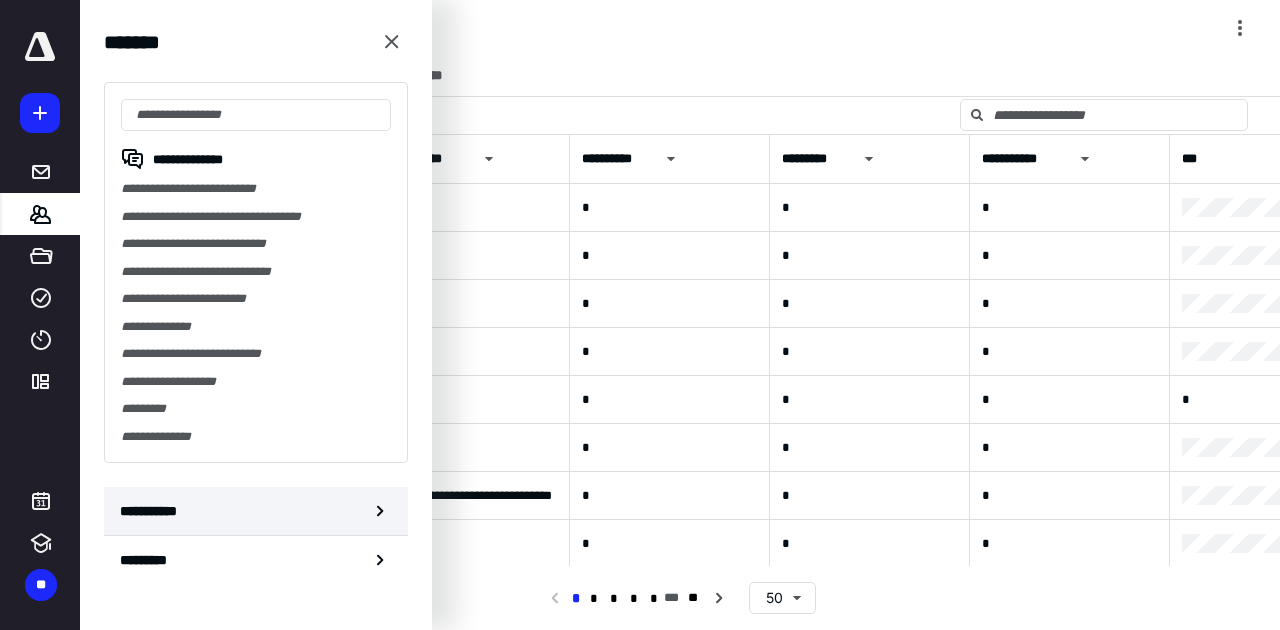 click 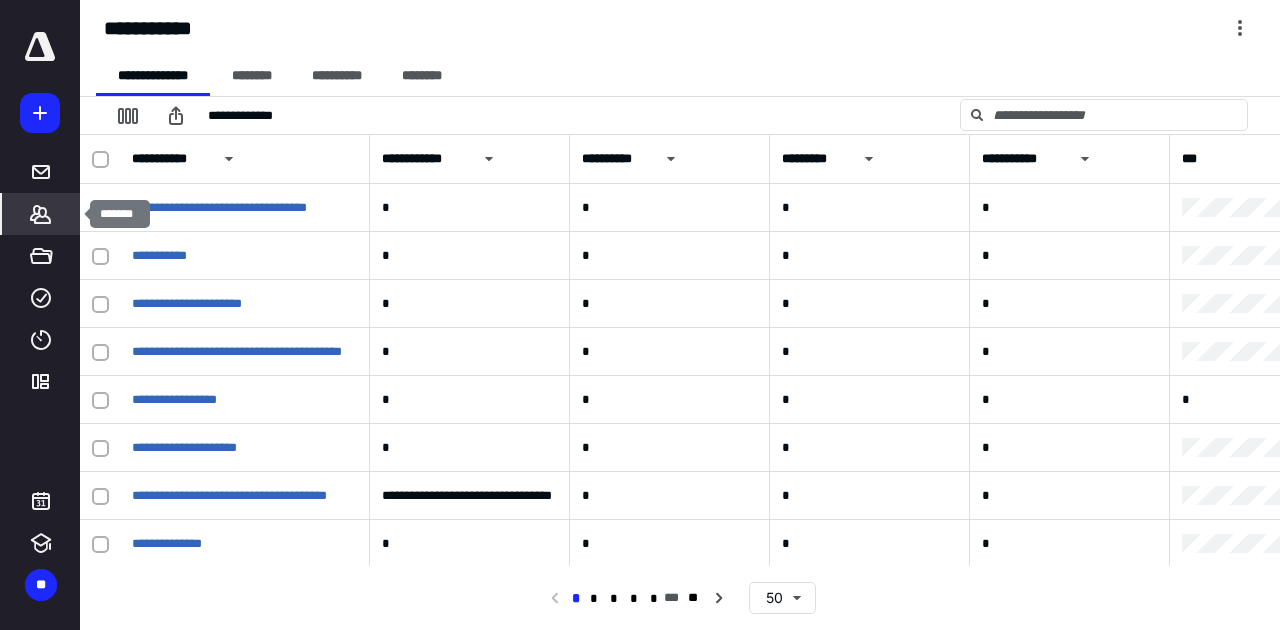 click on "*******" at bounding box center (41, 214) 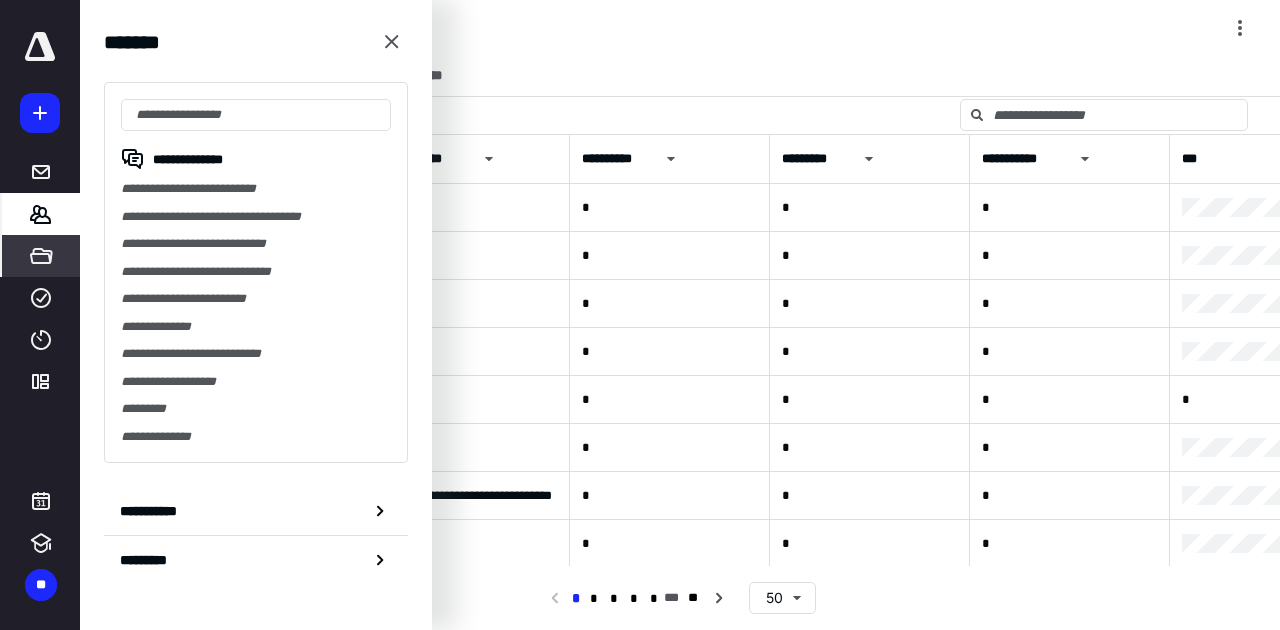 click 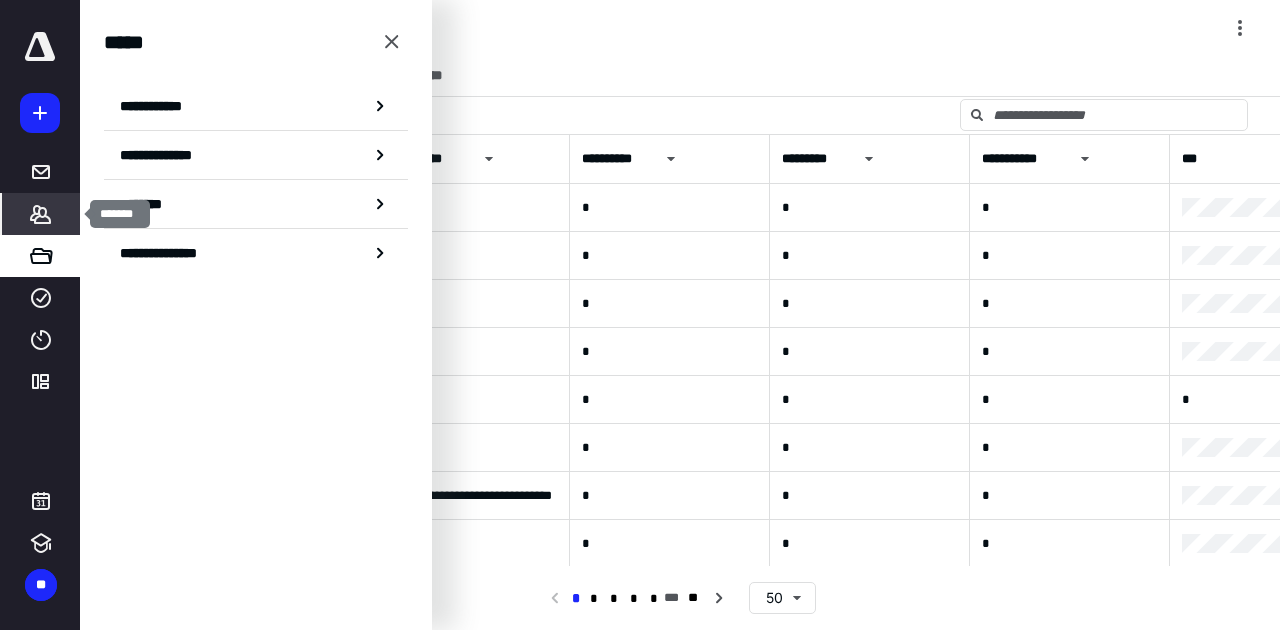 click on "*******" at bounding box center (41, 214) 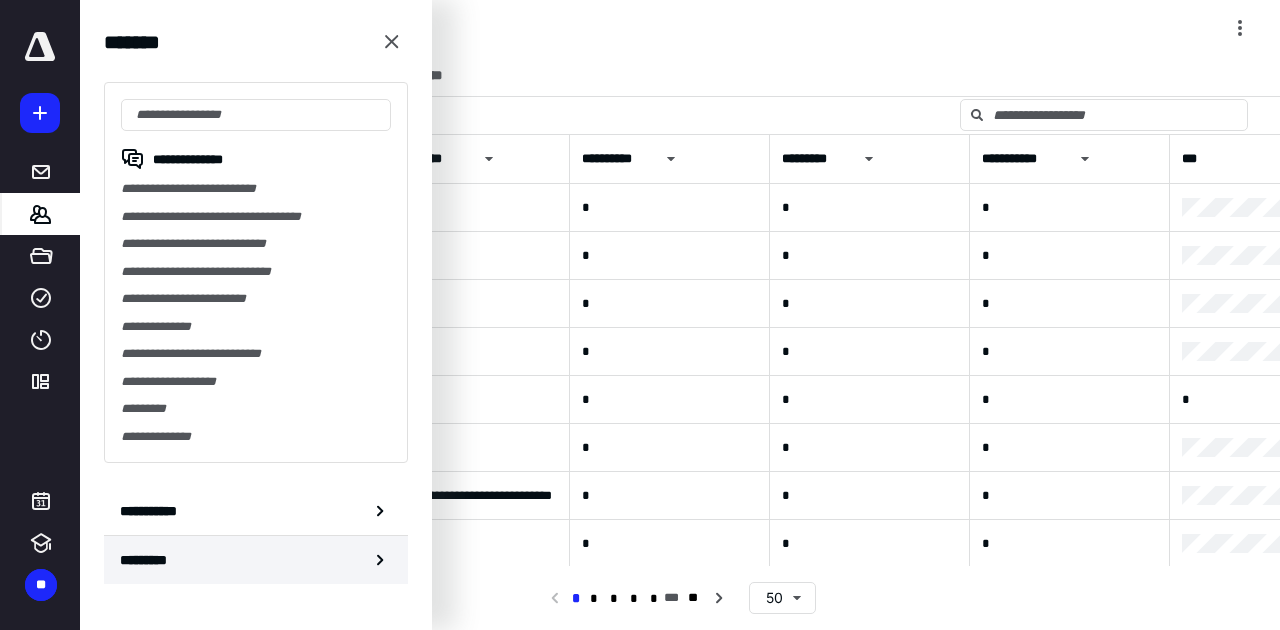 click 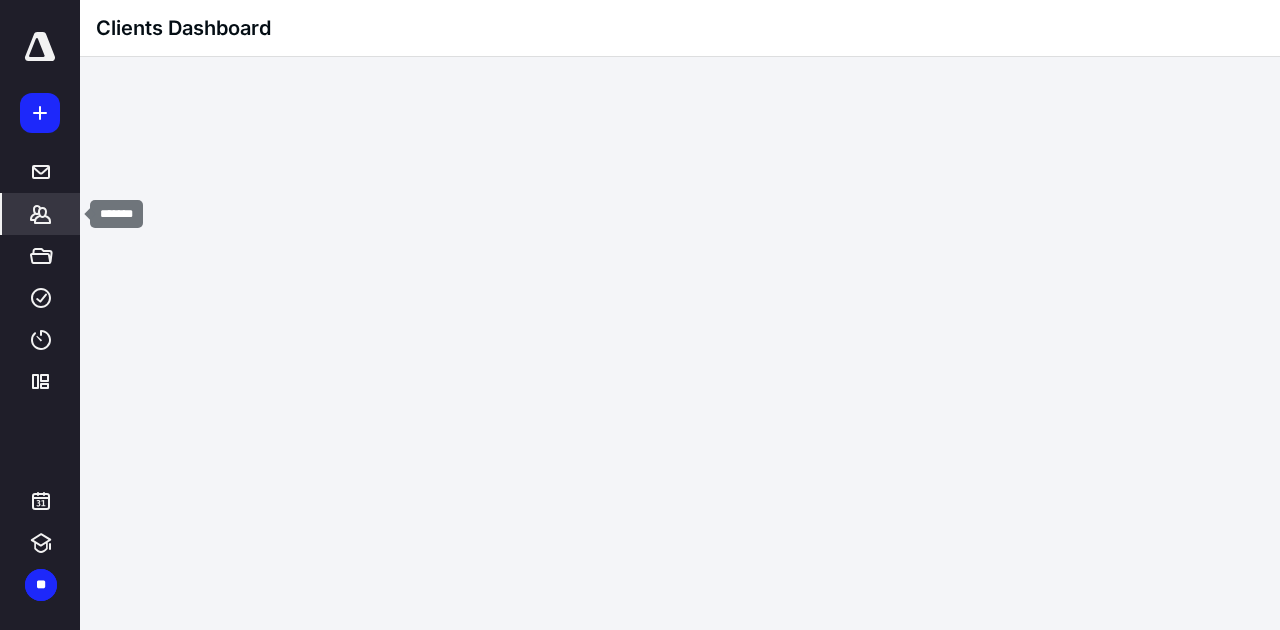 click 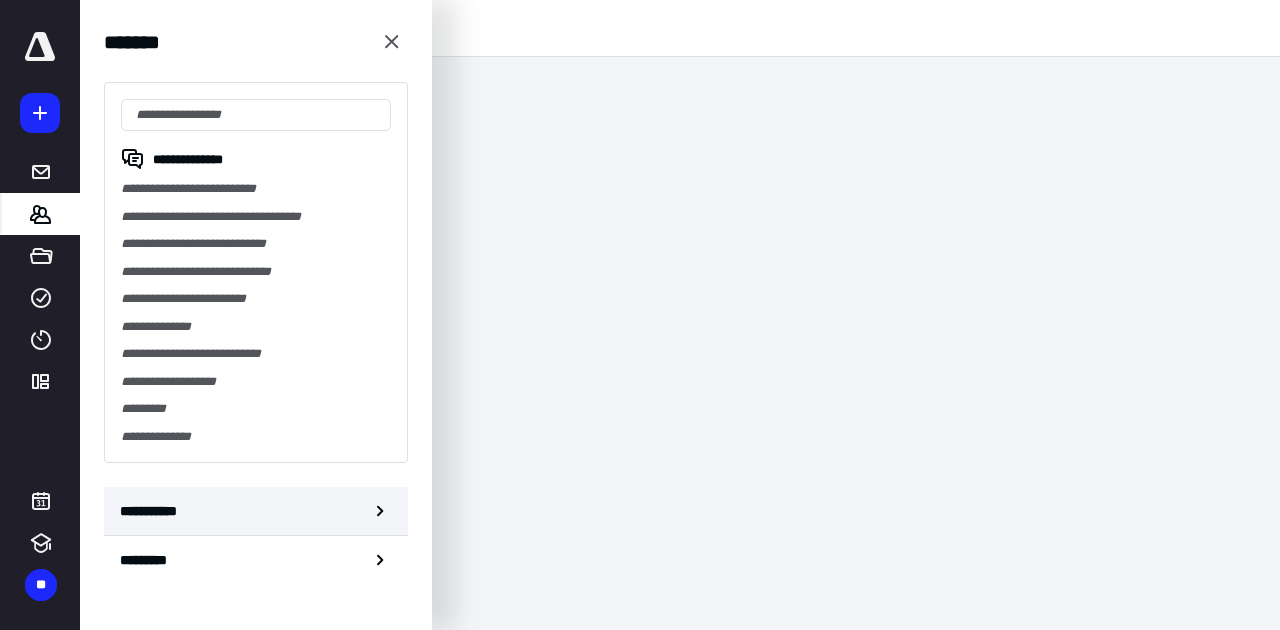 click on "**********" at bounding box center (256, 511) 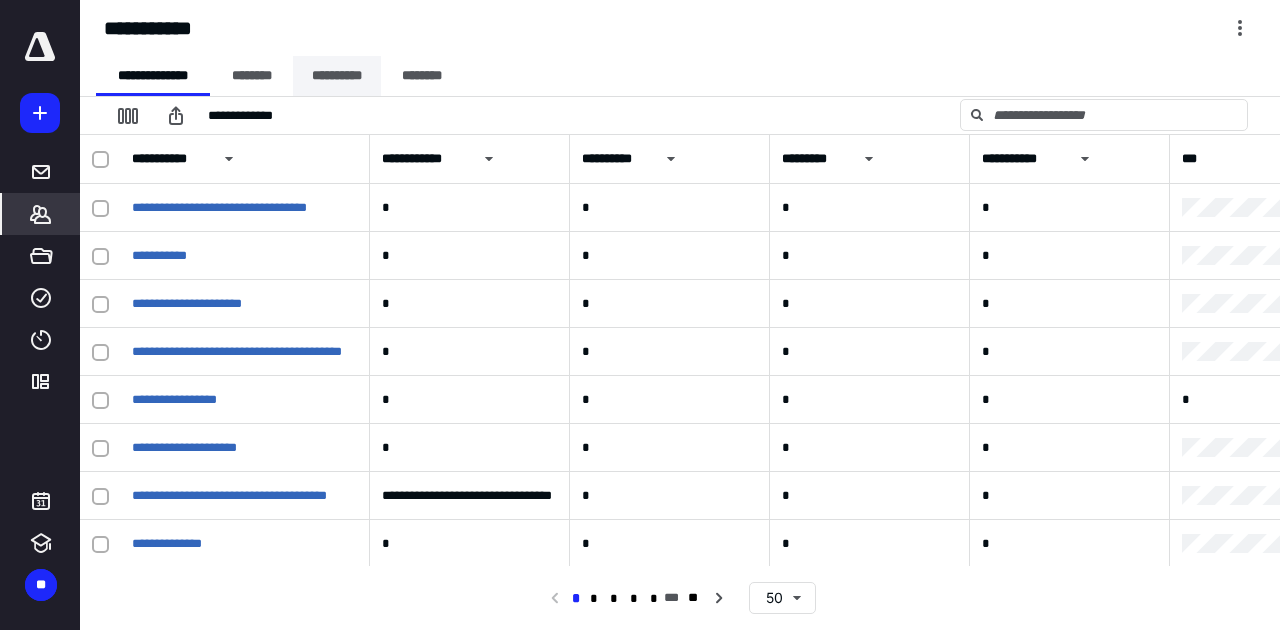 click on "**********" at bounding box center (337, 76) 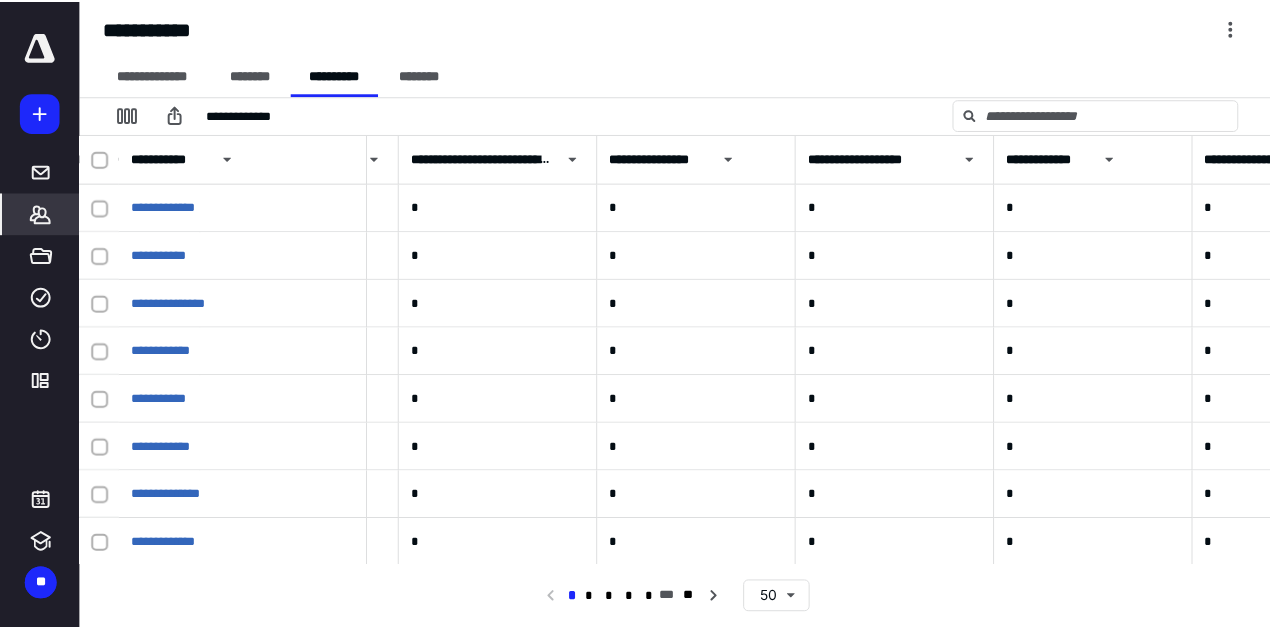 scroll, scrollTop: 0, scrollLeft: 0, axis: both 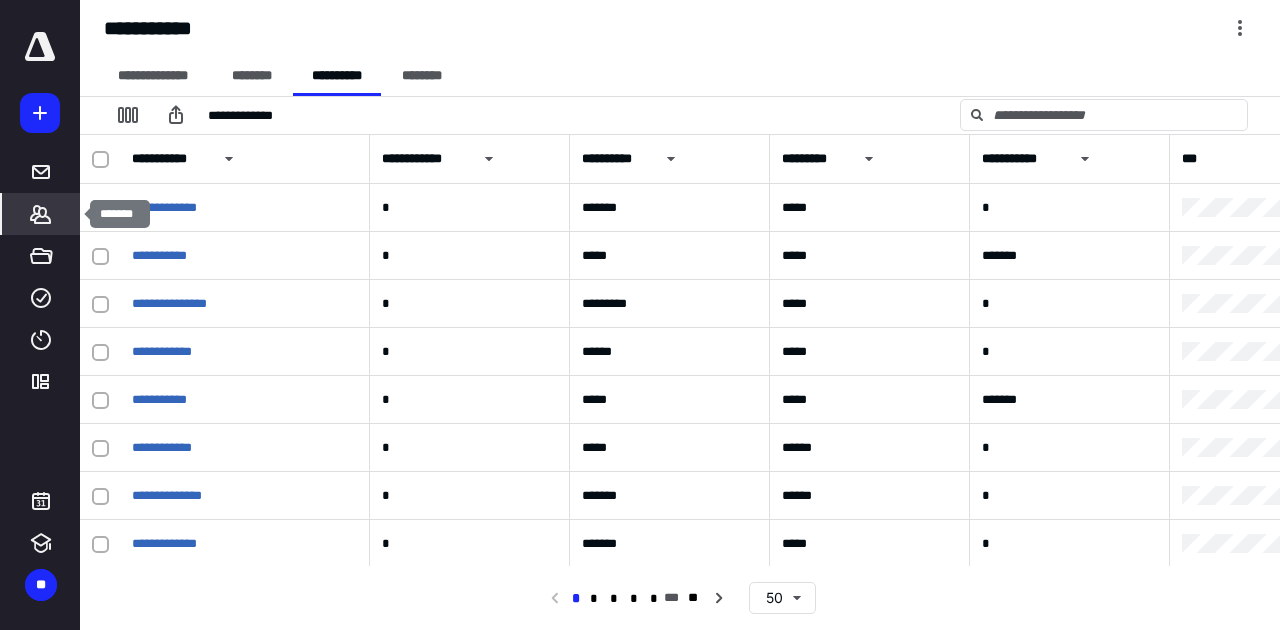 click on "*******" at bounding box center (41, 214) 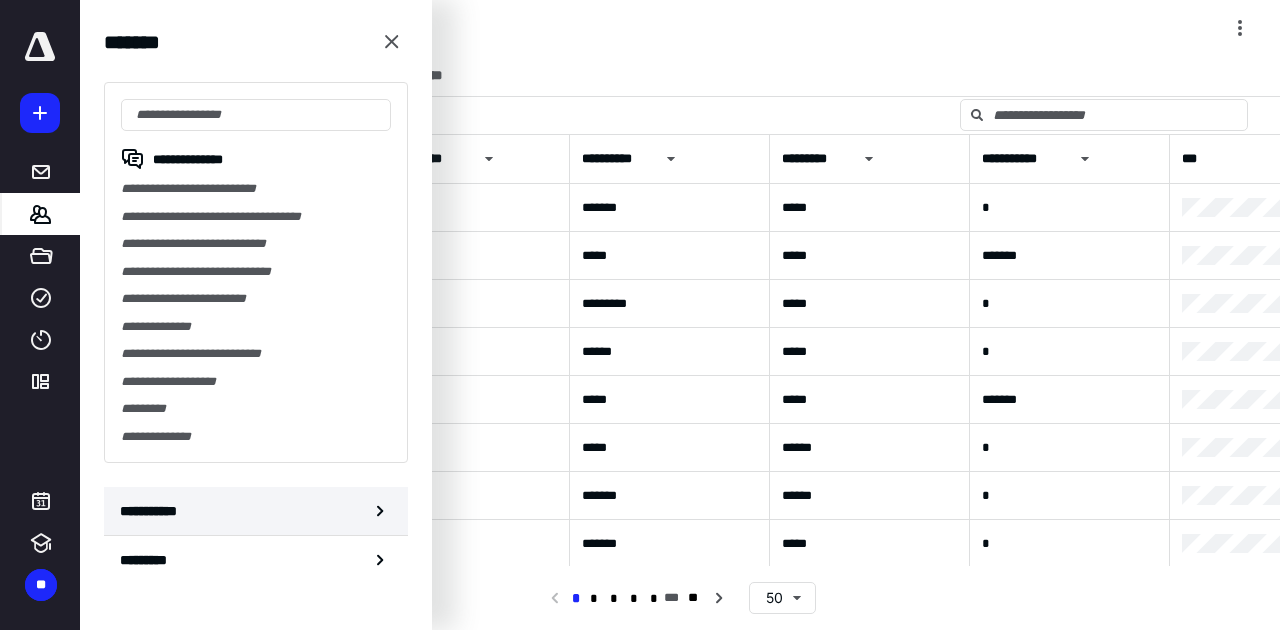 click on "**********" at bounding box center [256, 511] 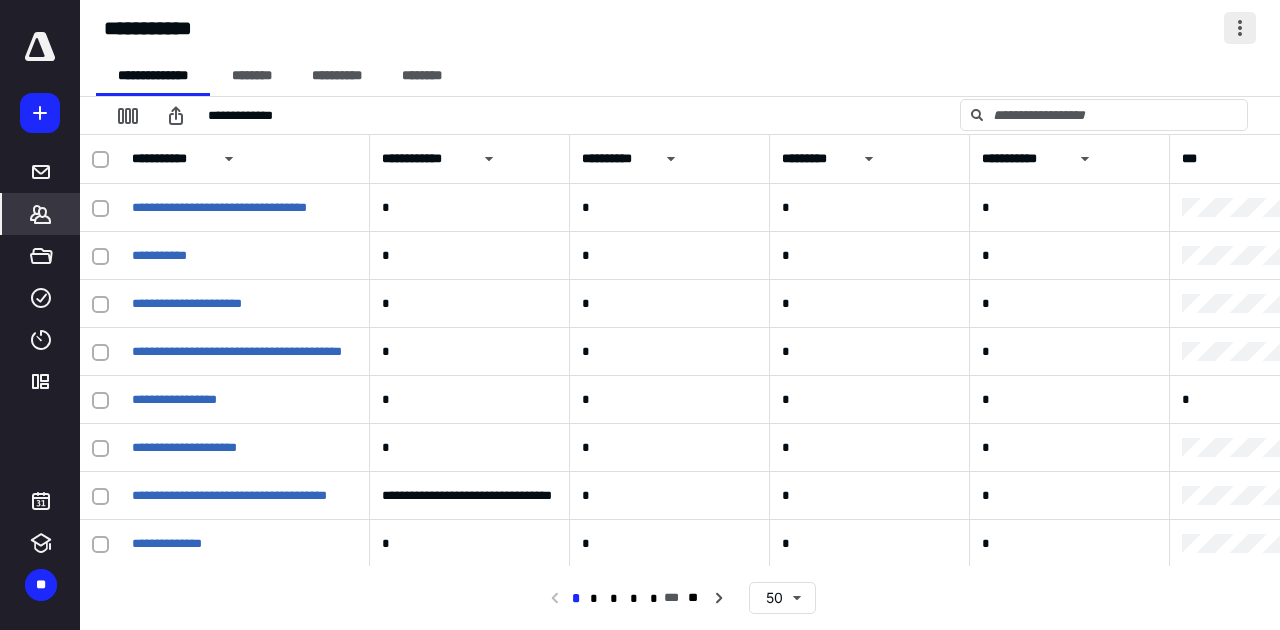 click at bounding box center (1240, 28) 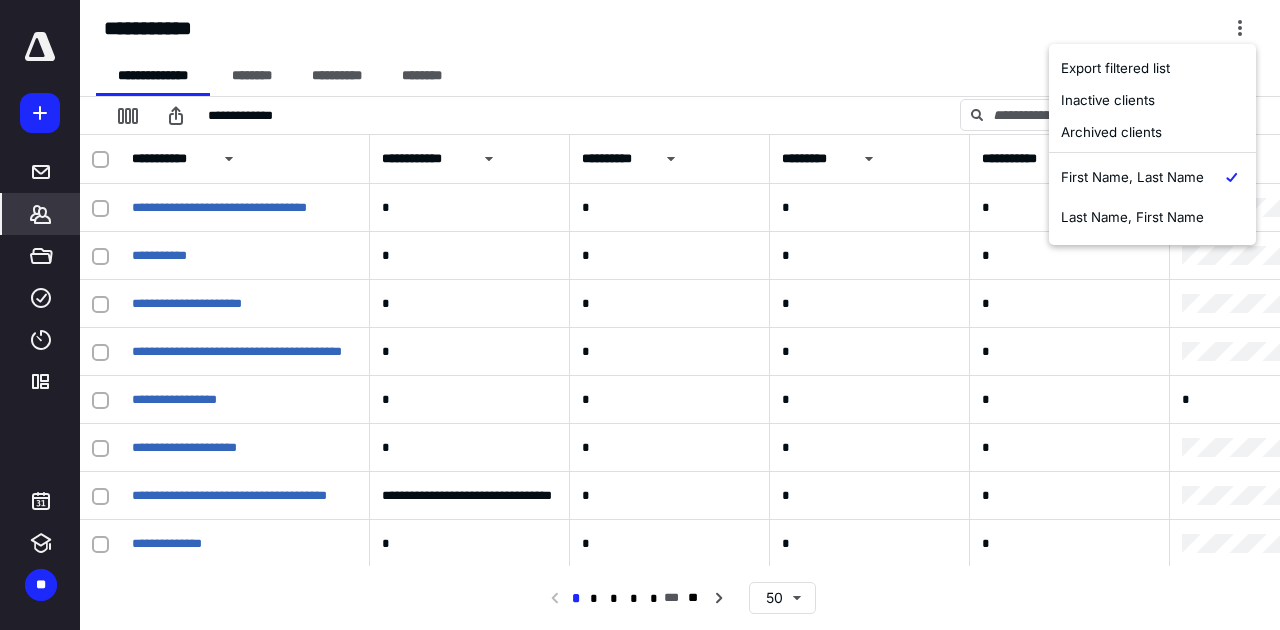 click on "**********" at bounding box center [688, 76] 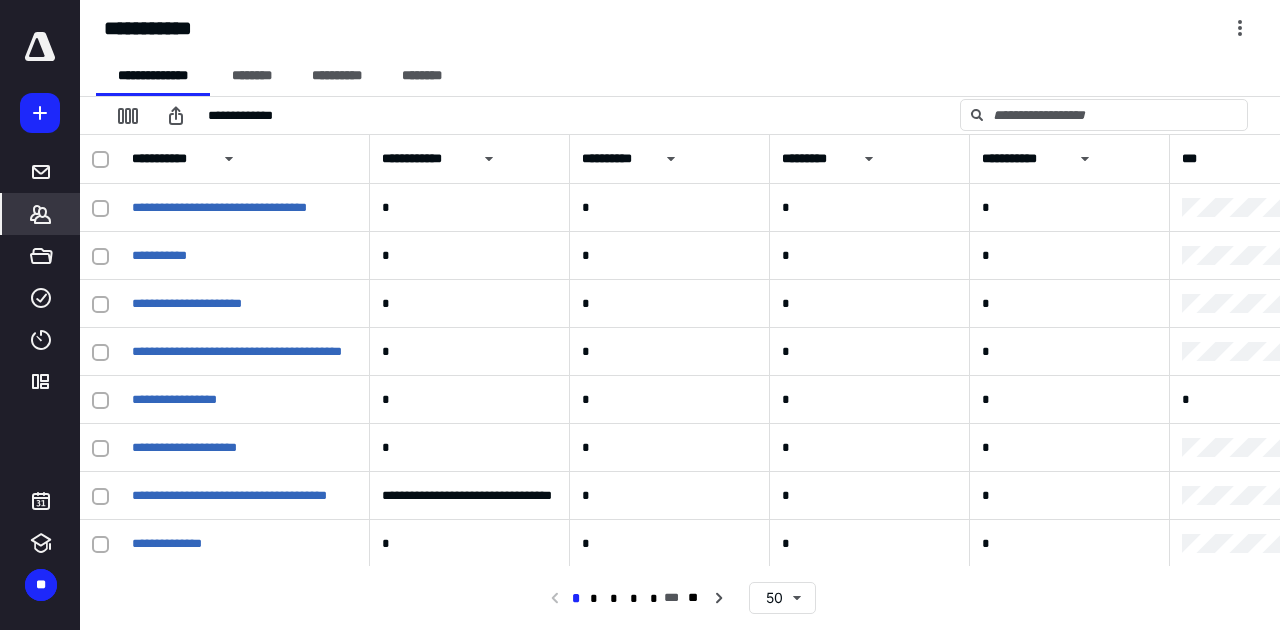 click at bounding box center [40, 113] 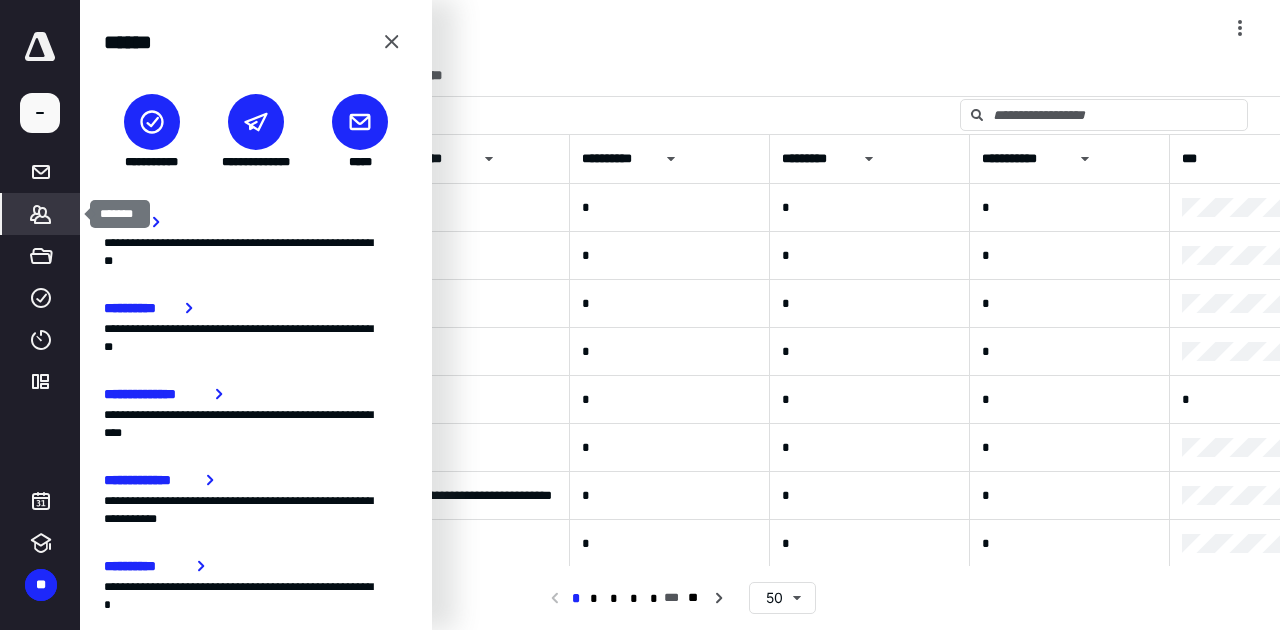 click 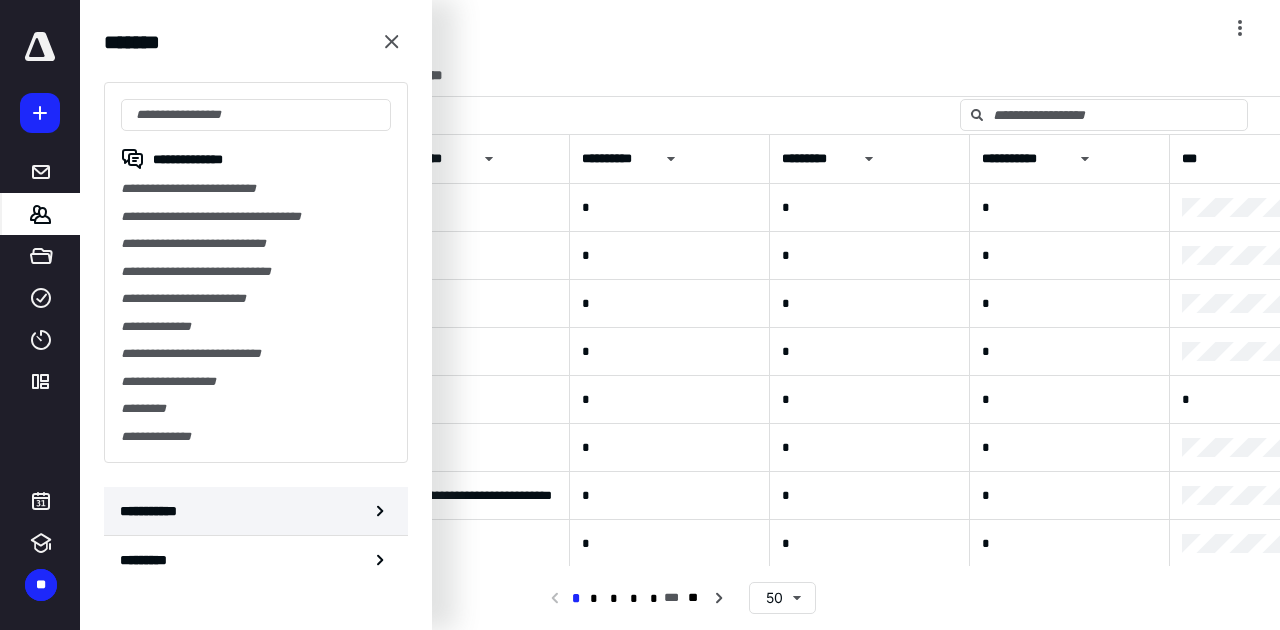 click on "**********" at bounding box center (256, 511) 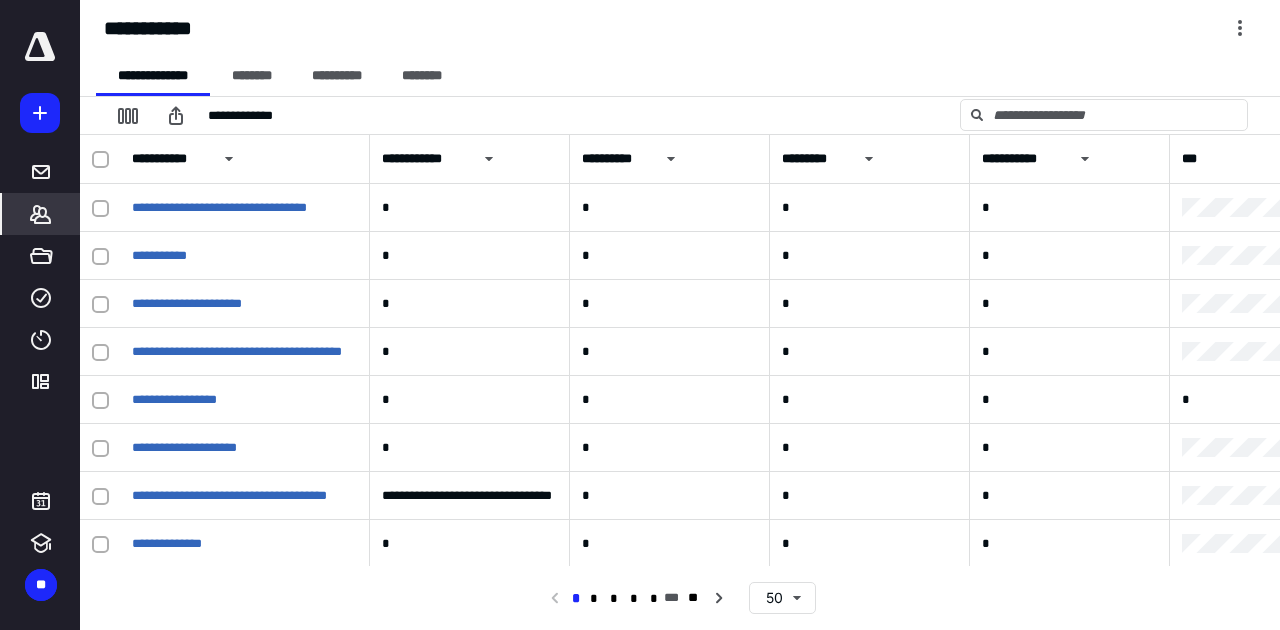 click on "*******" at bounding box center (41, 214) 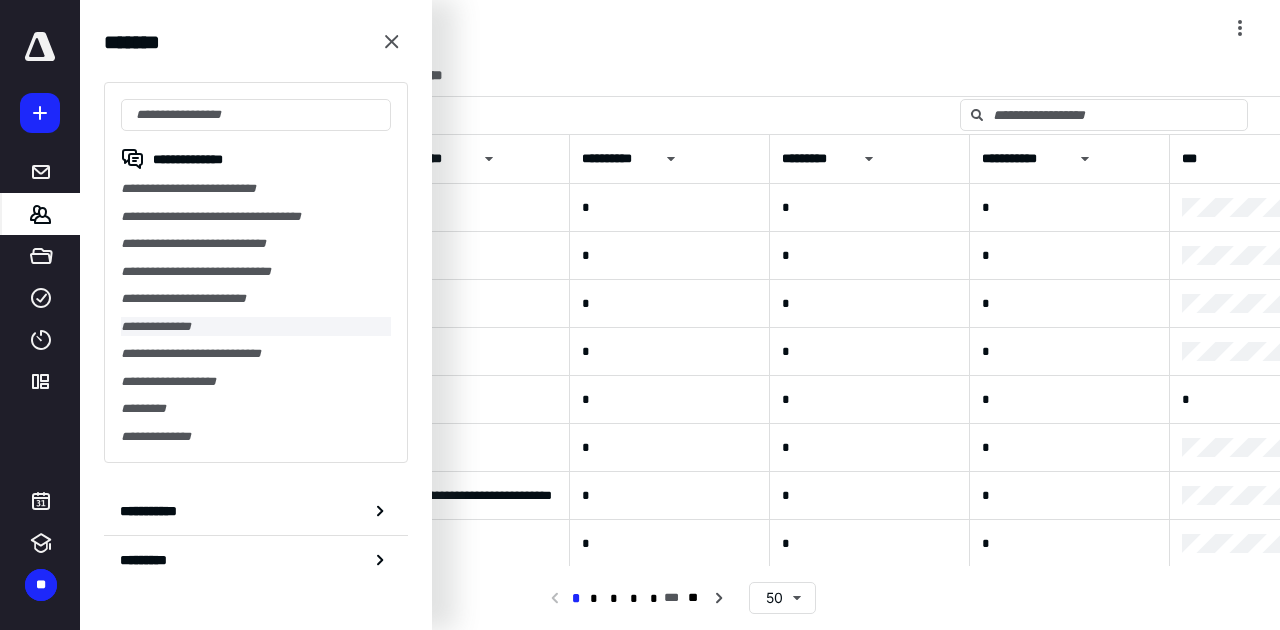 click on "**********" at bounding box center [256, 327] 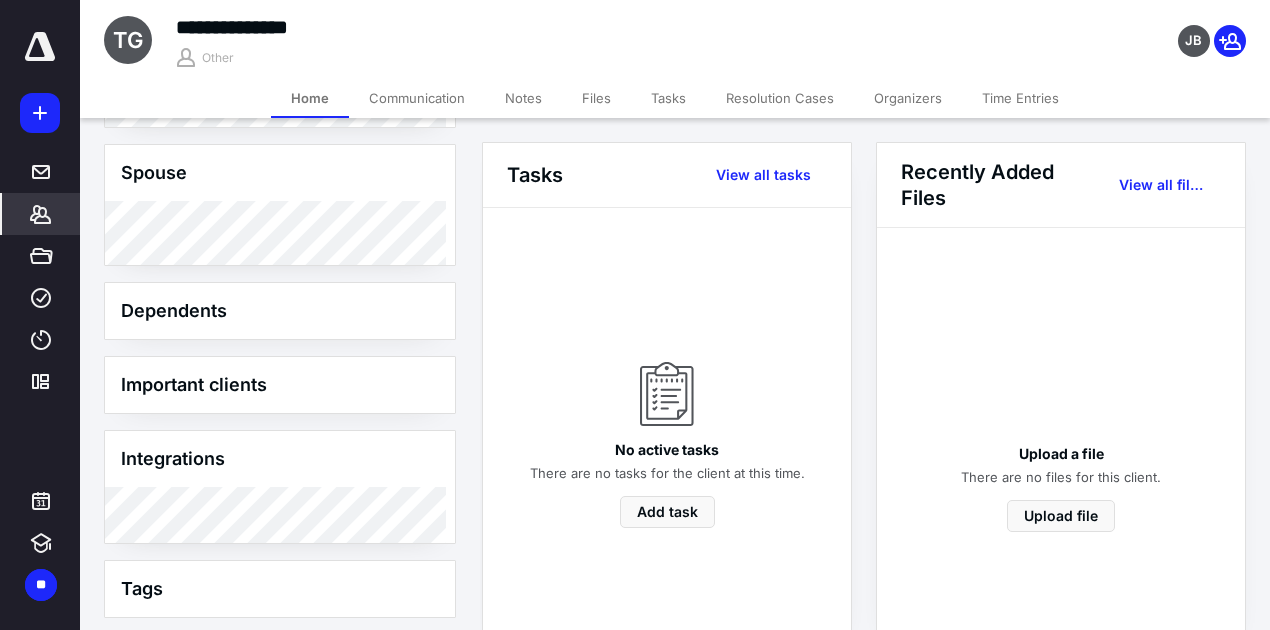 scroll, scrollTop: 539, scrollLeft: 0, axis: vertical 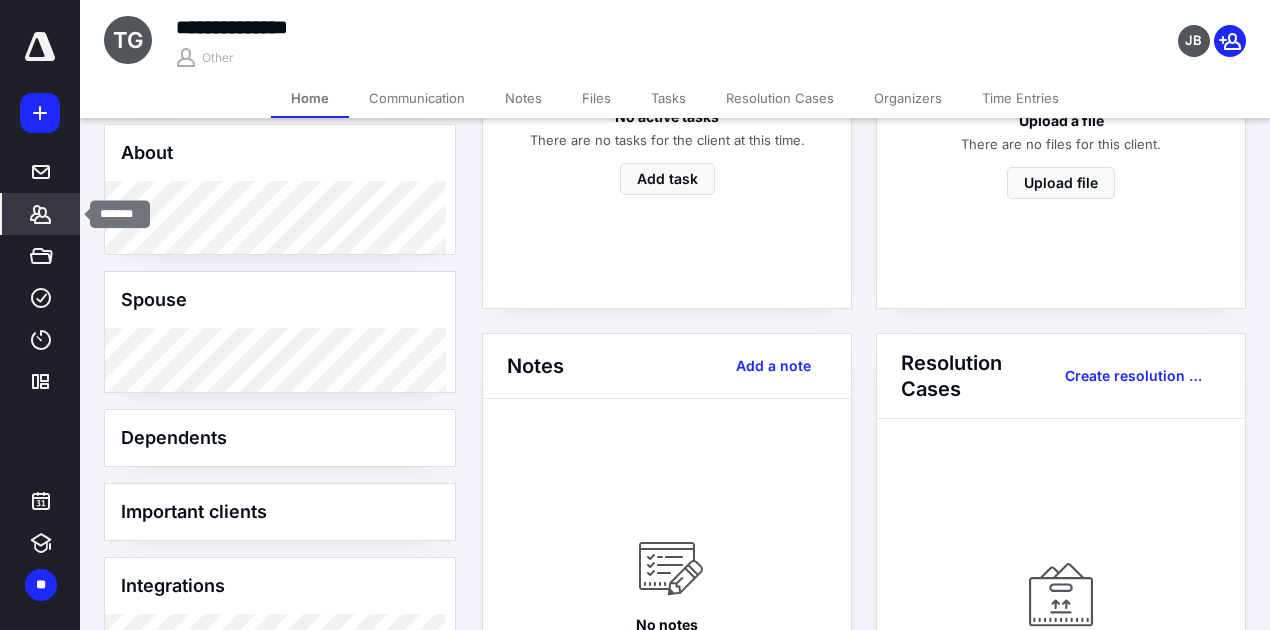 click 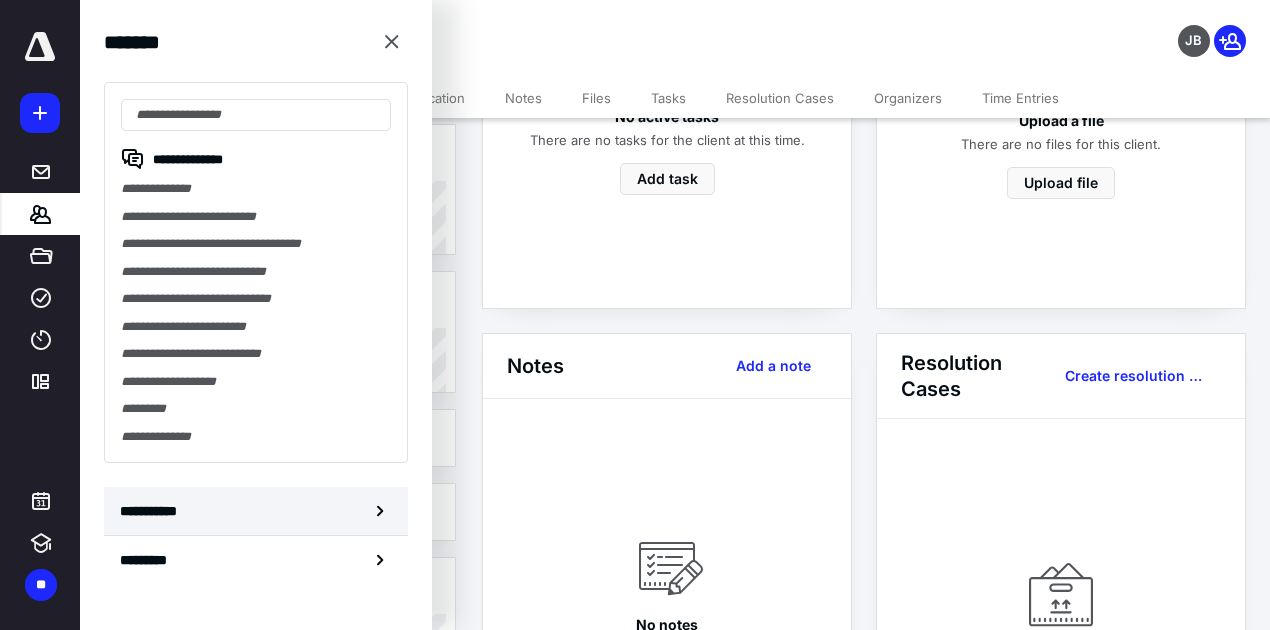 click on "**********" at bounding box center [153, 511] 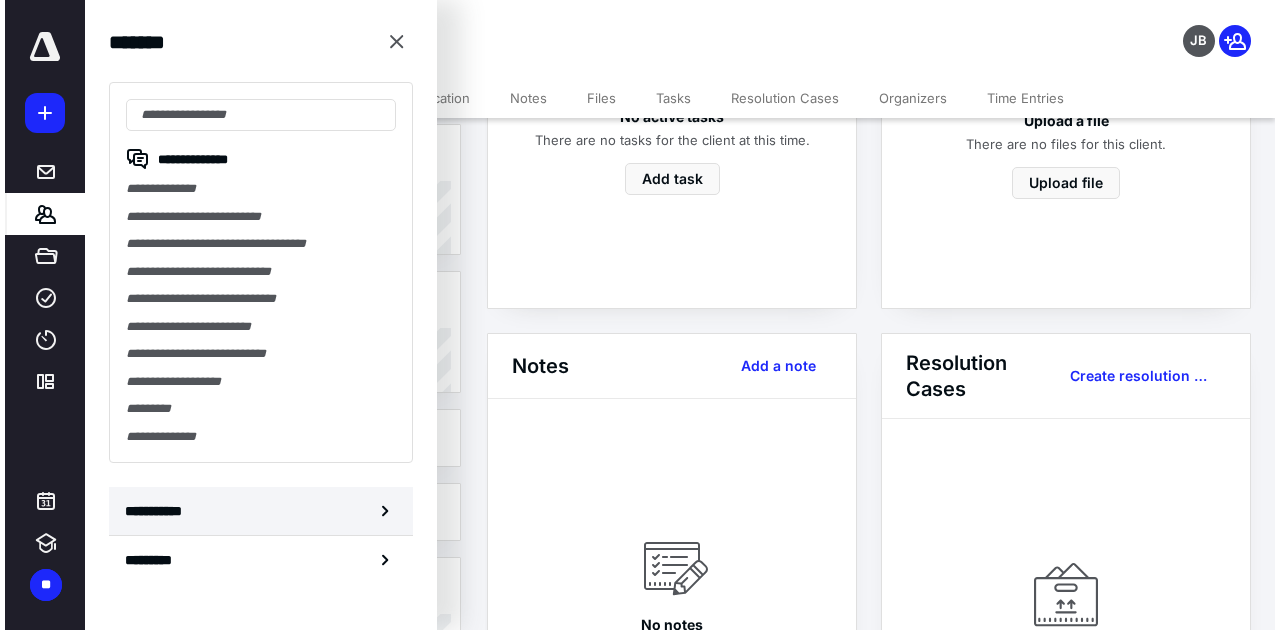 scroll, scrollTop: 0, scrollLeft: 0, axis: both 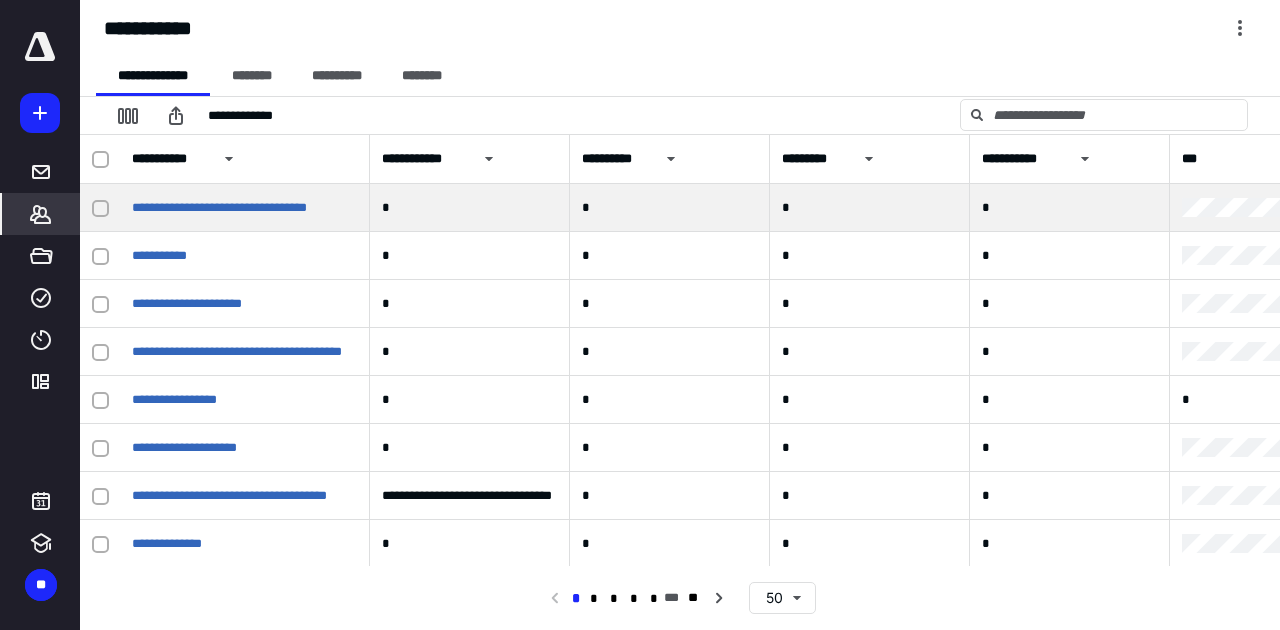 click 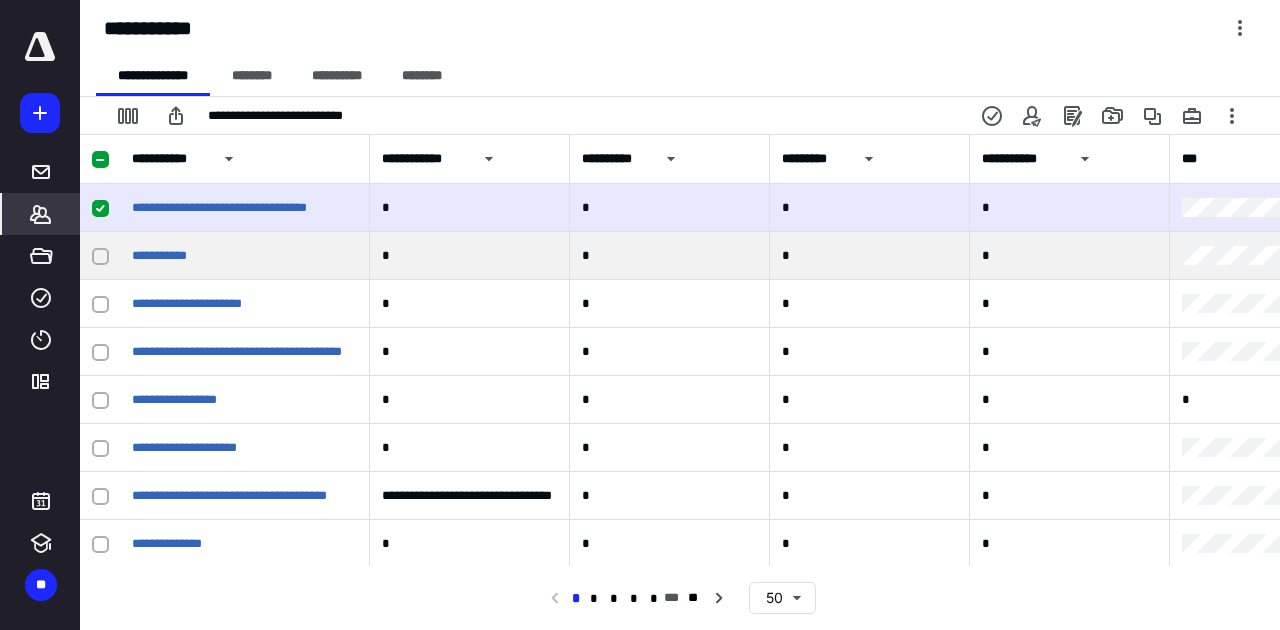click at bounding box center (100, 256) 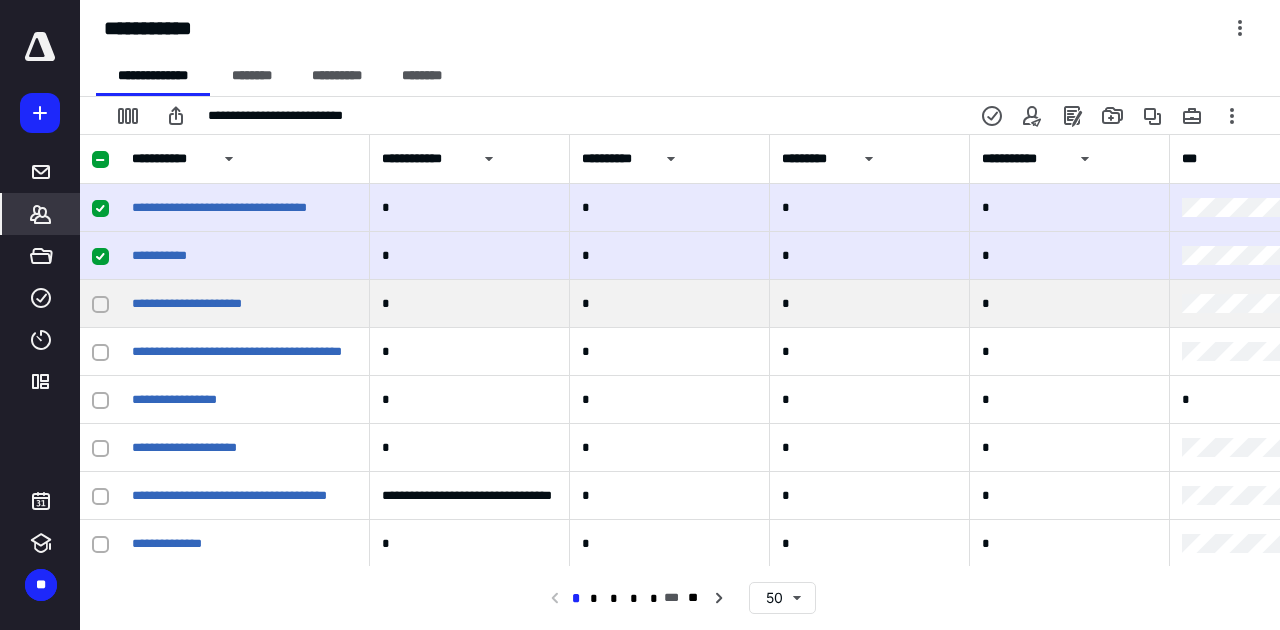 click at bounding box center (100, 304) 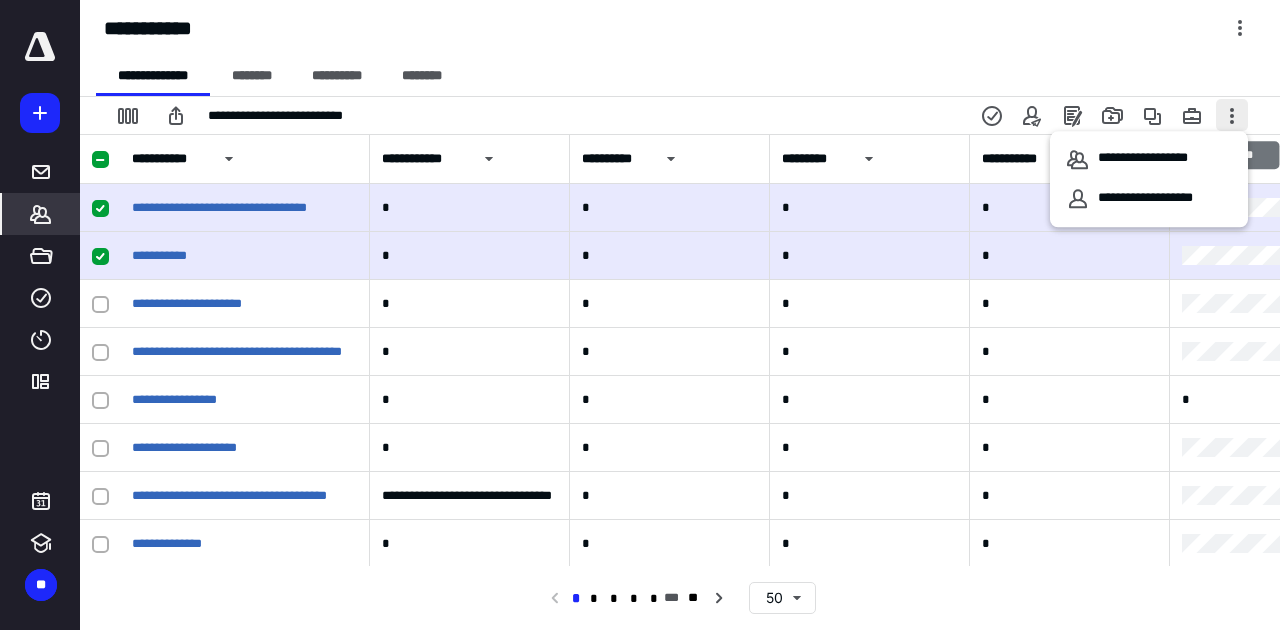 click at bounding box center [1232, 115] 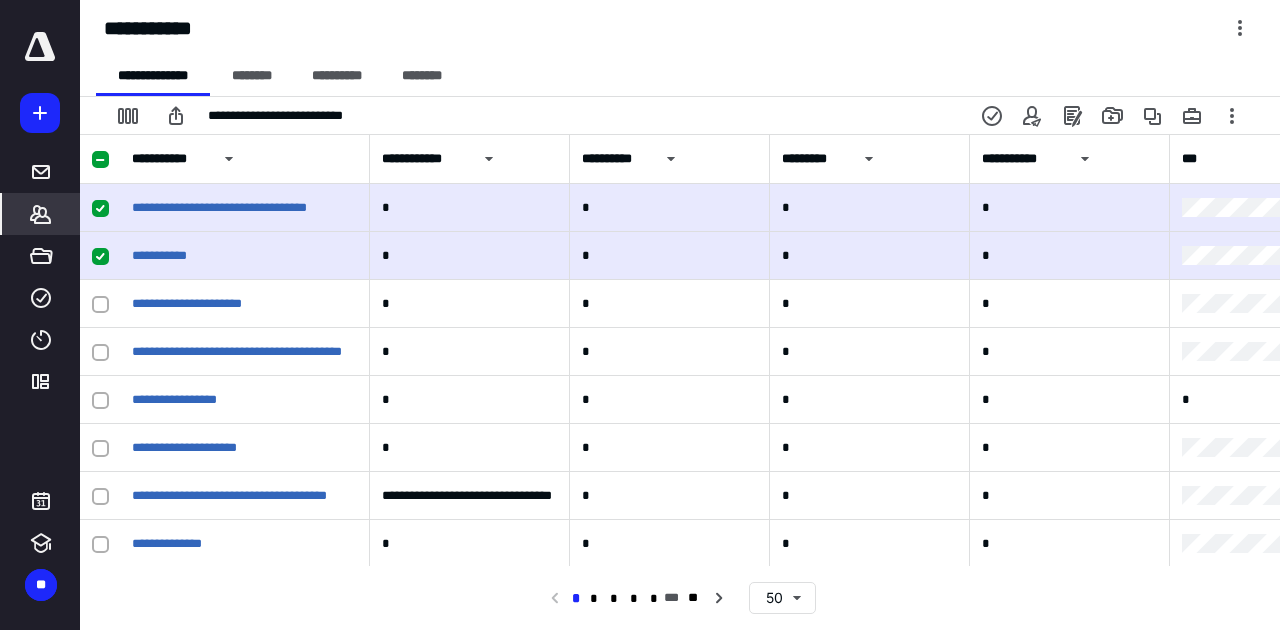 click on "**********" at bounding box center (688, 76) 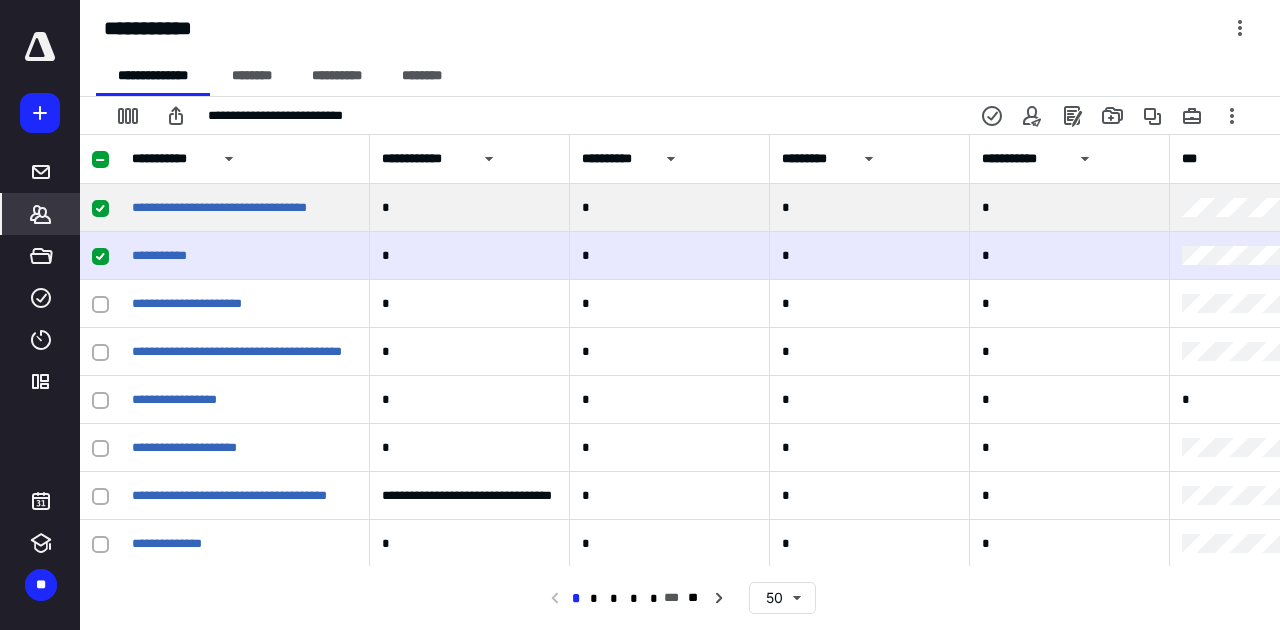 click at bounding box center [100, 208] 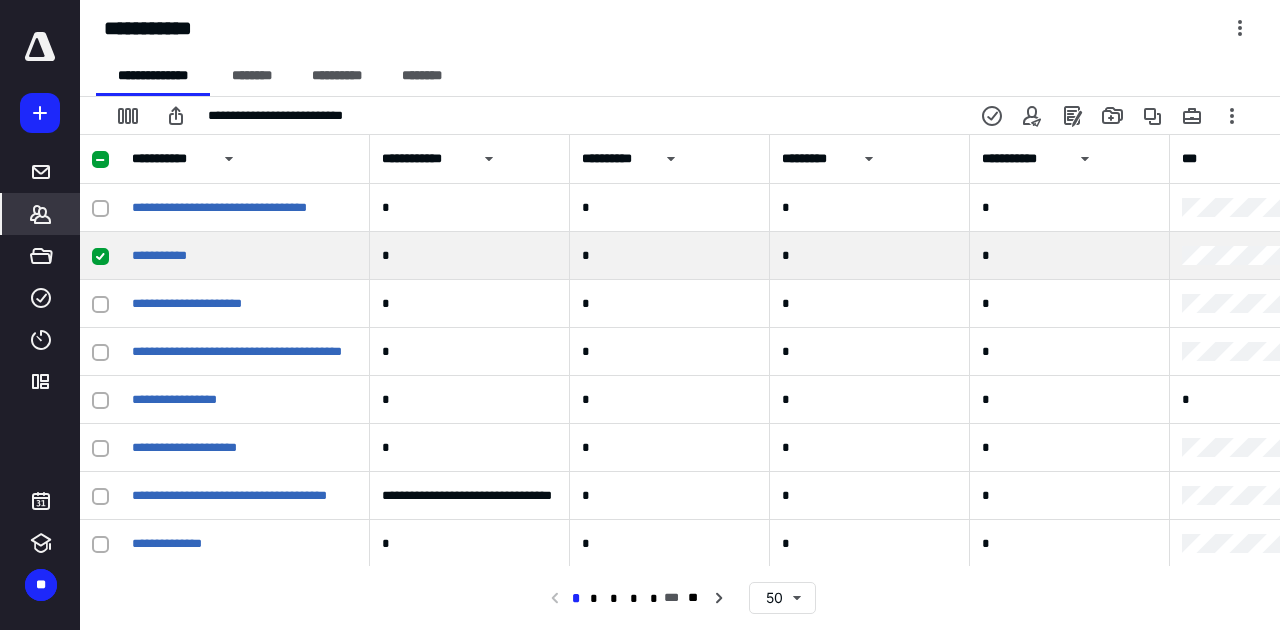 click 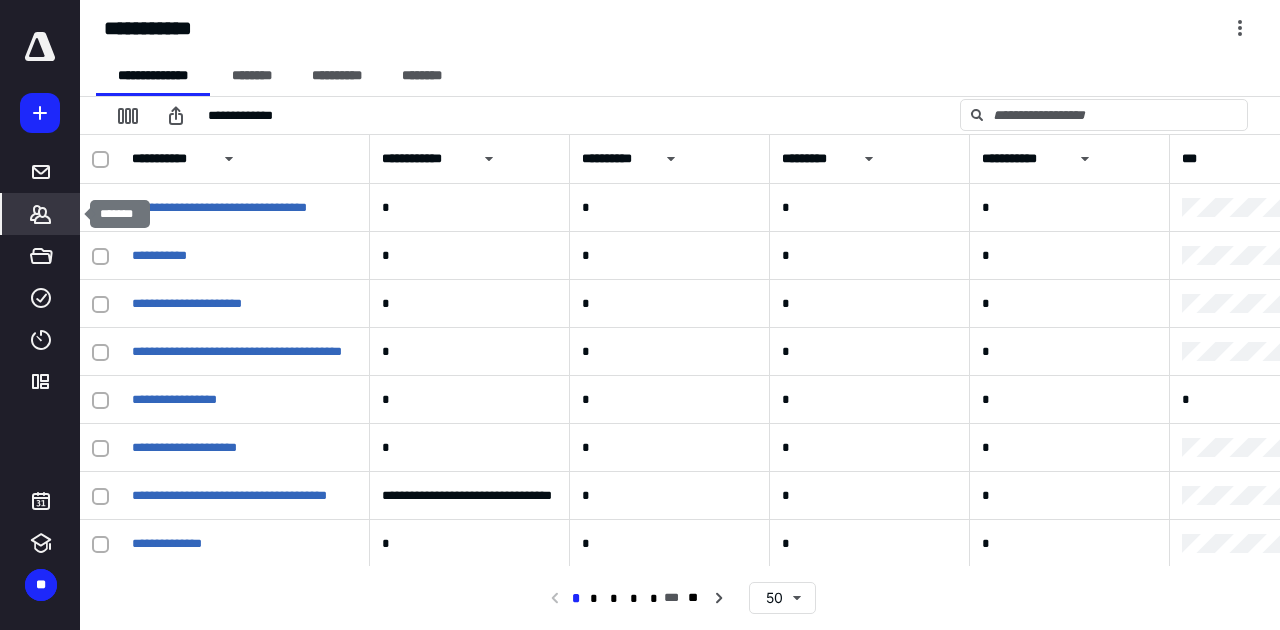click 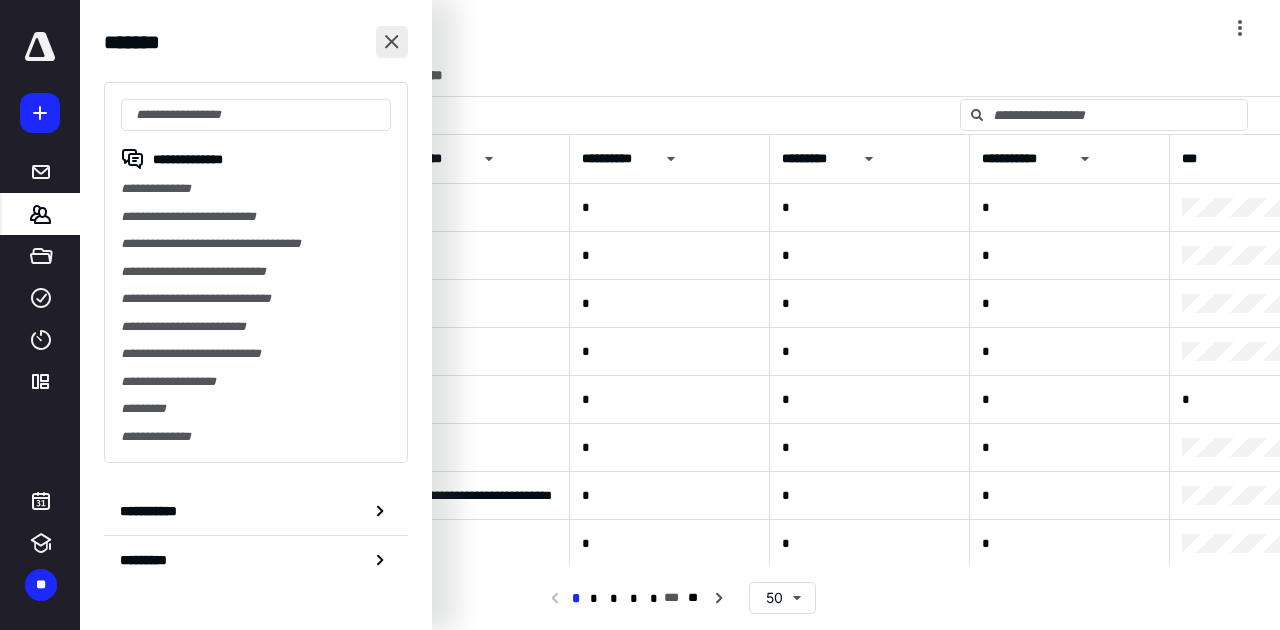 click at bounding box center (392, 42) 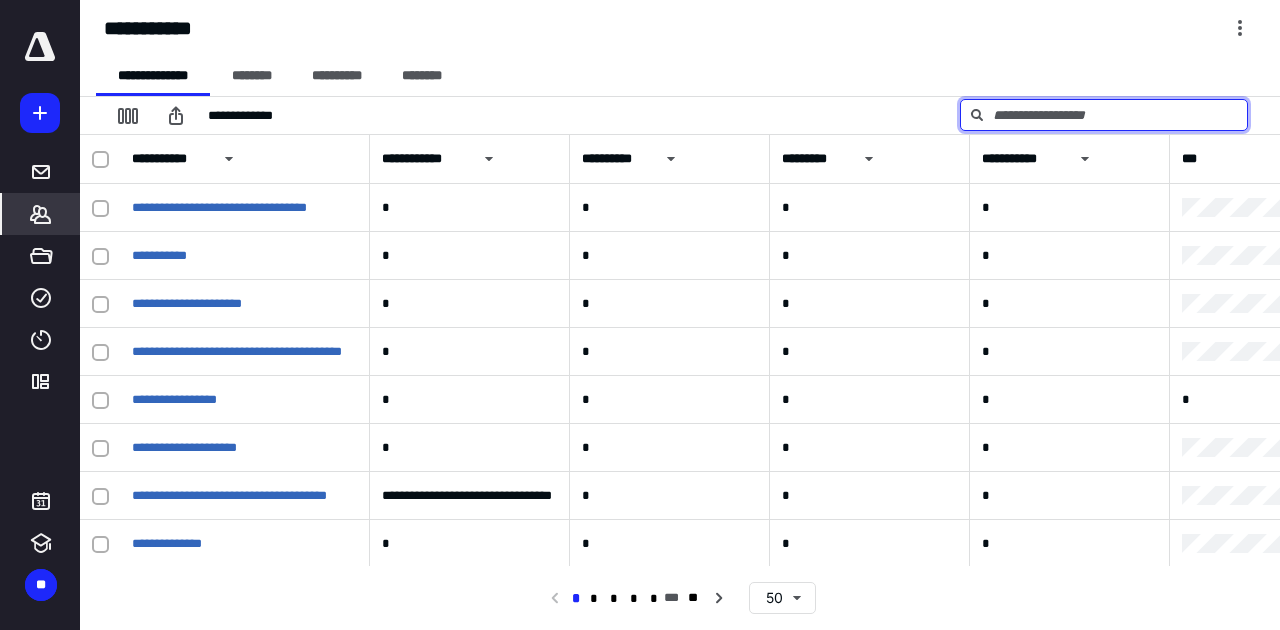 click at bounding box center (1104, 115) 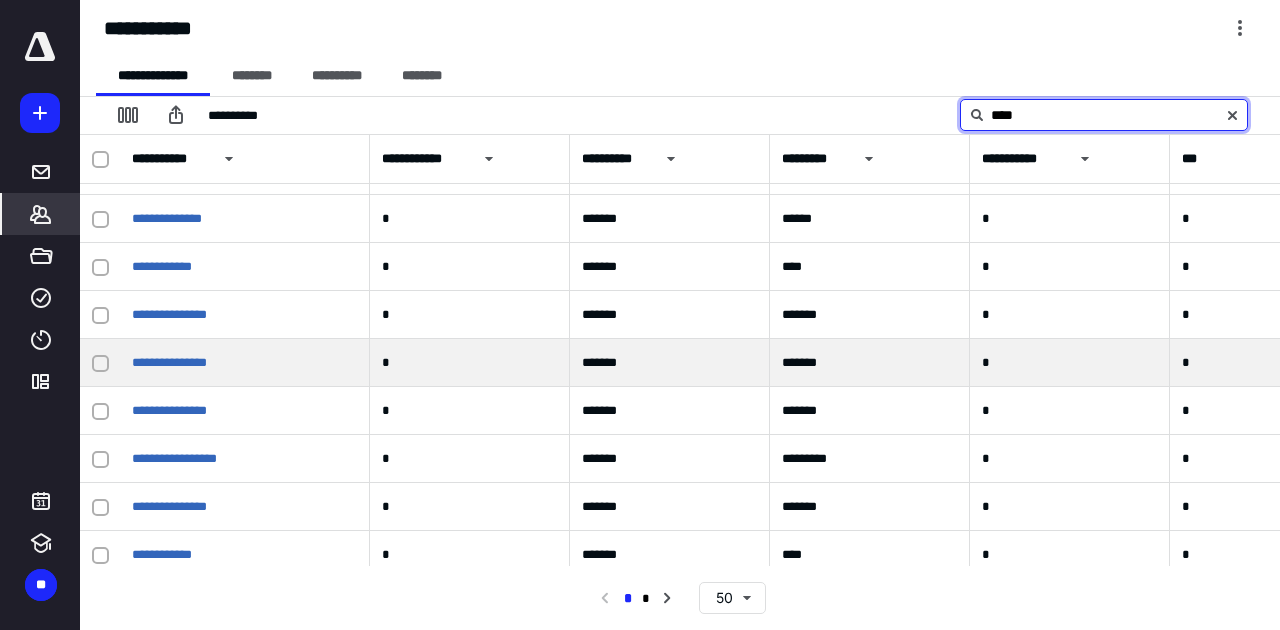 scroll, scrollTop: 0, scrollLeft: 0, axis: both 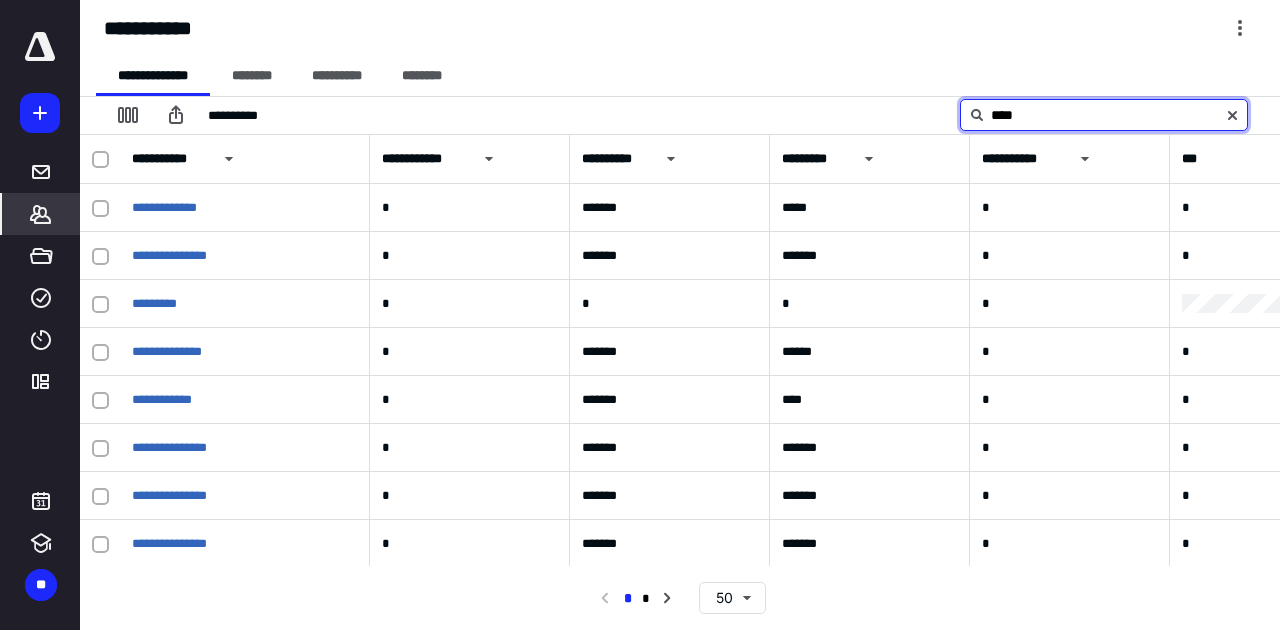 type on "****" 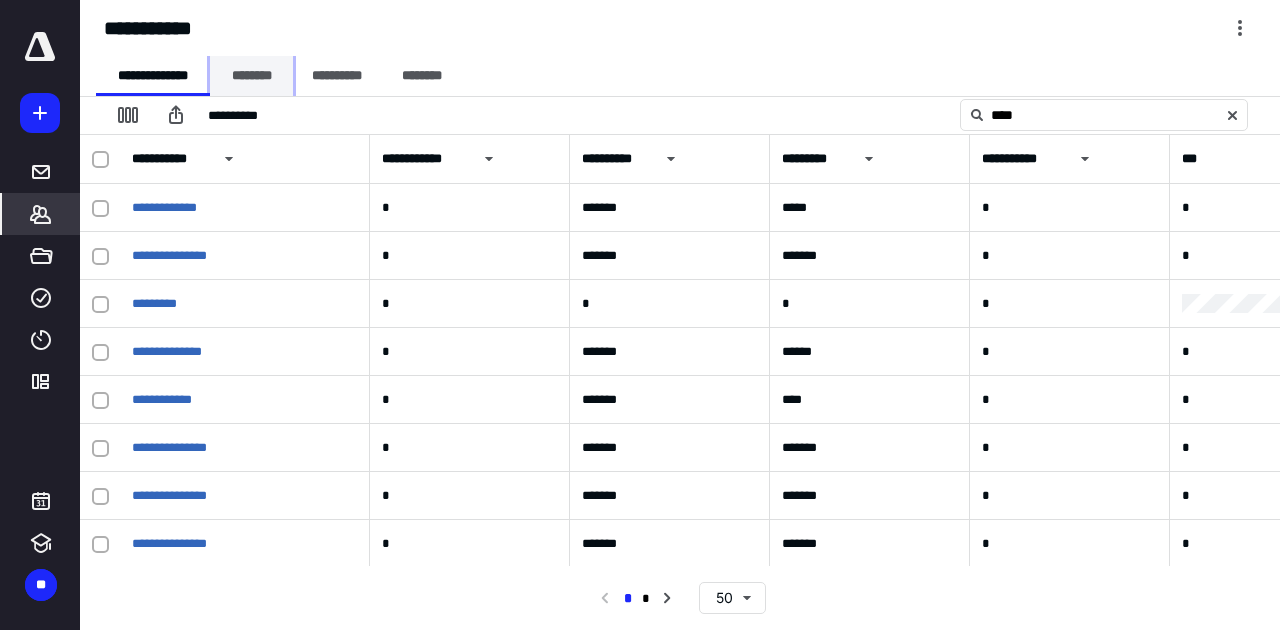 click on "********" at bounding box center (251, 76) 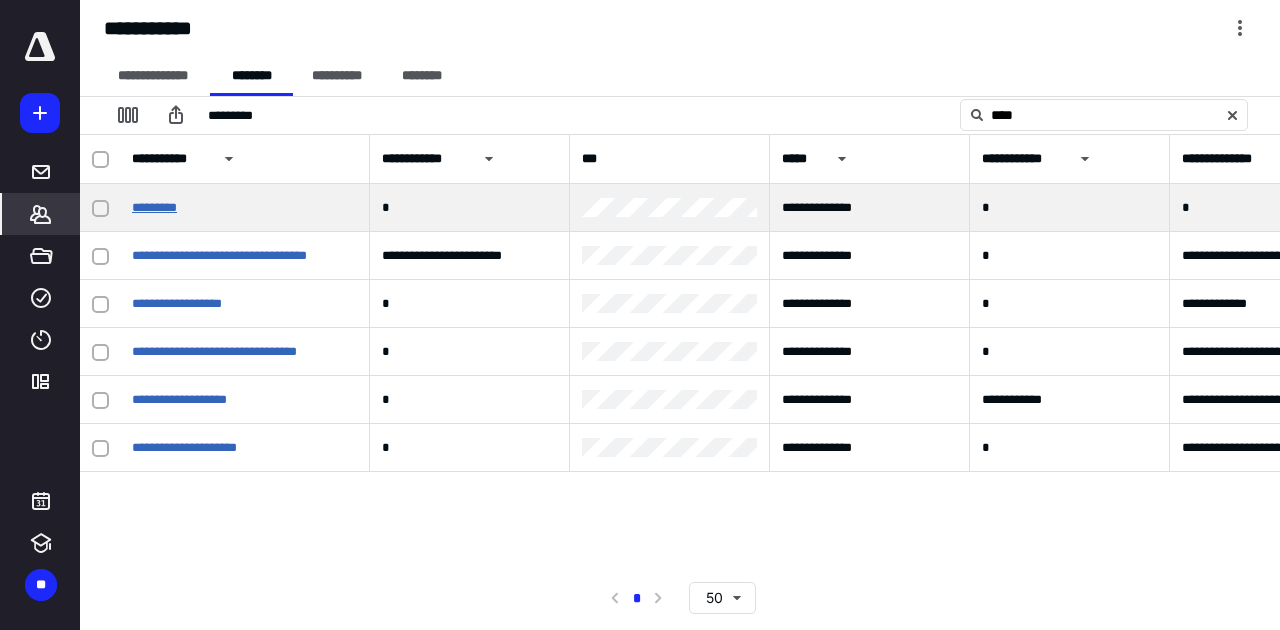 click on "*********" at bounding box center (154, 207) 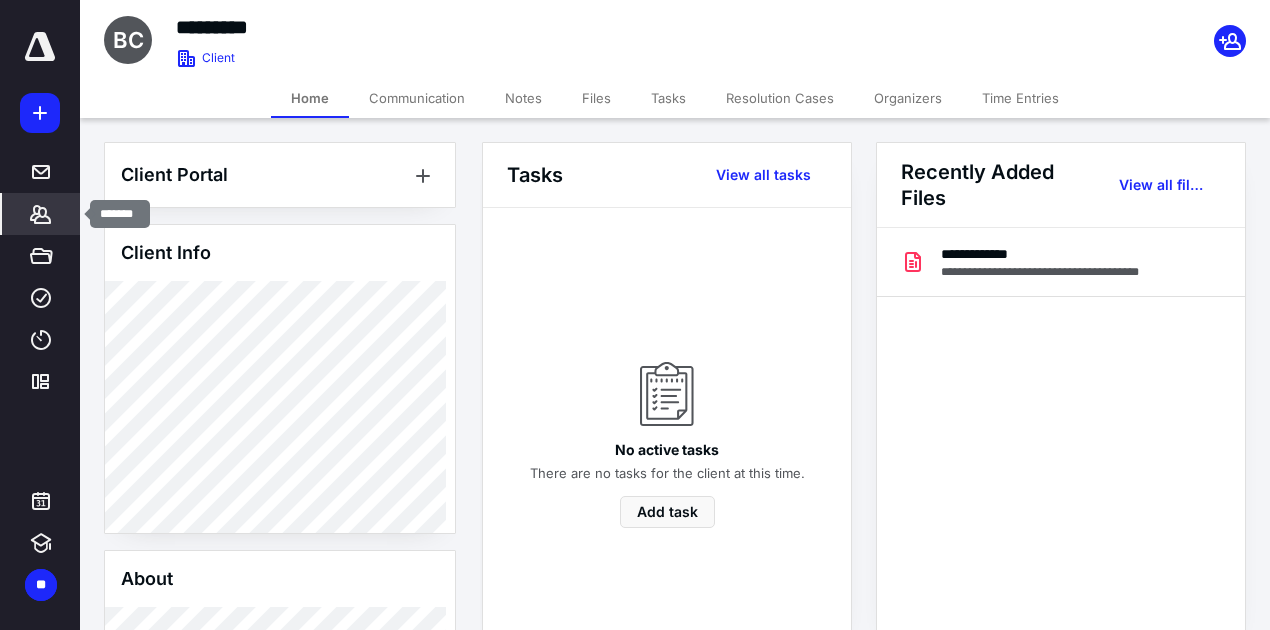 click 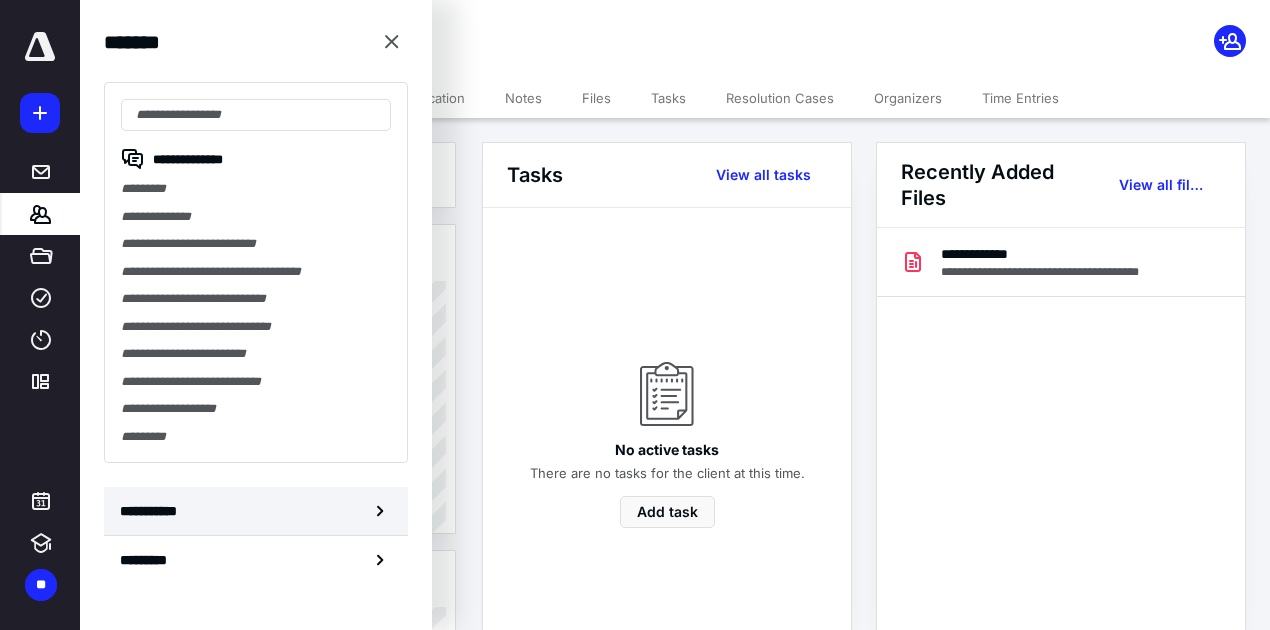 click on "**********" at bounding box center [256, 511] 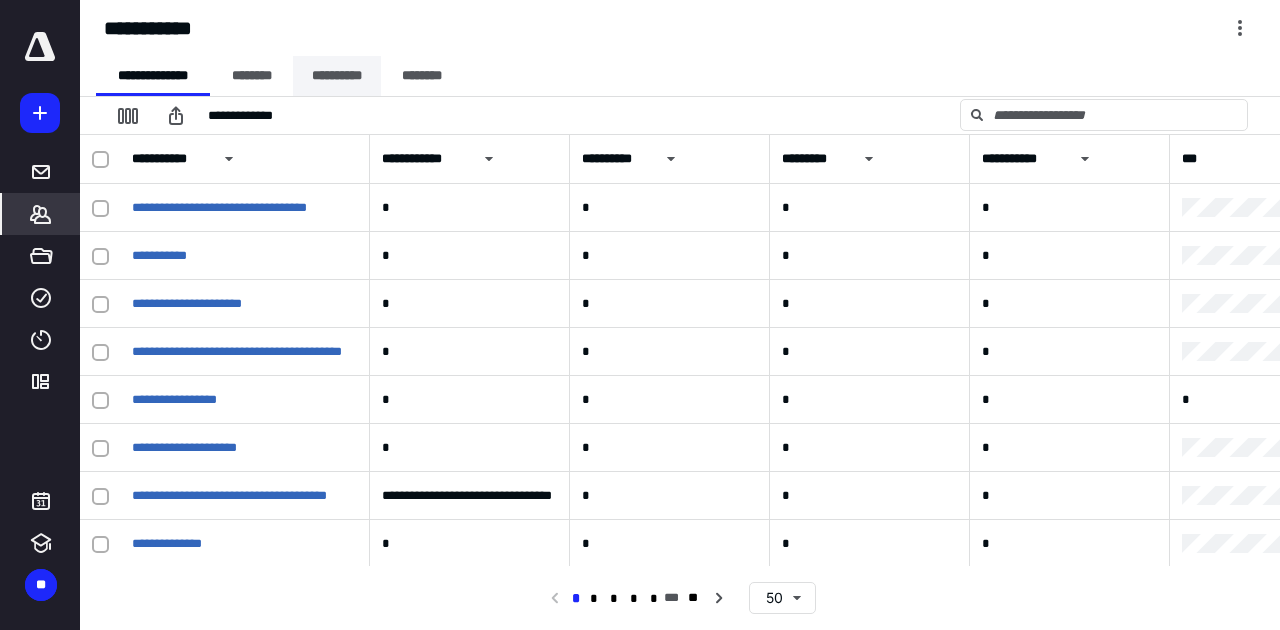 click on "**********" at bounding box center (337, 76) 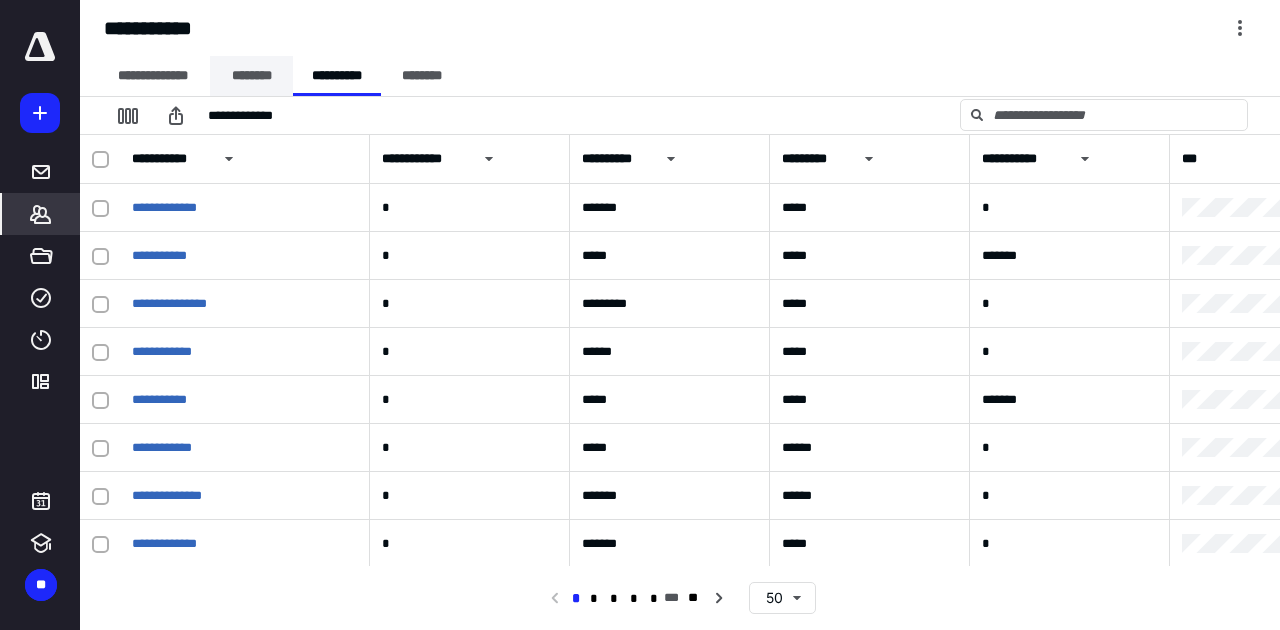 click on "********" at bounding box center (251, 76) 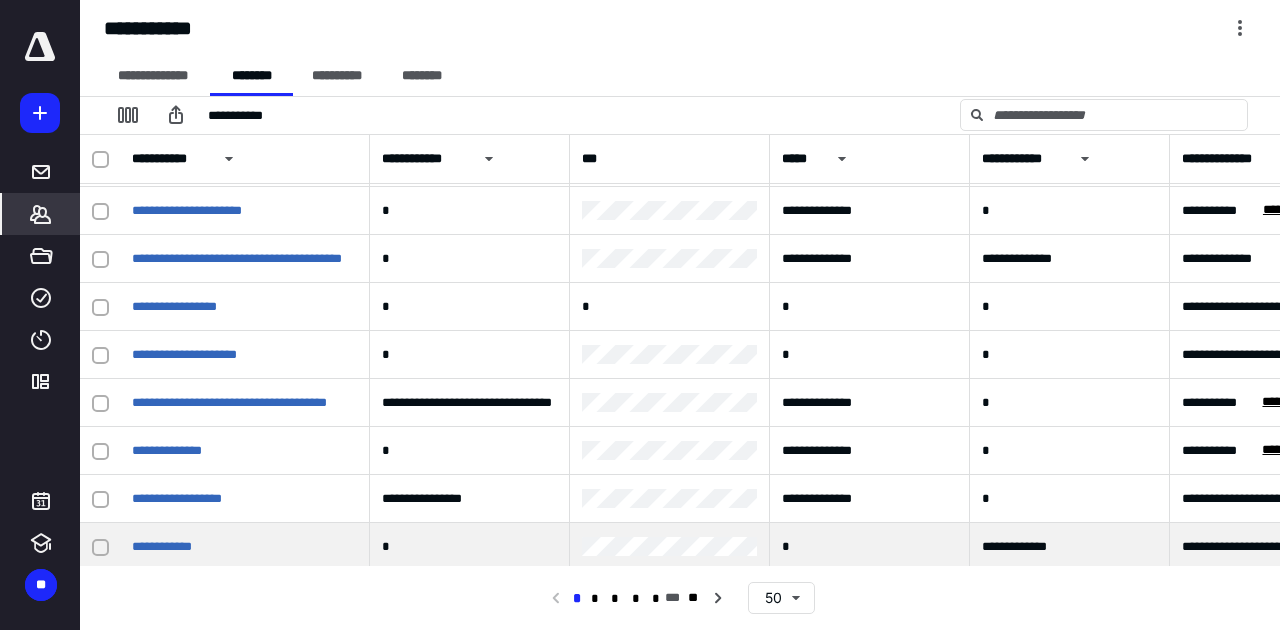 scroll, scrollTop: 200, scrollLeft: 0, axis: vertical 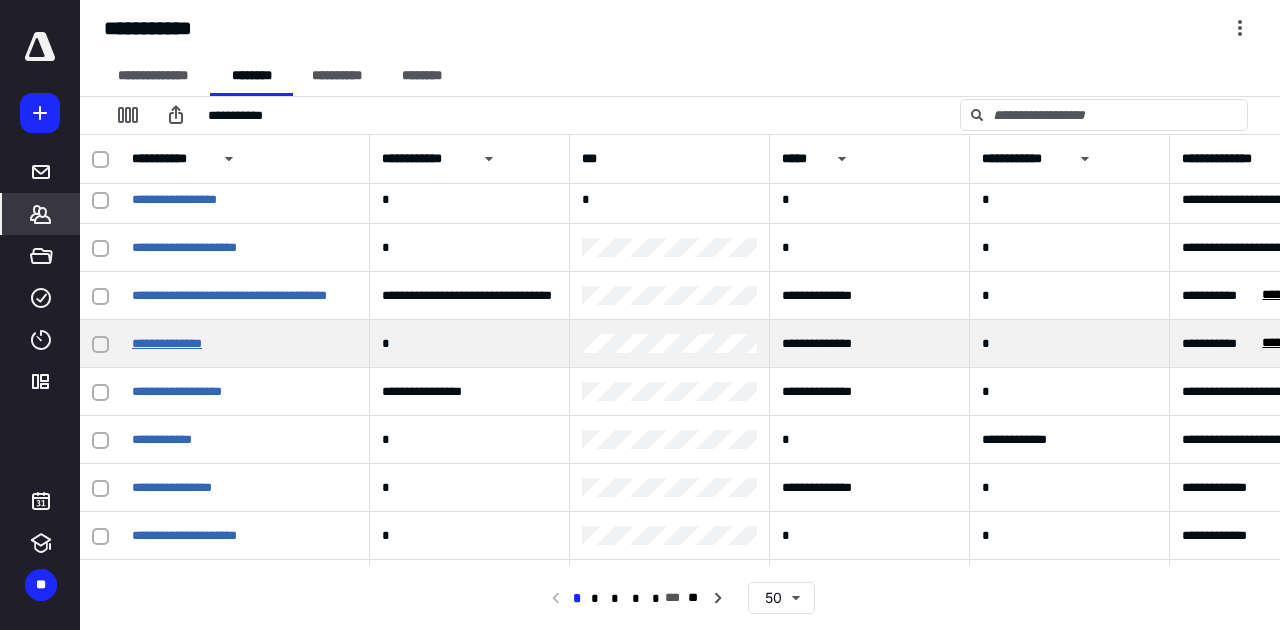 click on "**********" at bounding box center [167, 343] 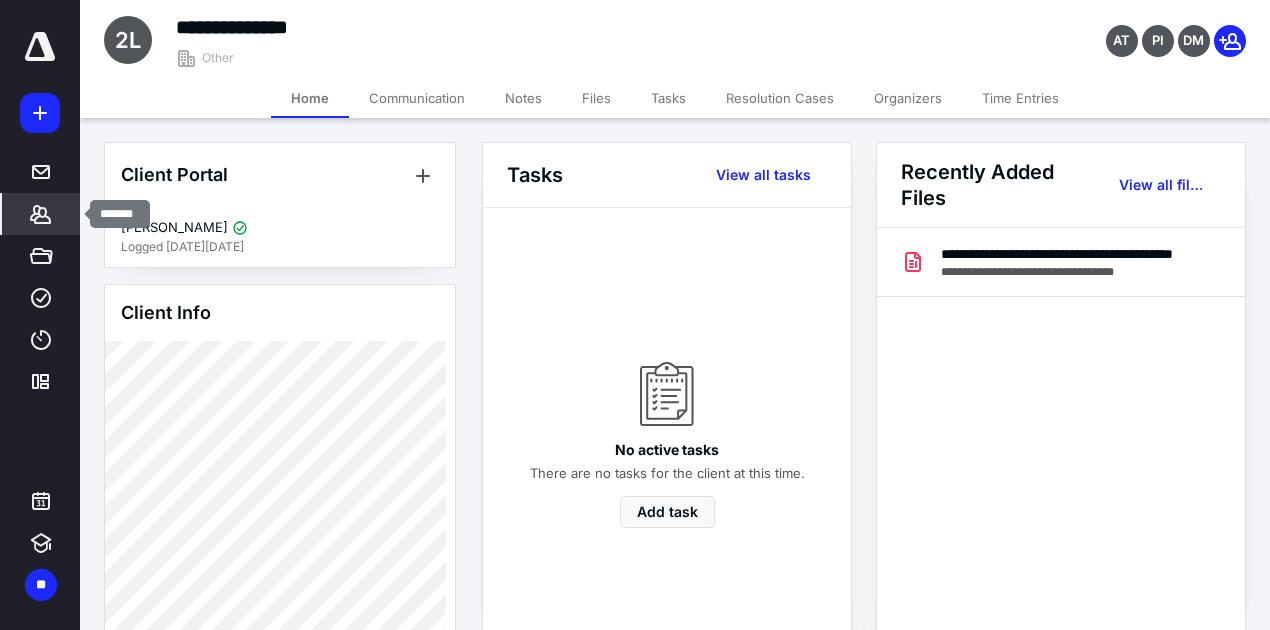 click 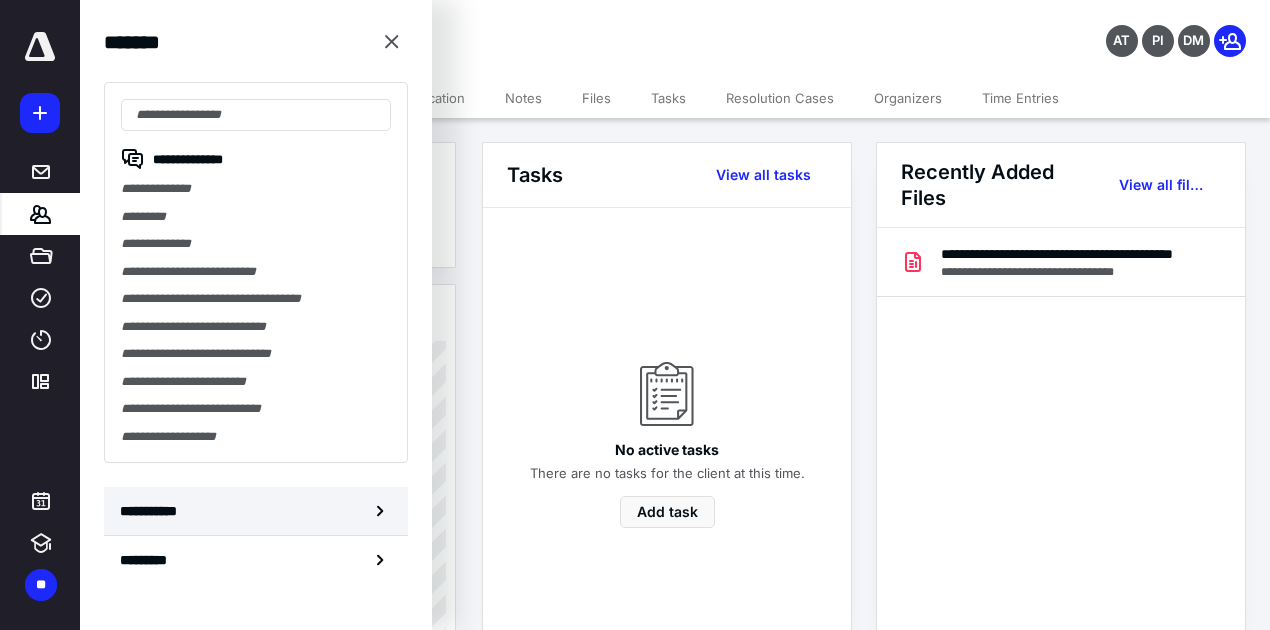 click on "**********" at bounding box center (153, 511) 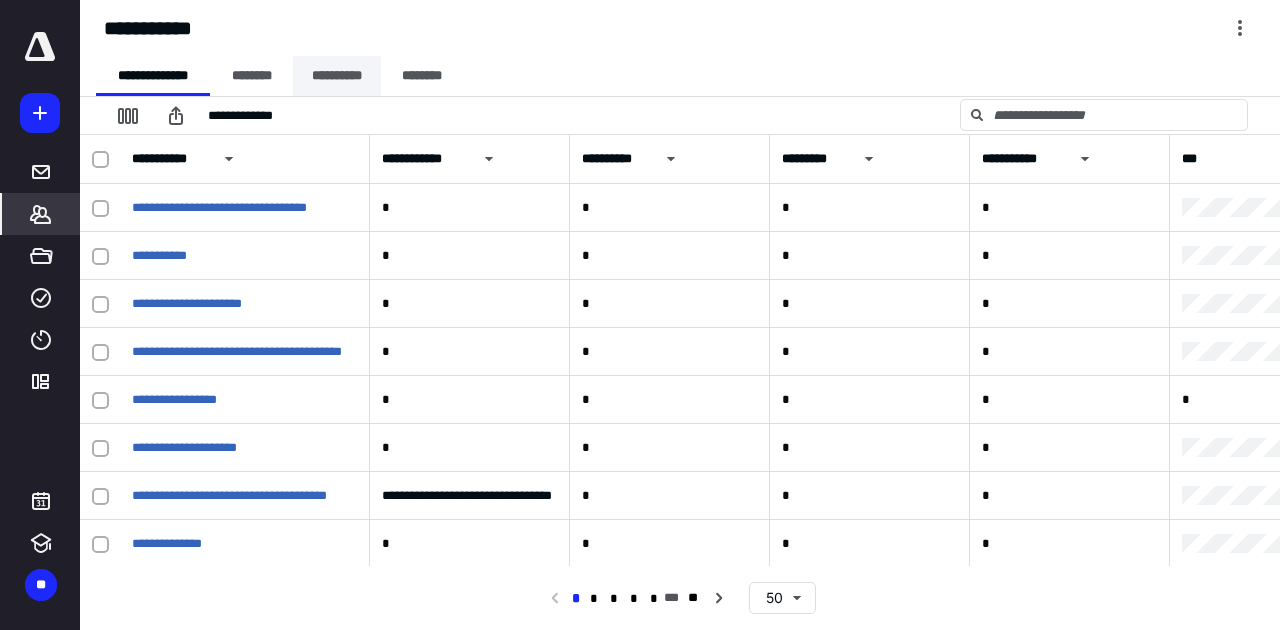 click on "**********" at bounding box center [337, 76] 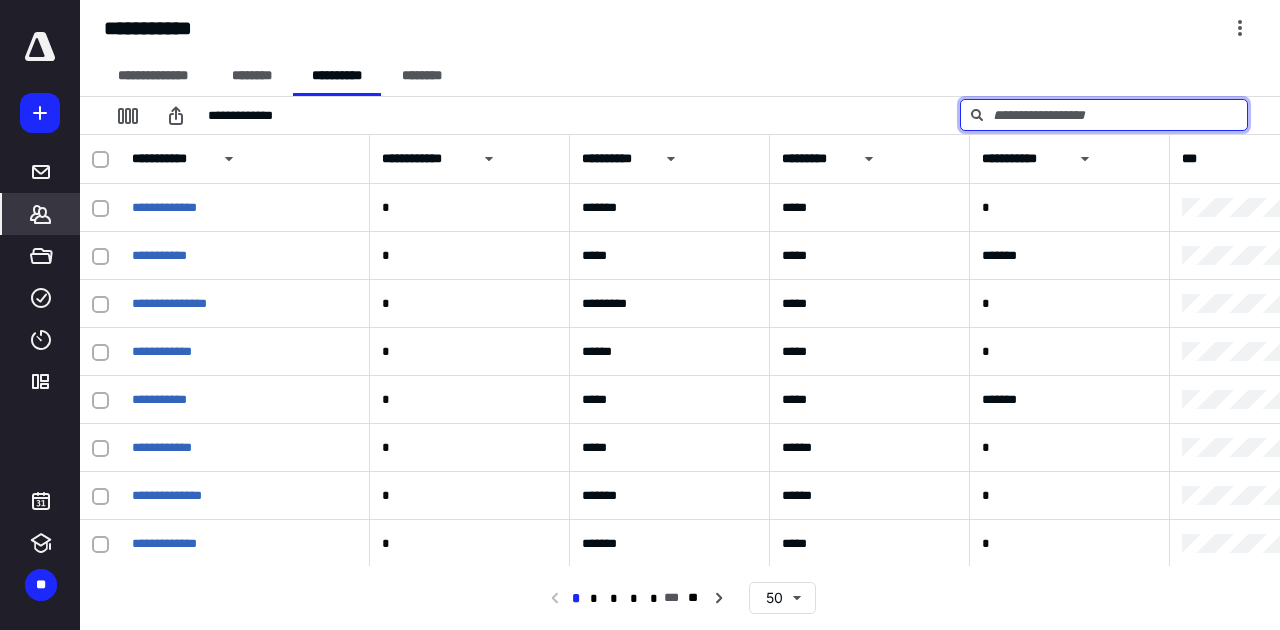 click at bounding box center [1104, 115] 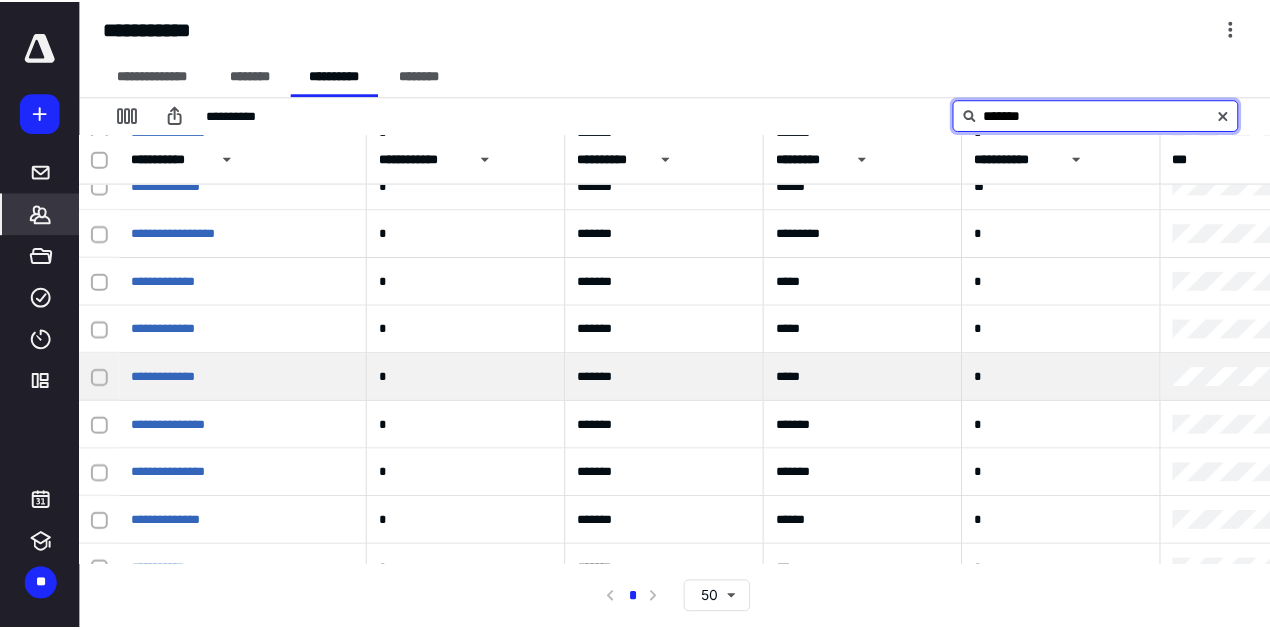 scroll, scrollTop: 266, scrollLeft: 0, axis: vertical 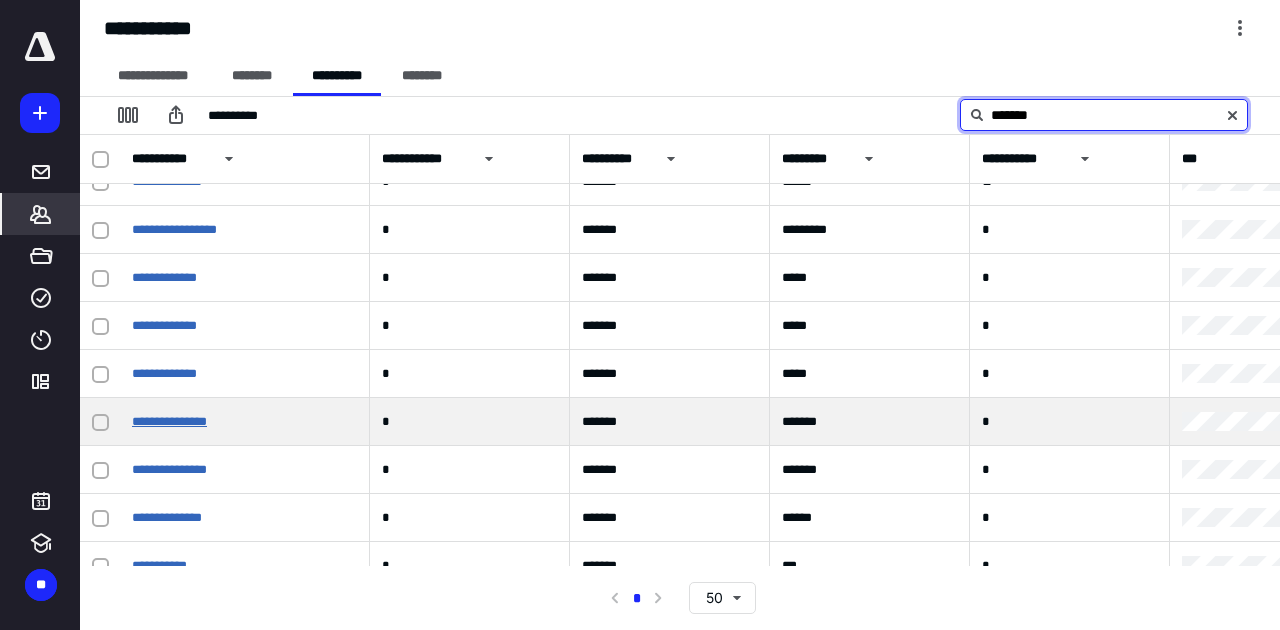 type on "*******" 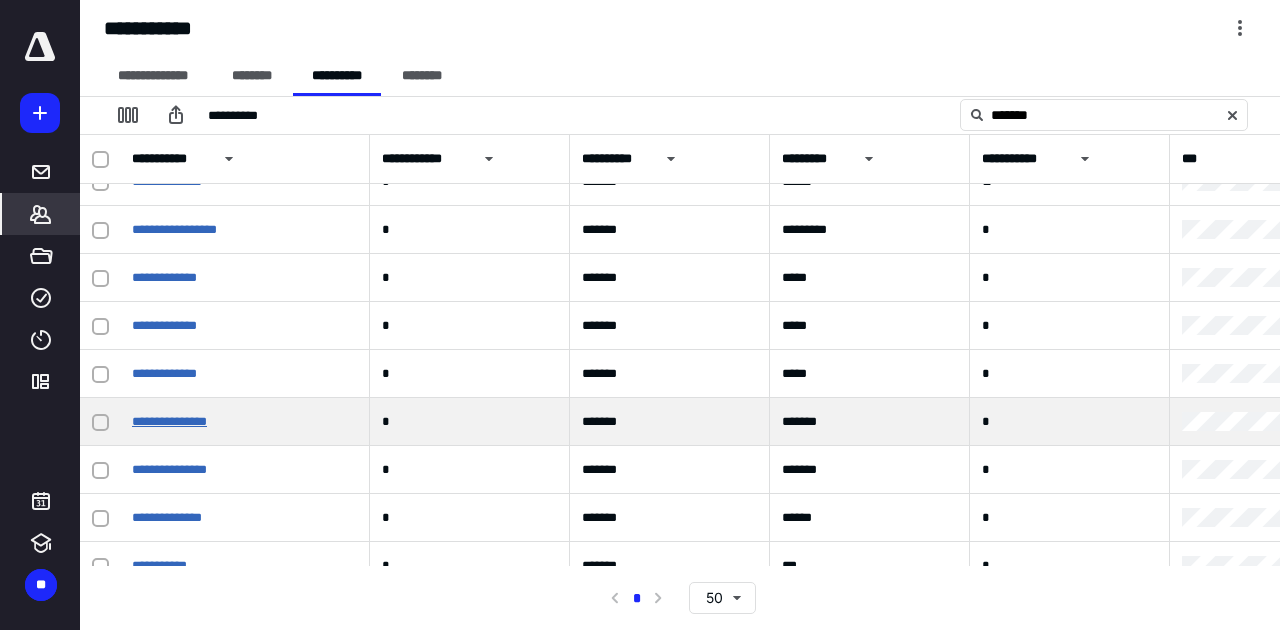 click on "**********" at bounding box center (169, 421) 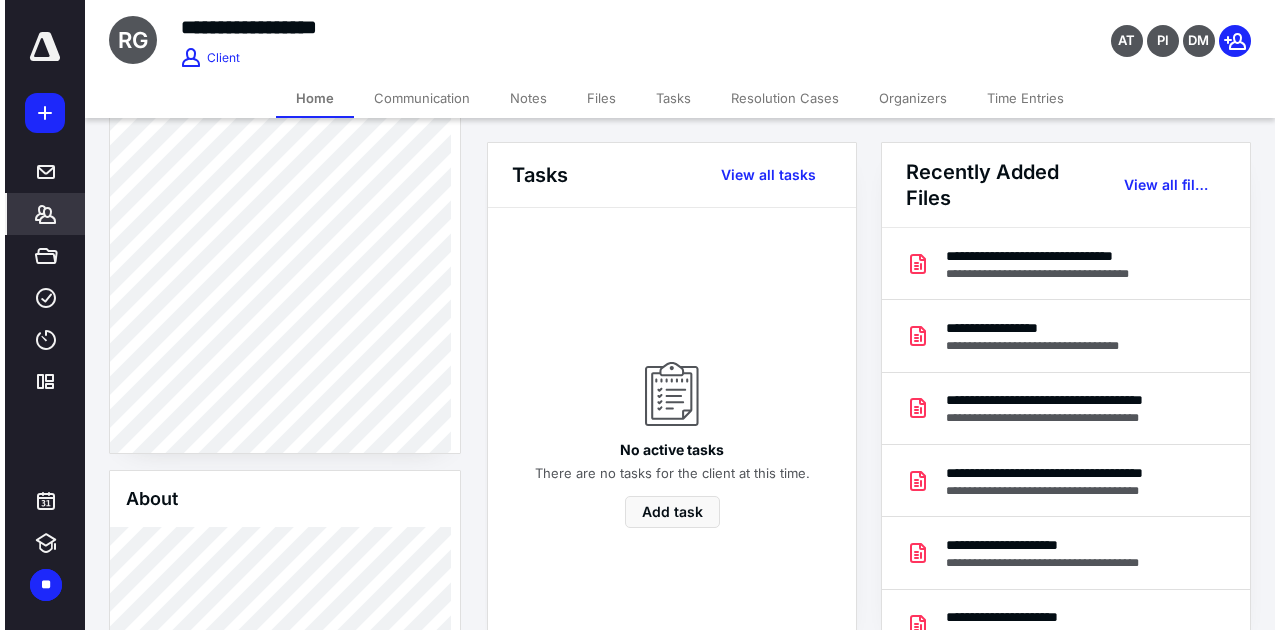 scroll, scrollTop: 200, scrollLeft: 0, axis: vertical 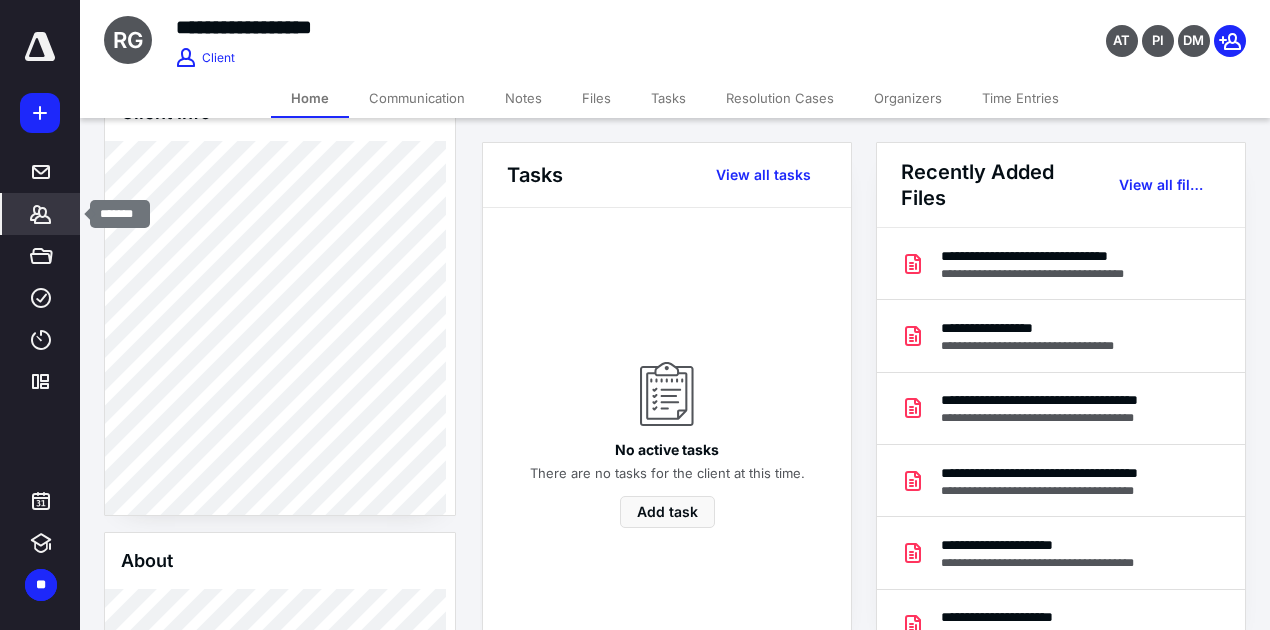 drag, startPoint x: 46, startPoint y: 216, endPoint x: 36, endPoint y: 207, distance: 13.453624 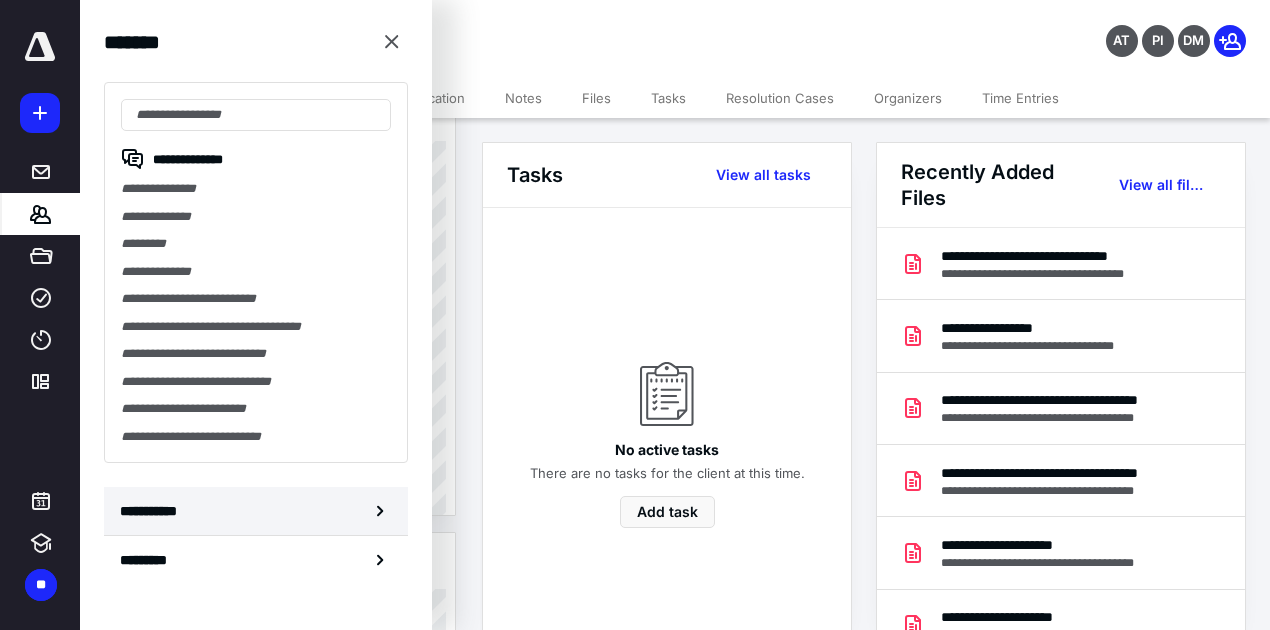 click on "**********" at bounding box center (153, 511) 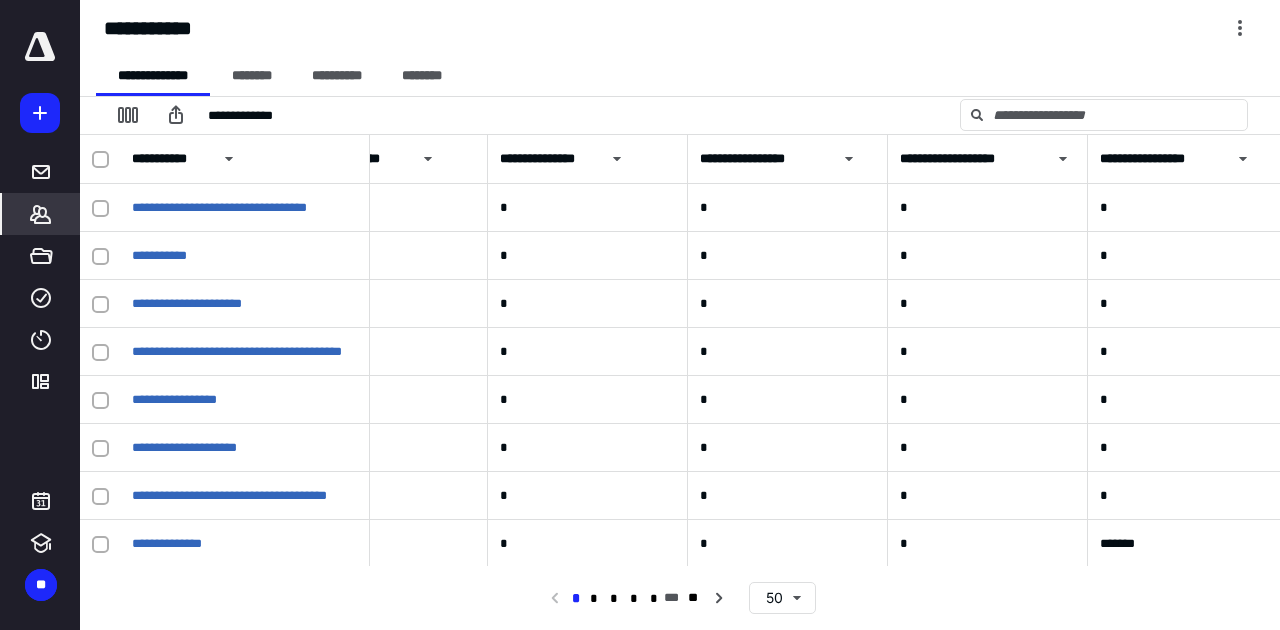 scroll, scrollTop: 0, scrollLeft: 3115, axis: horizontal 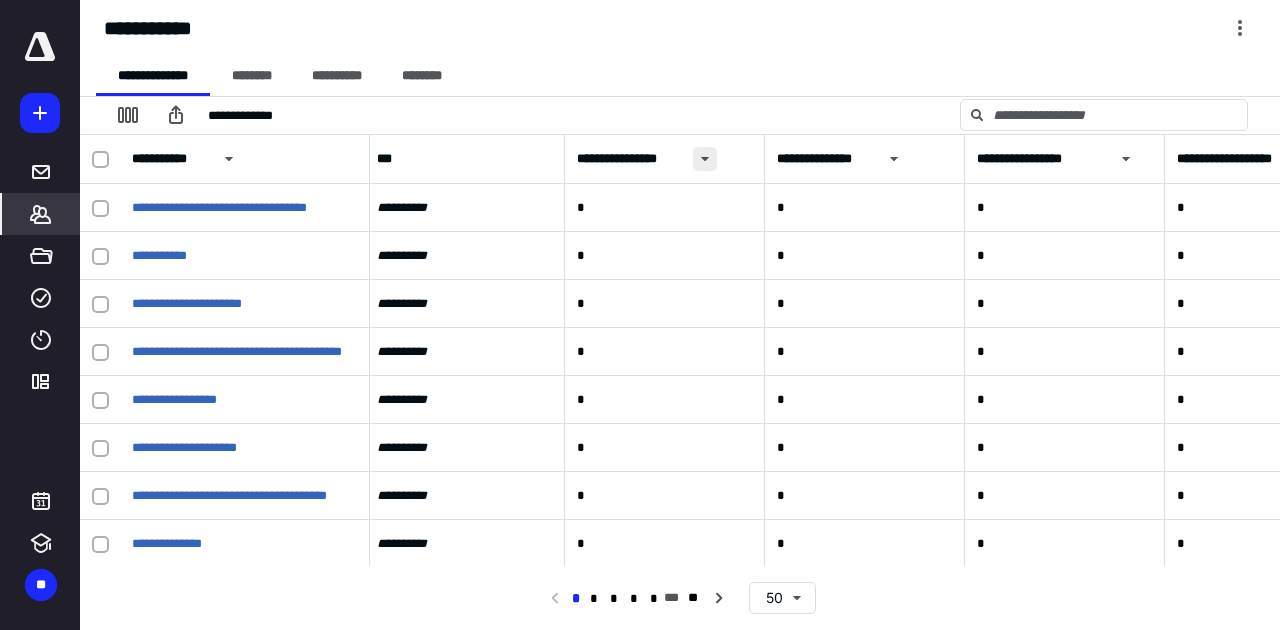 click at bounding box center (705, 159) 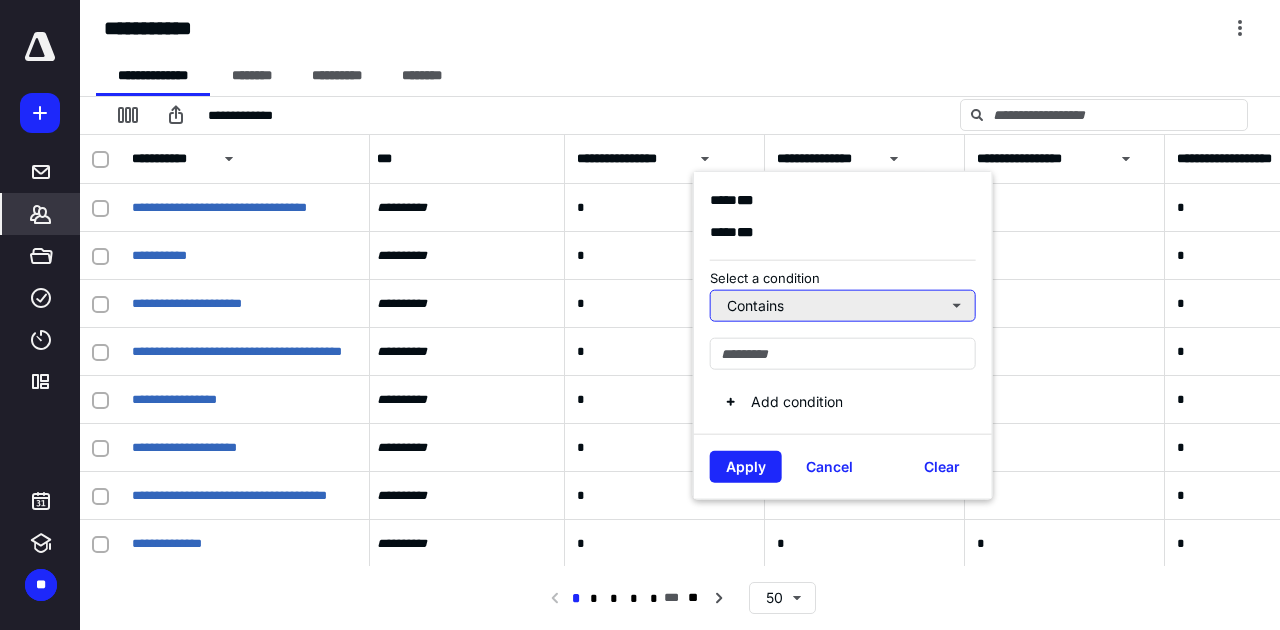 click on "Contains" at bounding box center [843, 305] 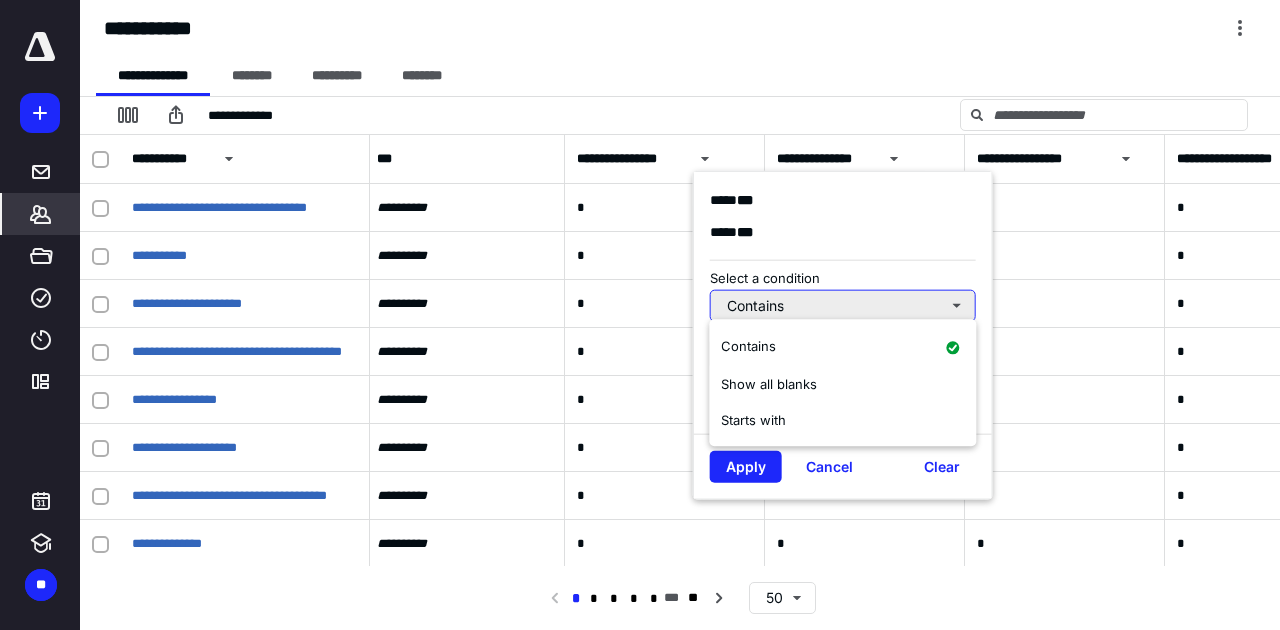 click on "Contains" at bounding box center [843, 305] 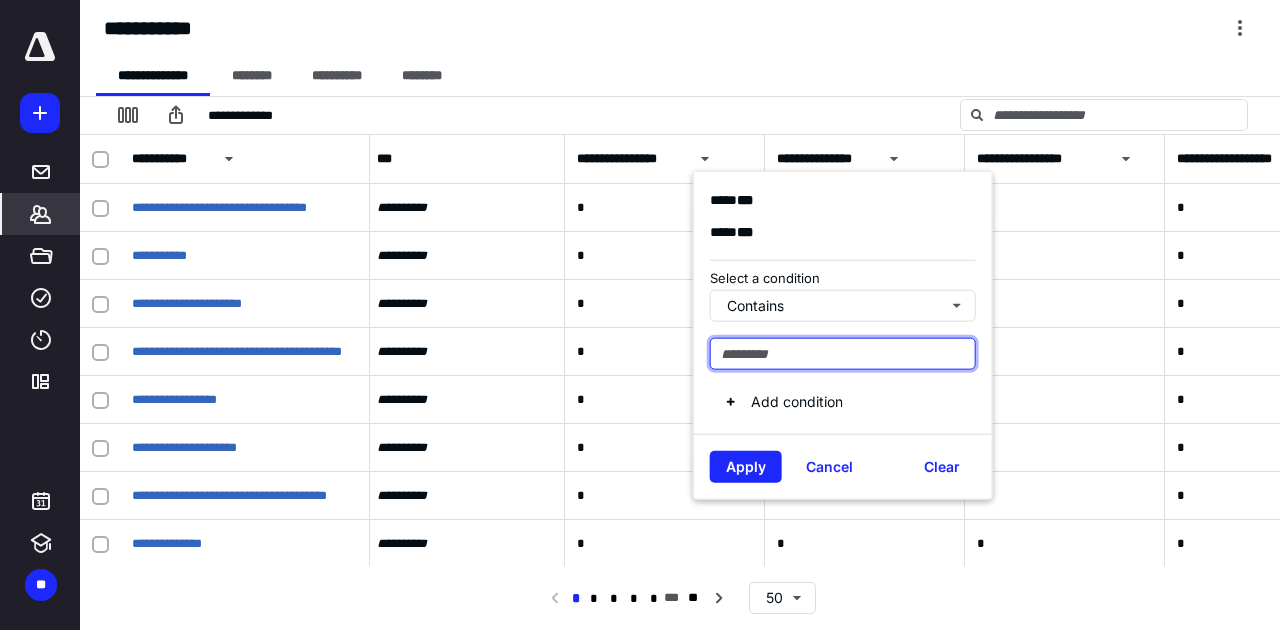 click at bounding box center [843, 353] 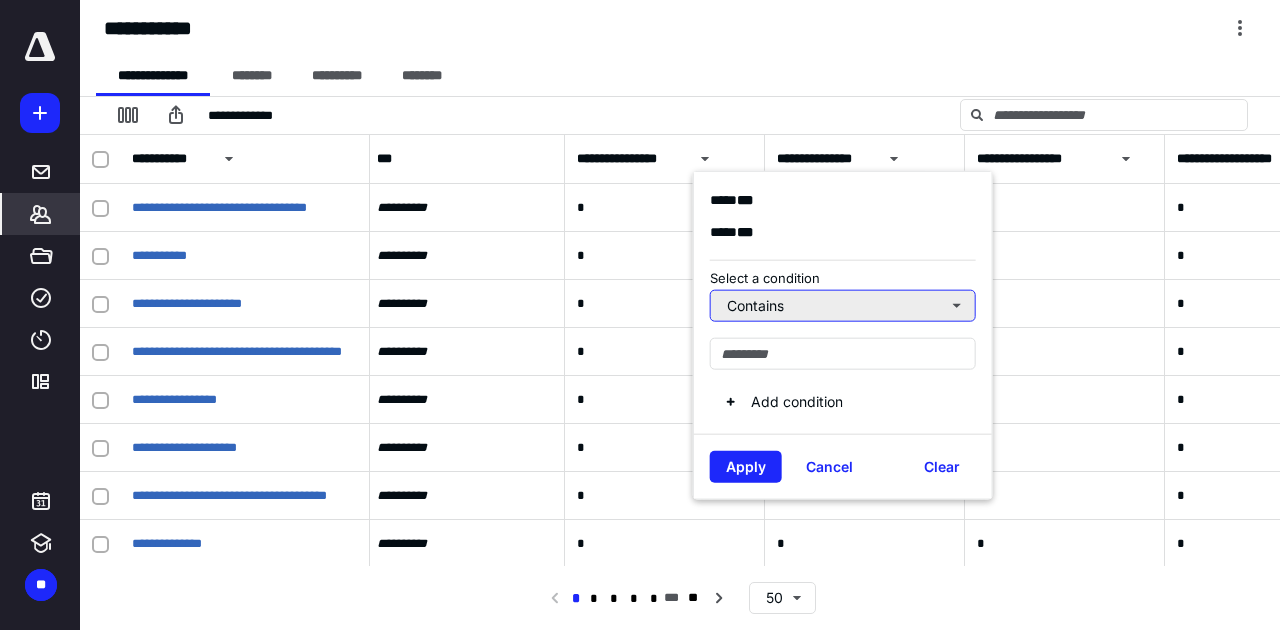 click on "Contains" at bounding box center (843, 305) 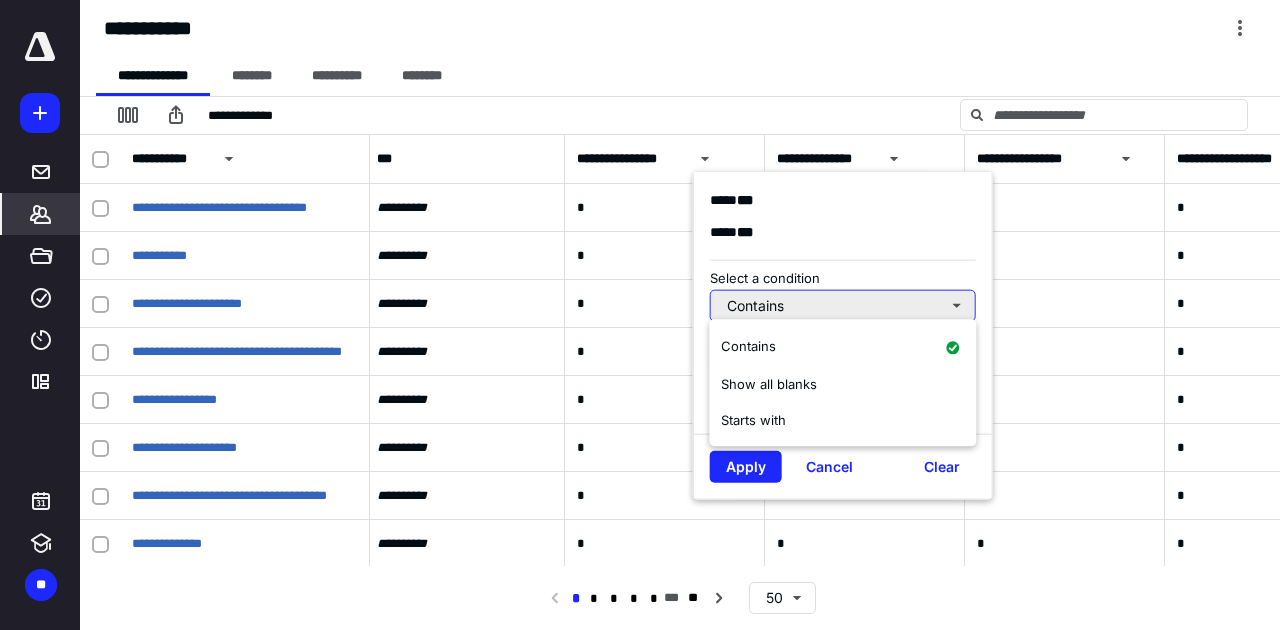click on "Contains" at bounding box center [843, 305] 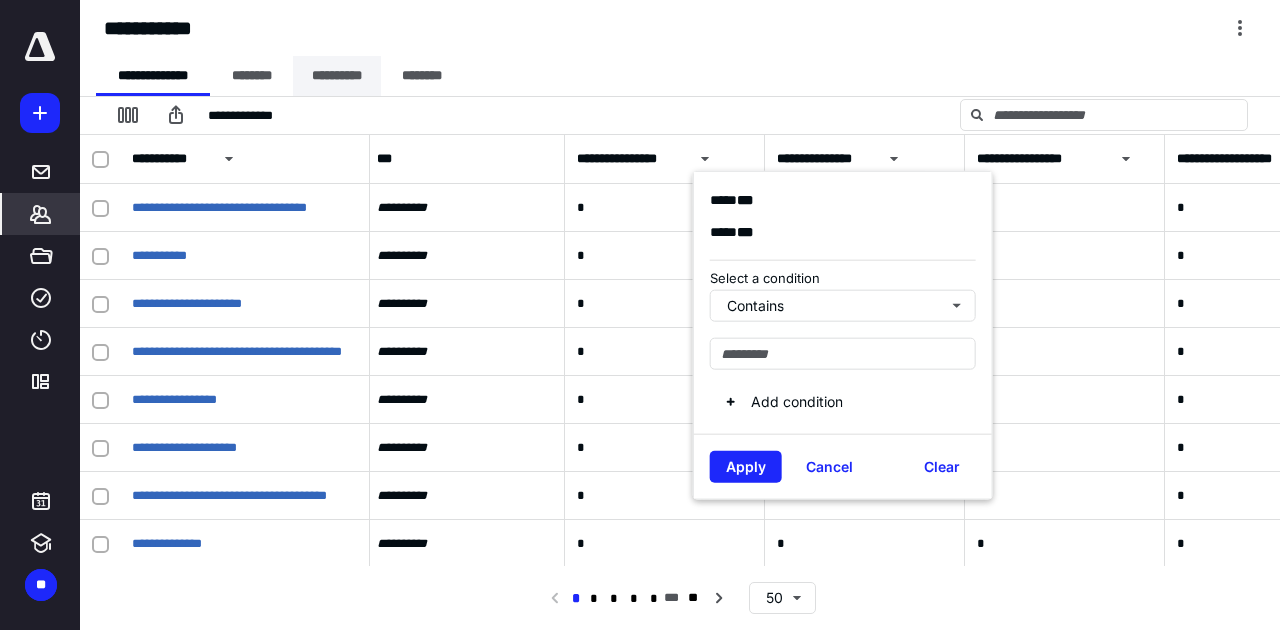 click on "**********" at bounding box center [337, 76] 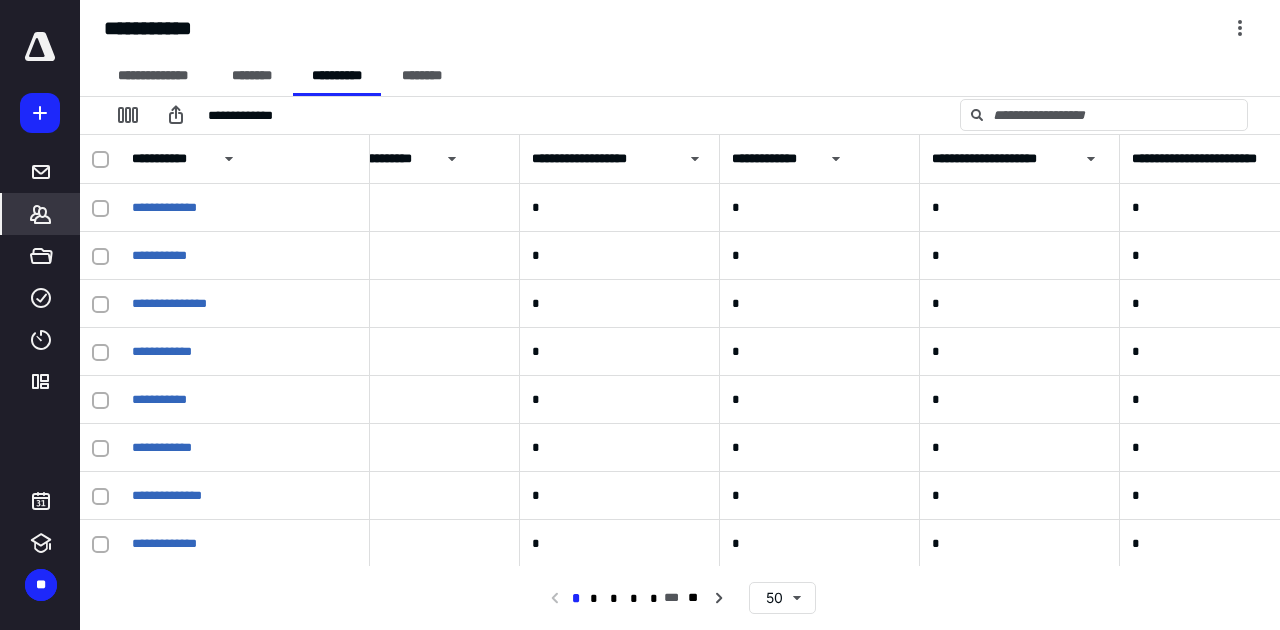 scroll, scrollTop: 0, scrollLeft: 7210, axis: horizontal 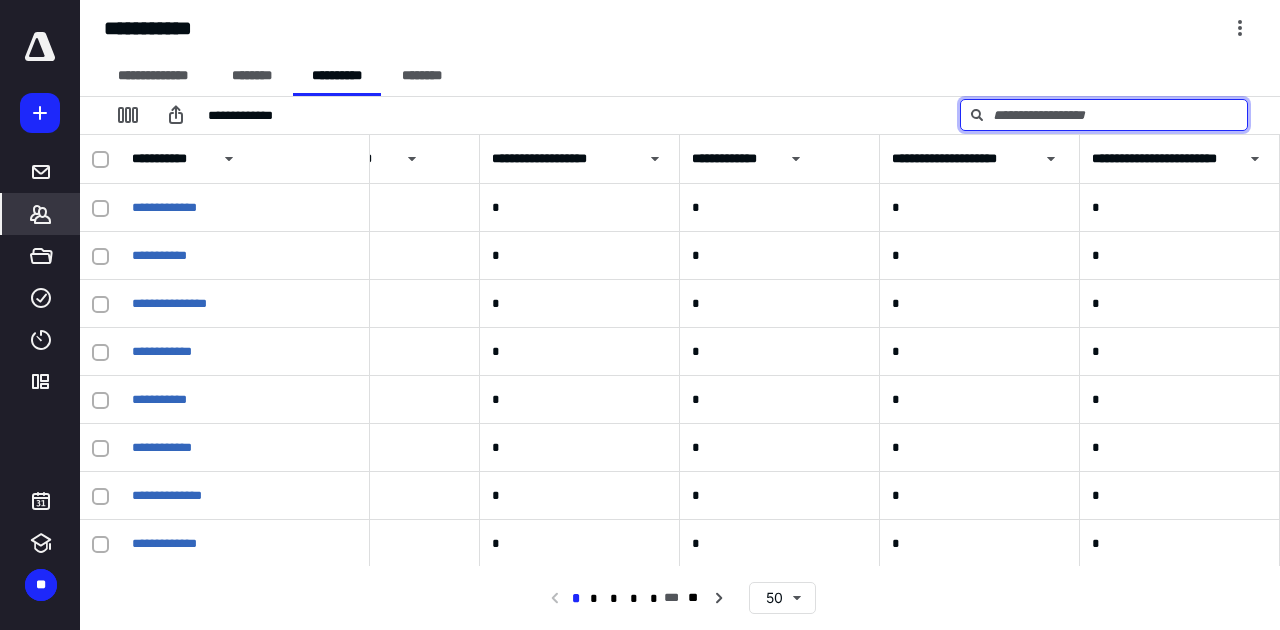 click at bounding box center (1104, 115) 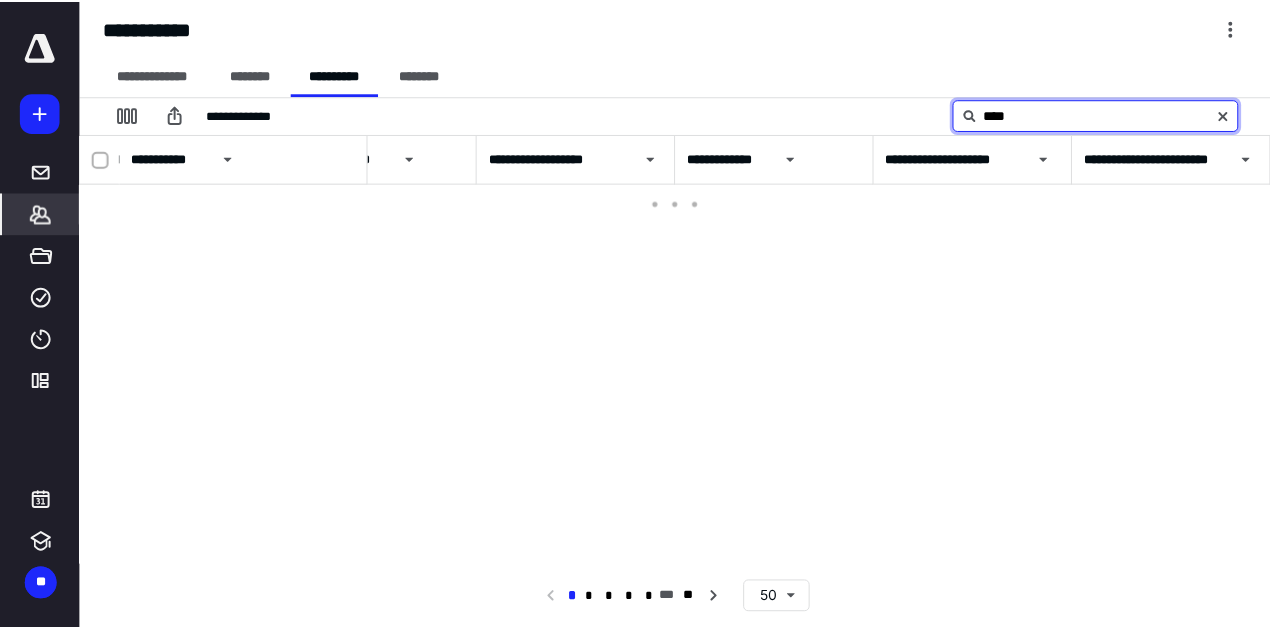 scroll, scrollTop: 0, scrollLeft: 7200, axis: horizontal 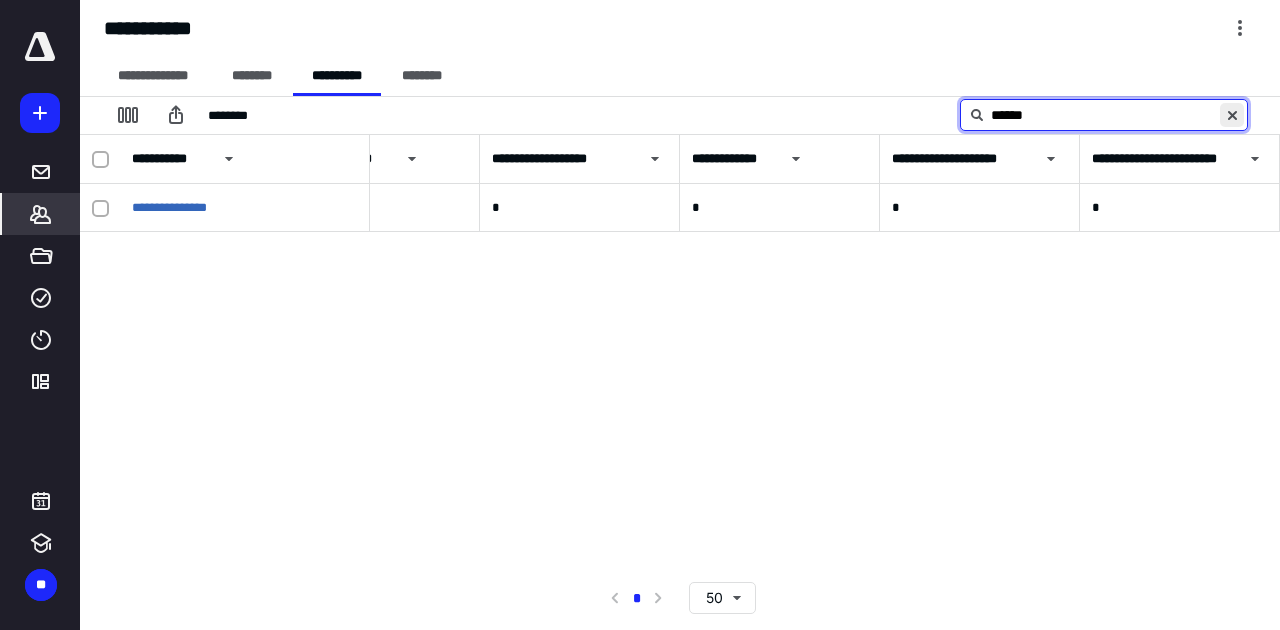type on "******" 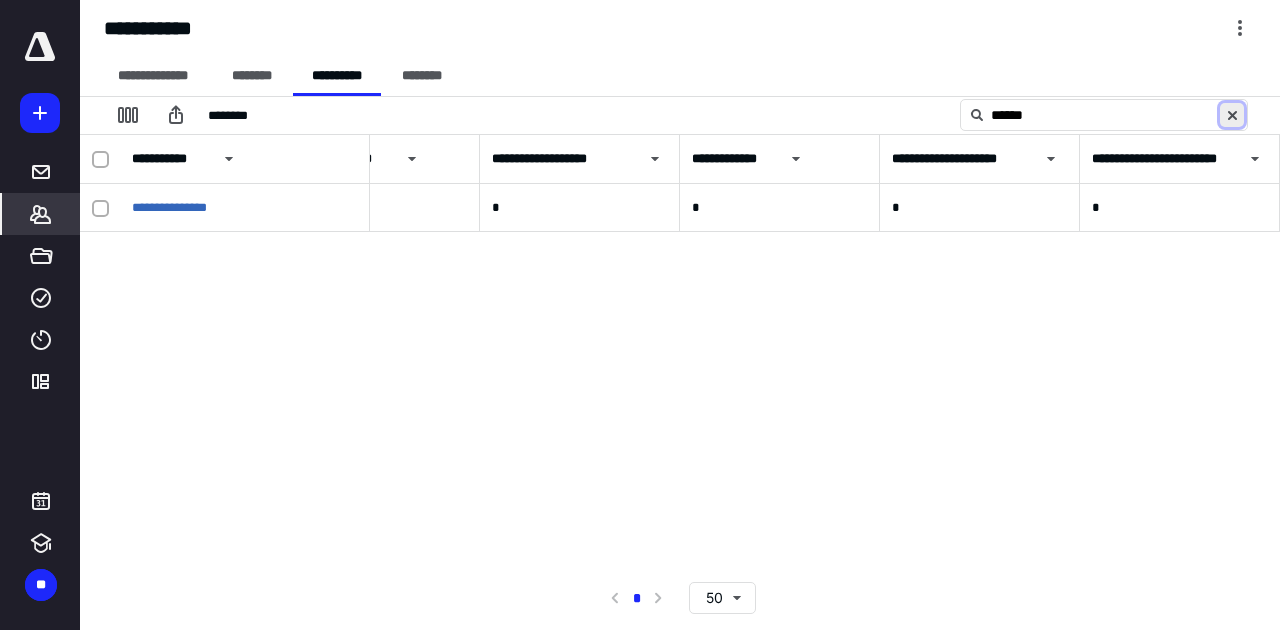 click at bounding box center (1232, 115) 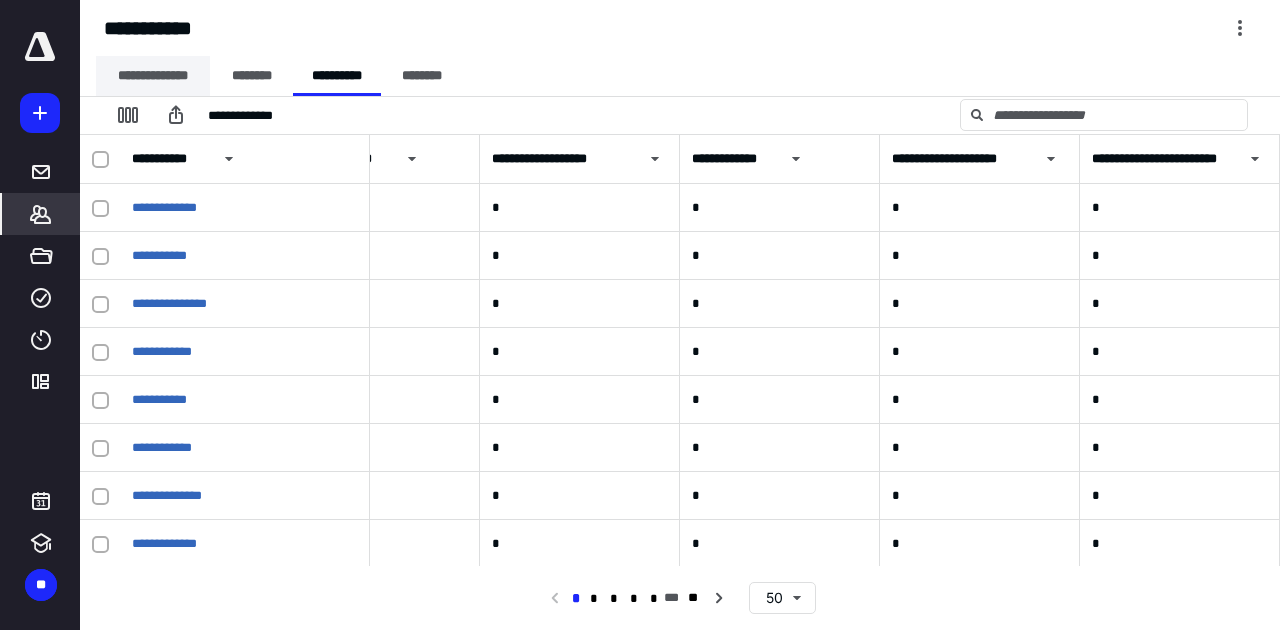 click on "**********" at bounding box center [153, 76] 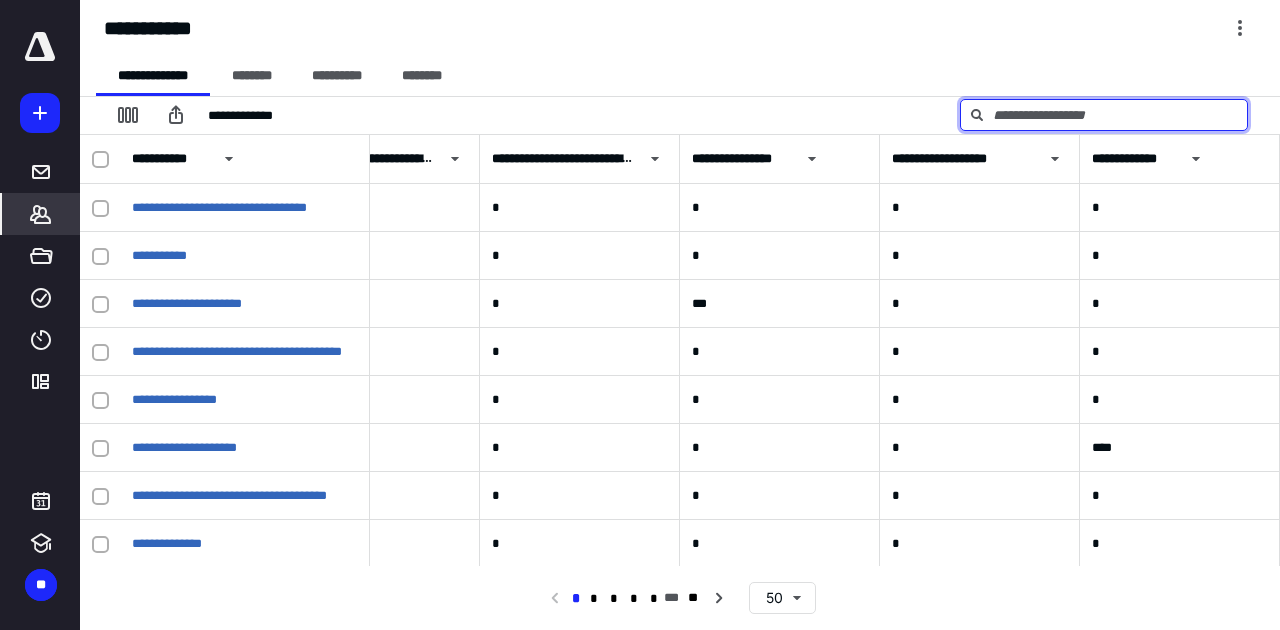click at bounding box center (1104, 115) 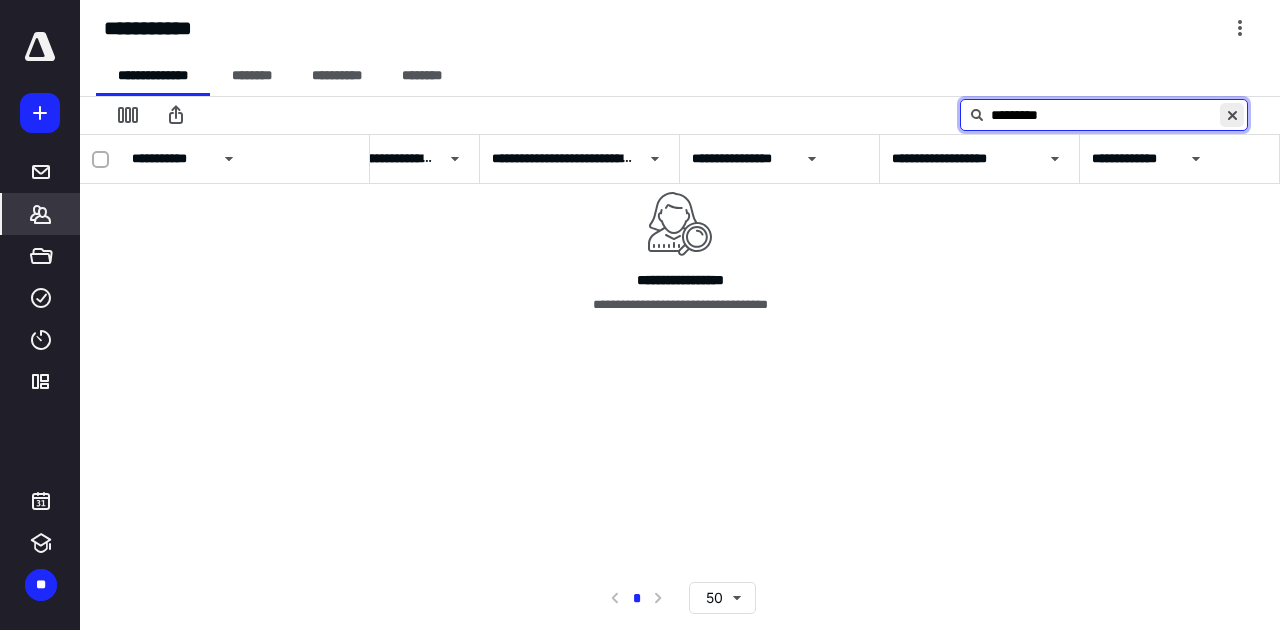 type on "*********" 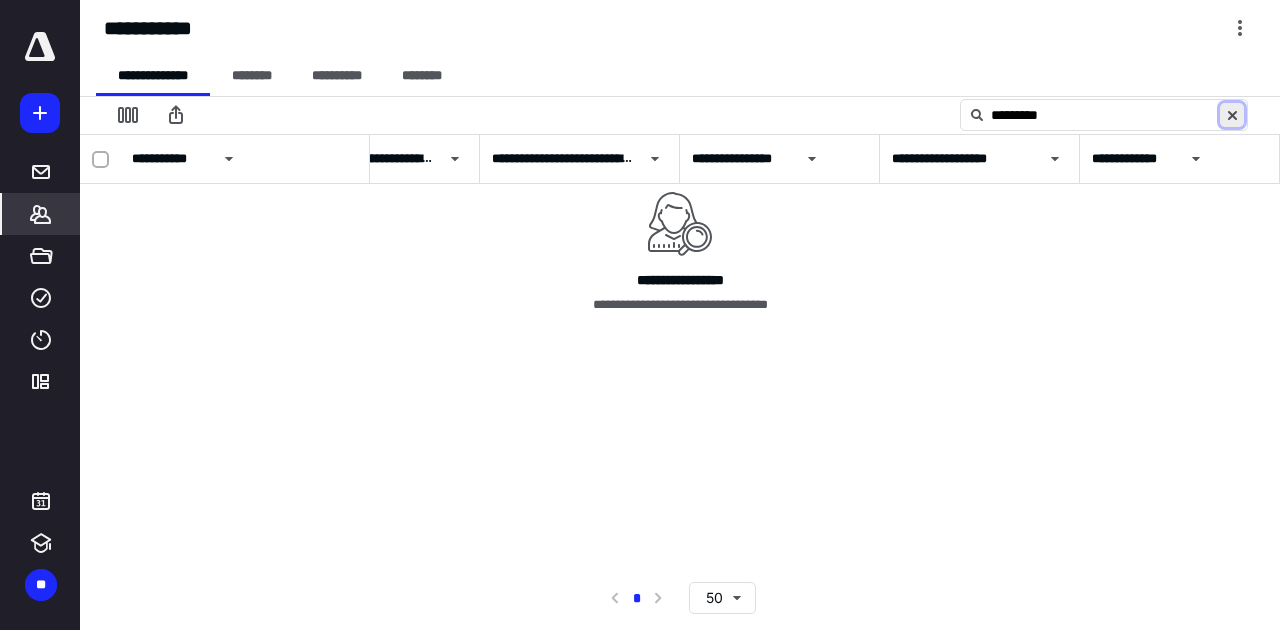 click at bounding box center [1232, 115] 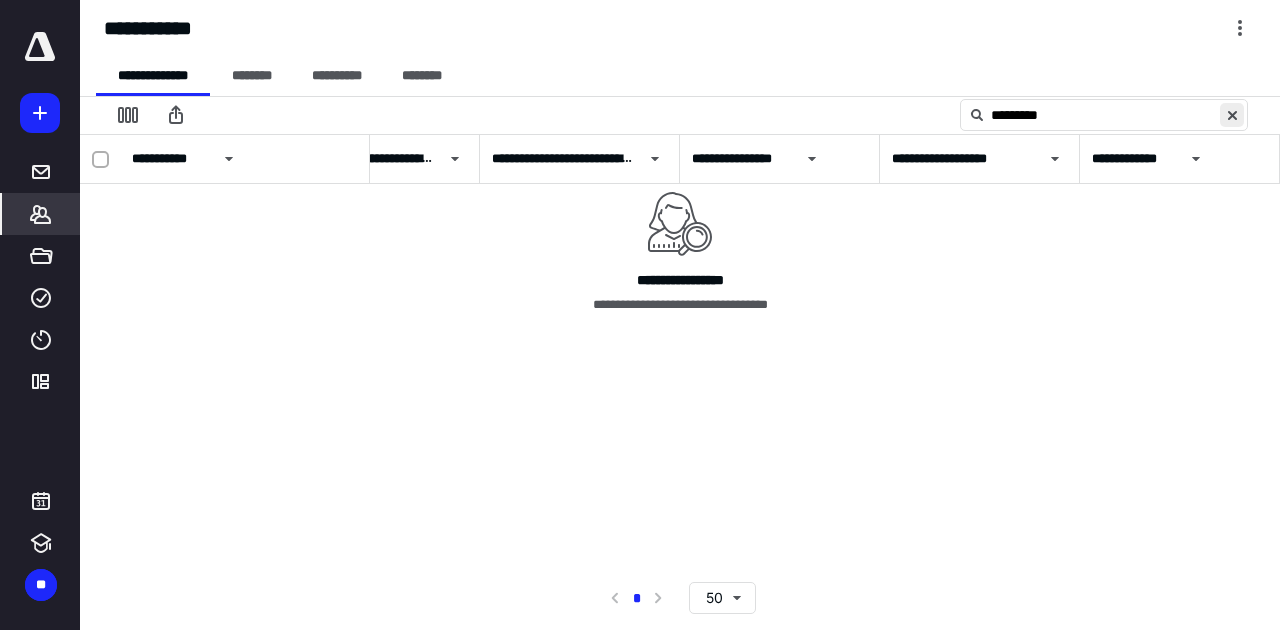 type 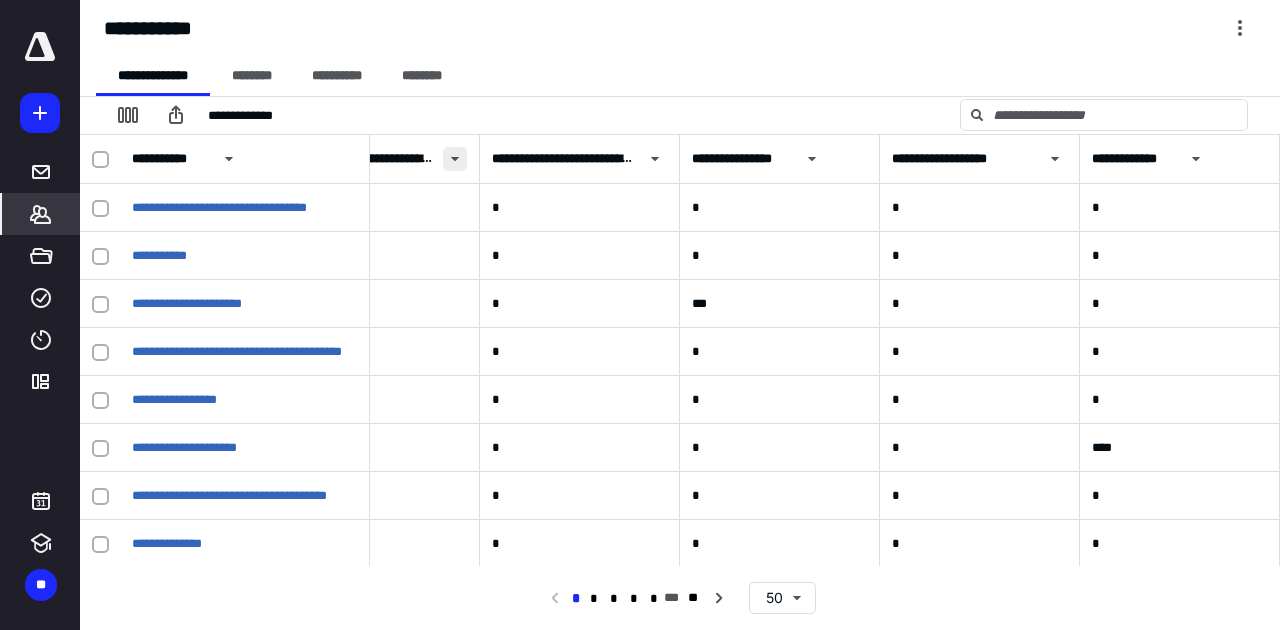 click at bounding box center [455, 159] 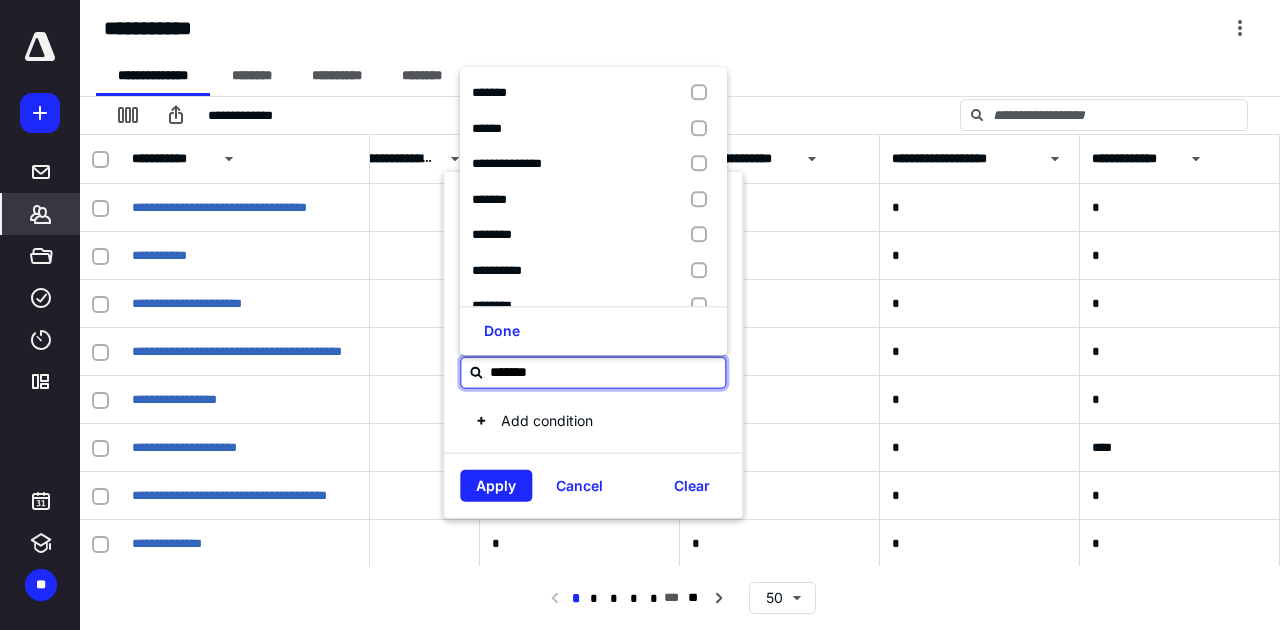 type on "******" 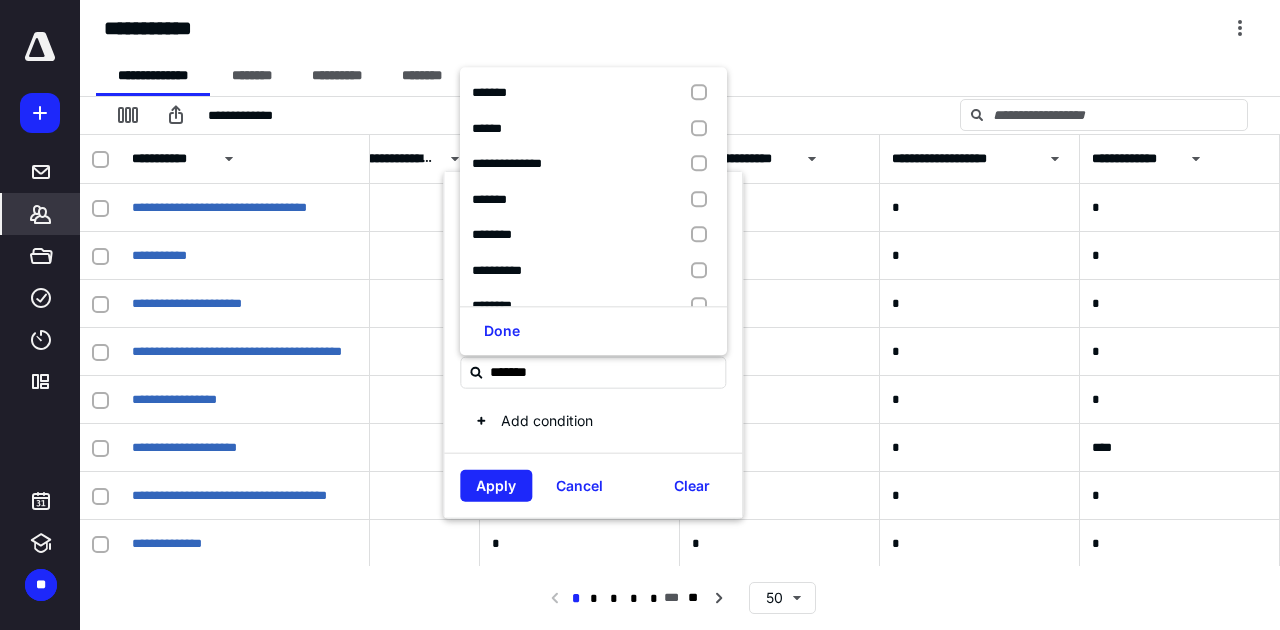 click on "Done" at bounding box center (593, 330) 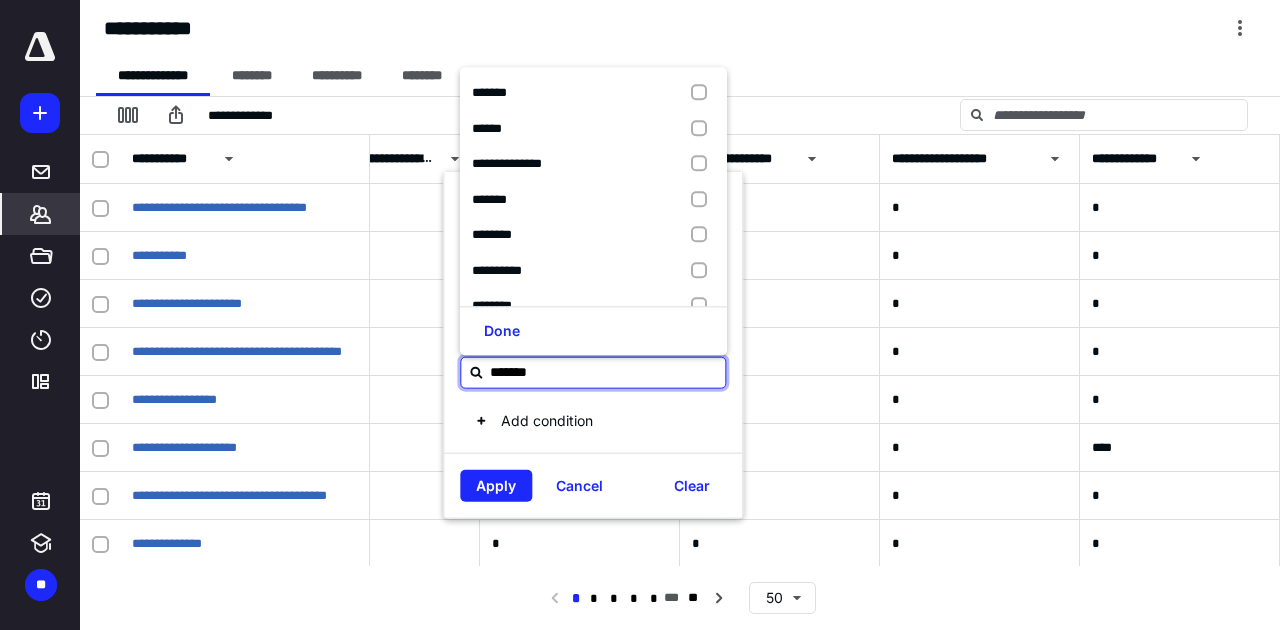 click on "******" at bounding box center [605, 372] 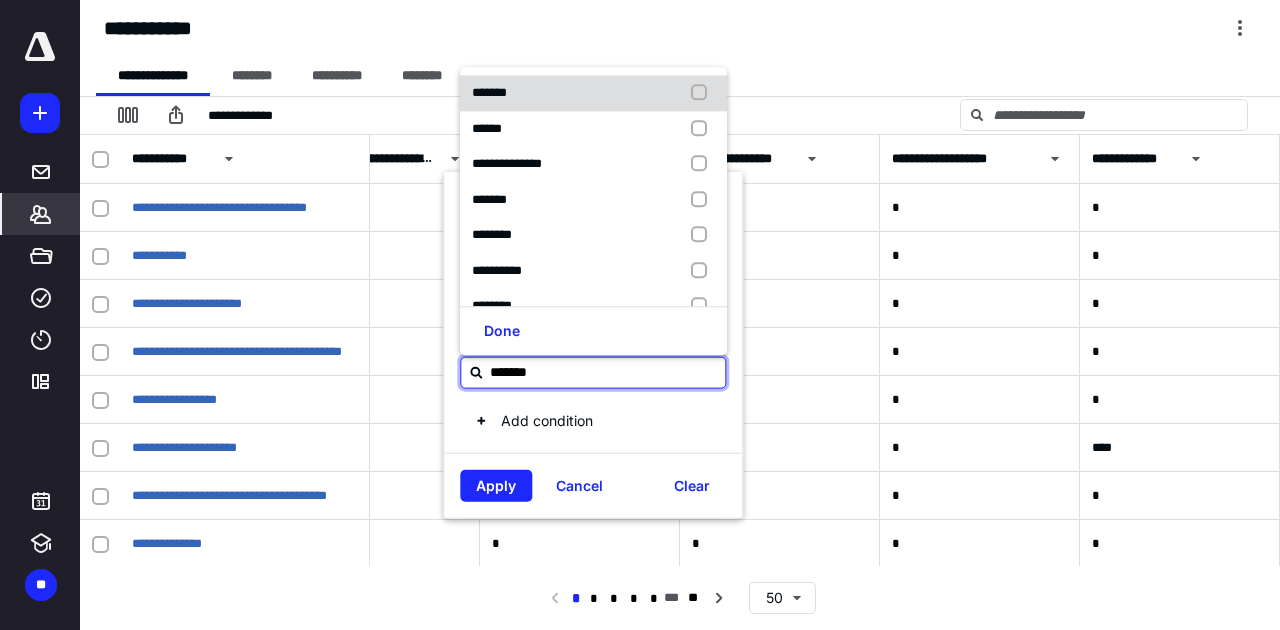click at bounding box center (703, 93) 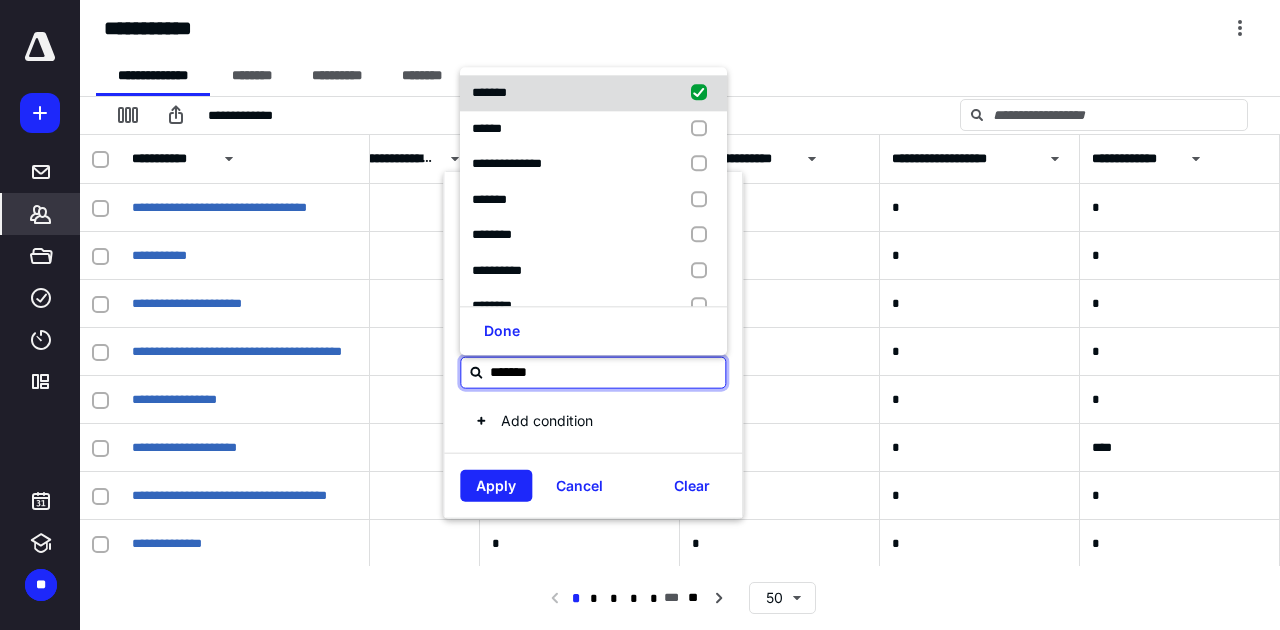 checkbox on "true" 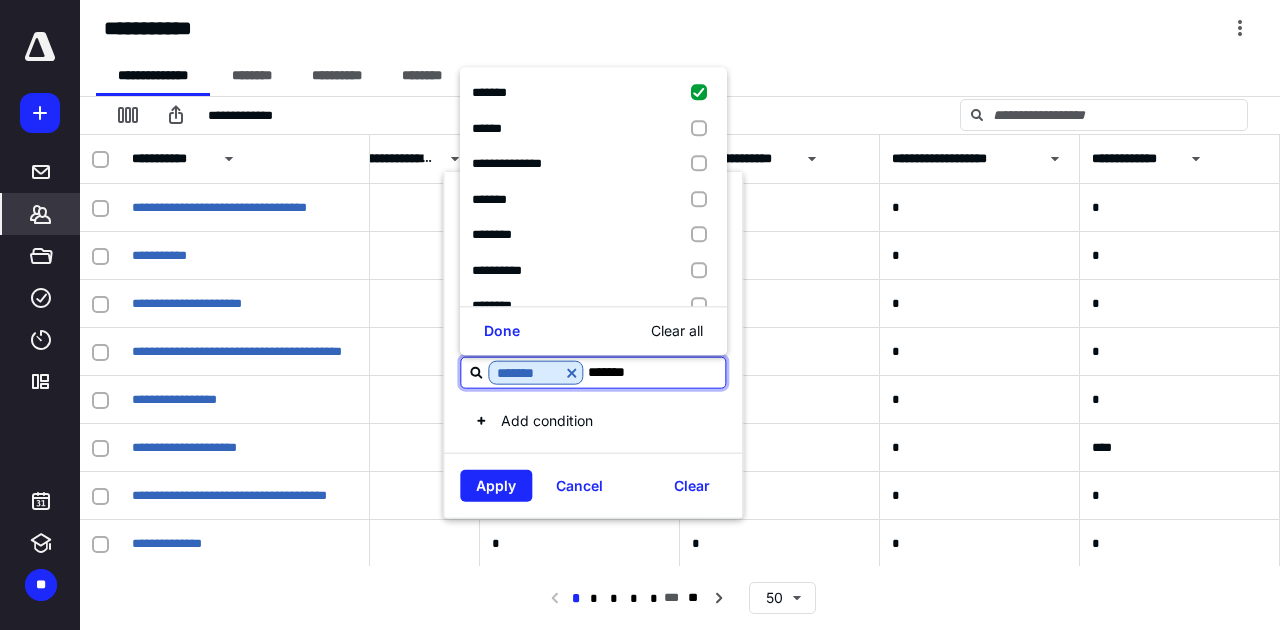 drag, startPoint x: 642, startPoint y: 371, endPoint x: 588, endPoint y: 360, distance: 55.108982 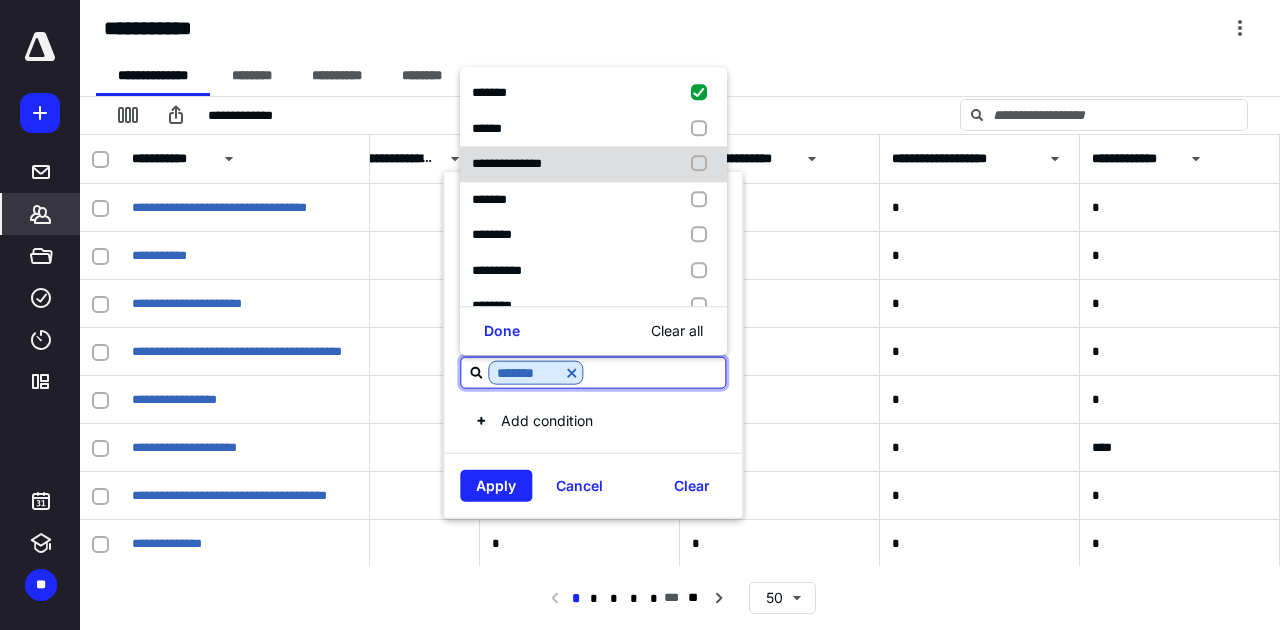 click at bounding box center (703, 164) 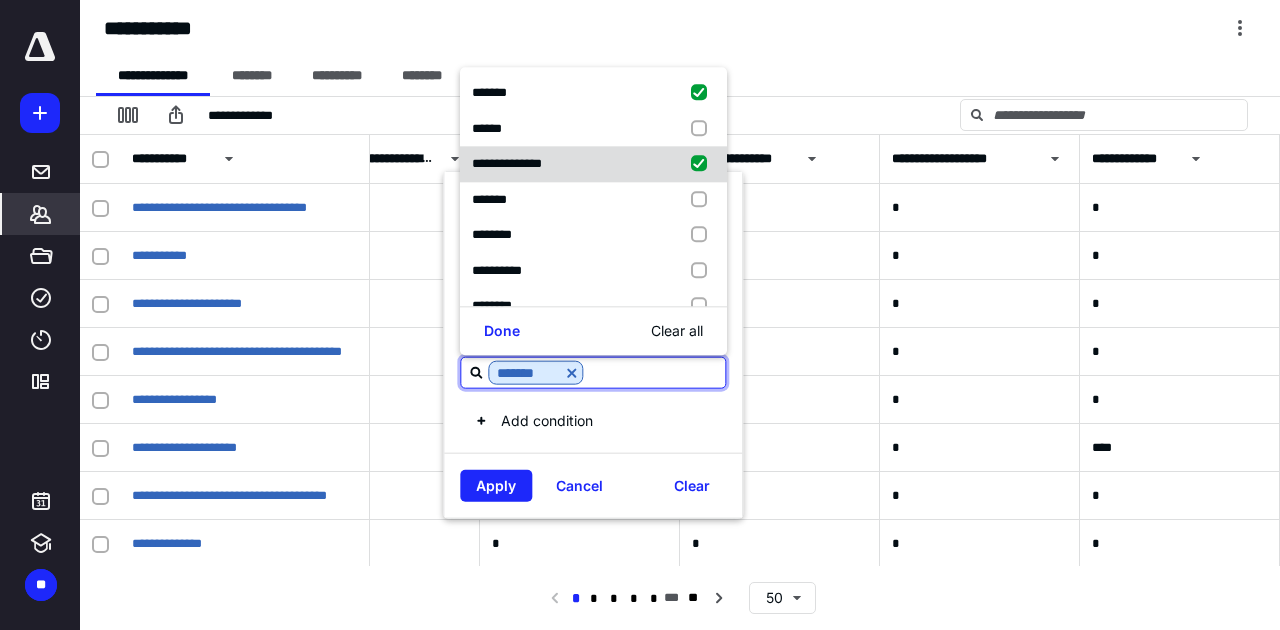 checkbox on "true" 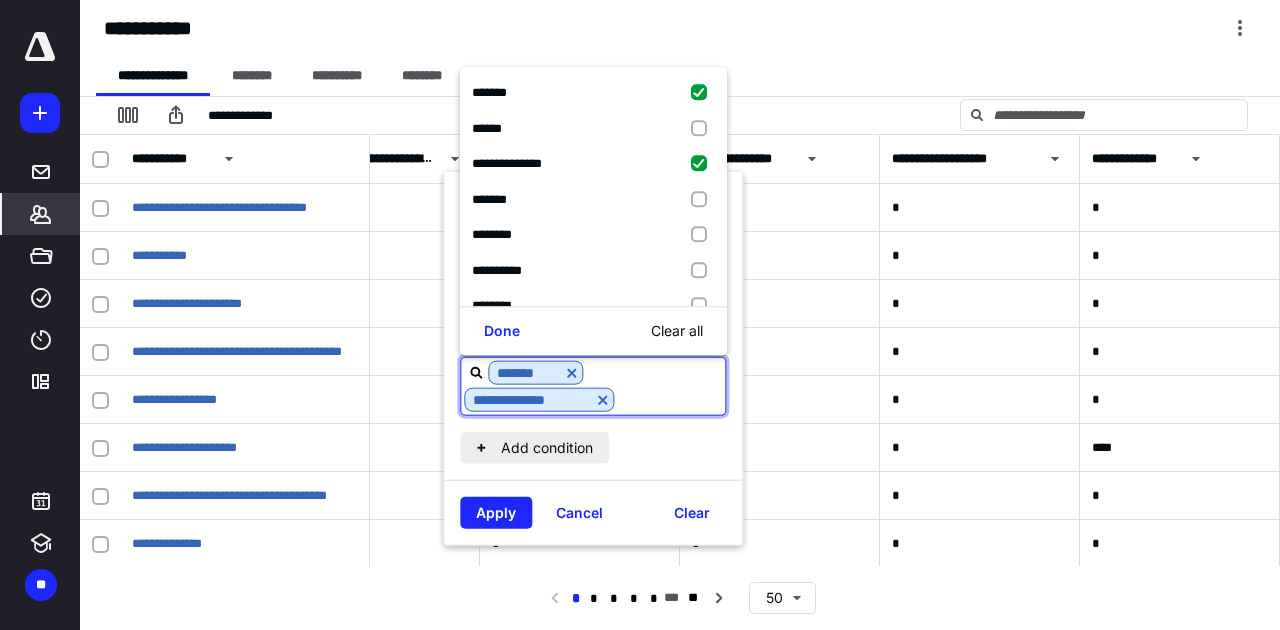 type 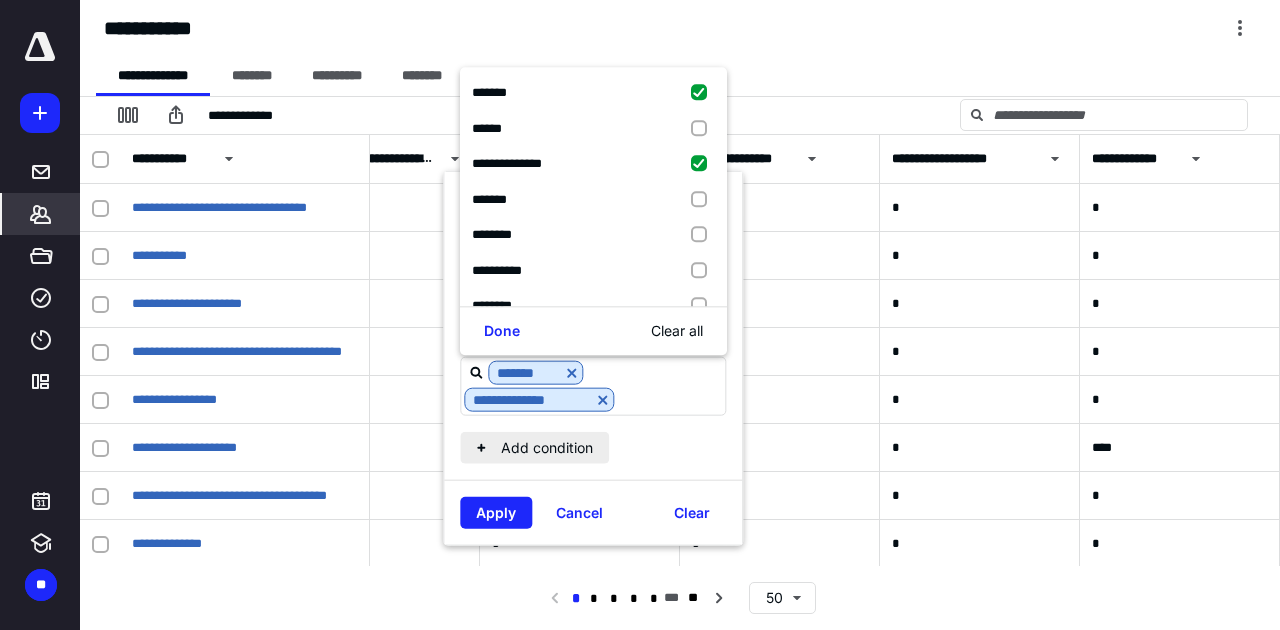 click on "Add condition" at bounding box center (534, 448) 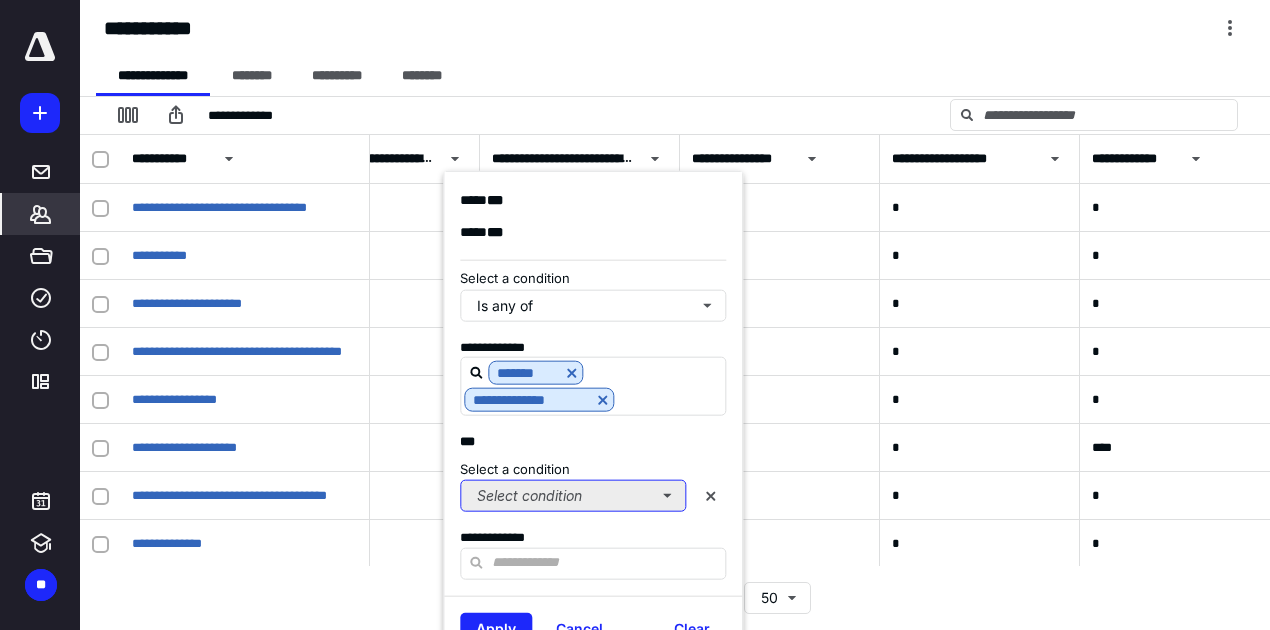 click on "Select condition" at bounding box center (573, 496) 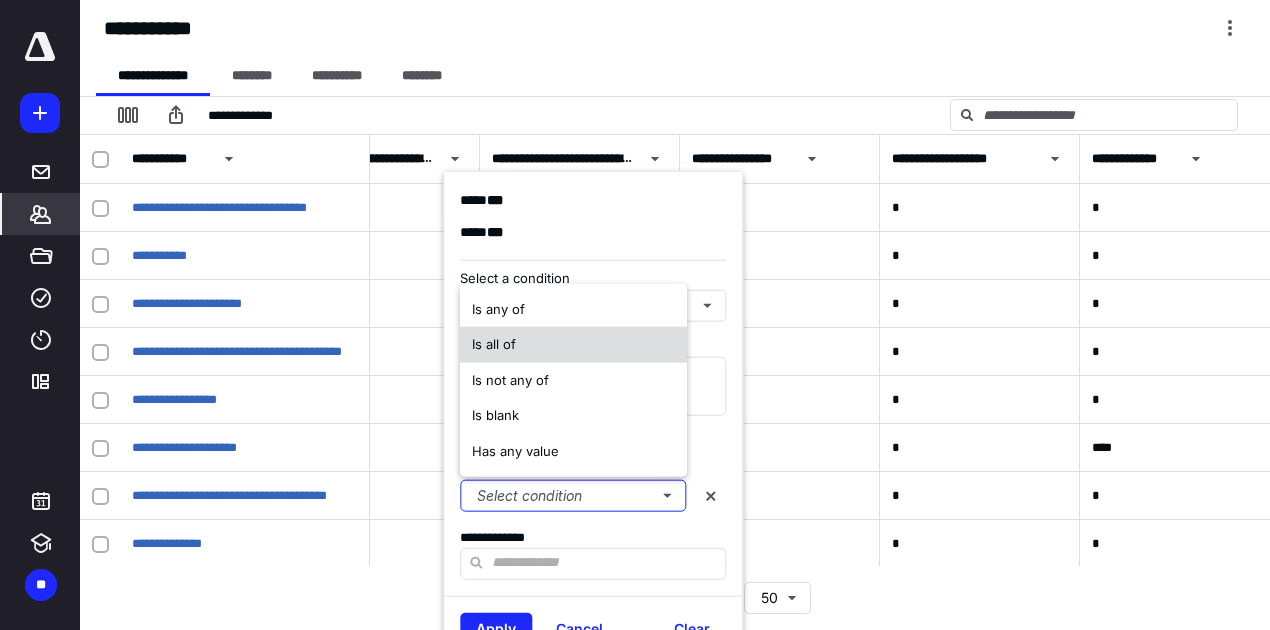 click on "Is all of" at bounding box center [494, 344] 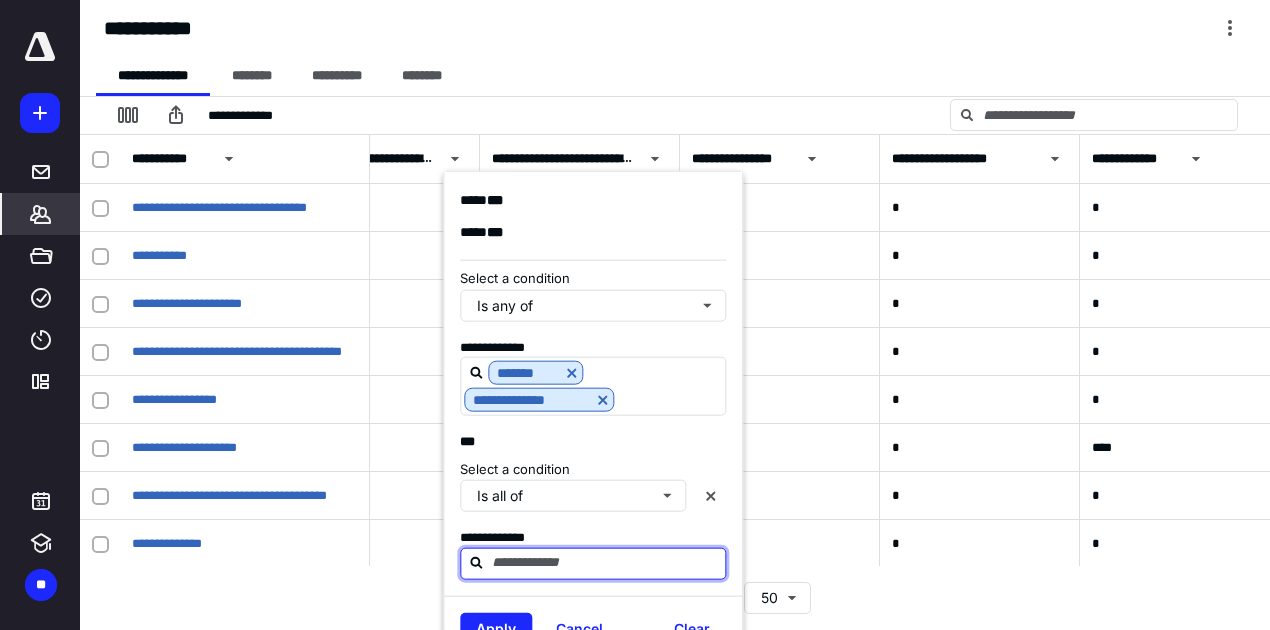 click at bounding box center (605, 562) 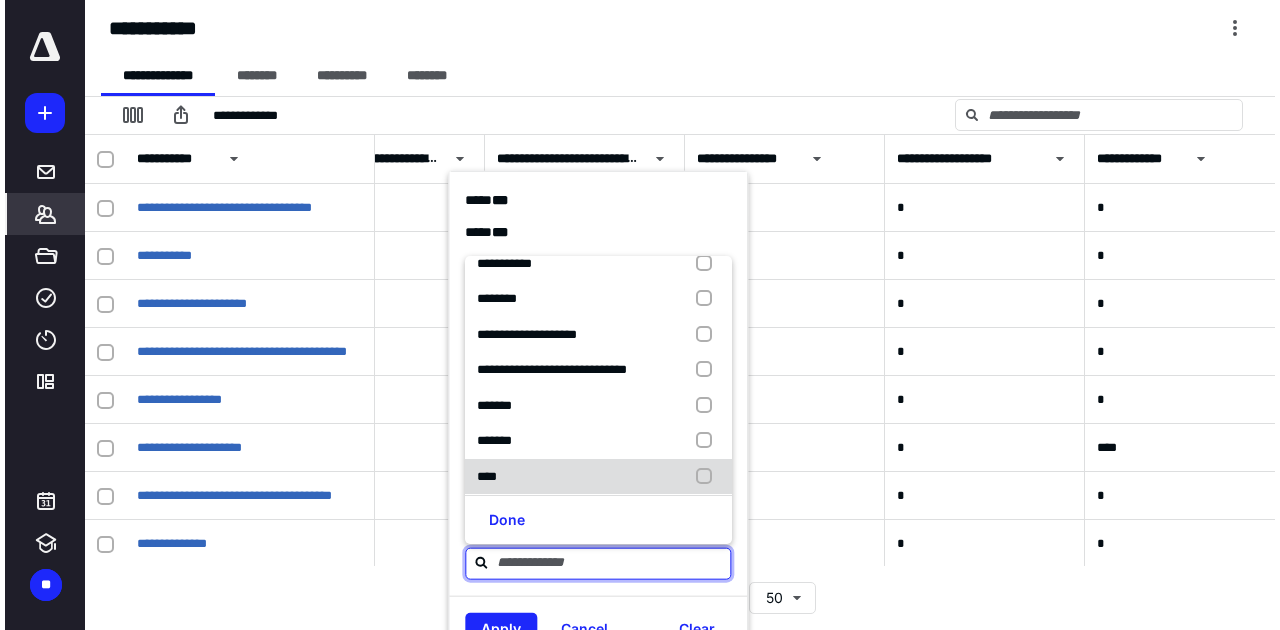 scroll, scrollTop: 266, scrollLeft: 0, axis: vertical 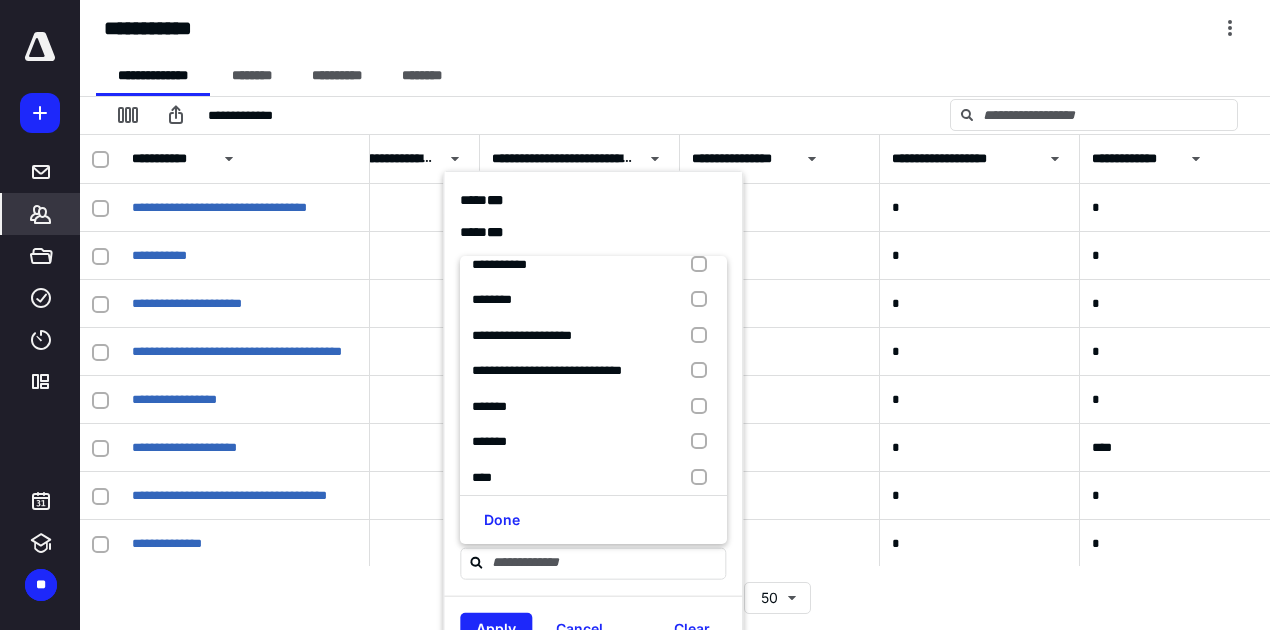 click on "**********" at bounding box center [683, 76] 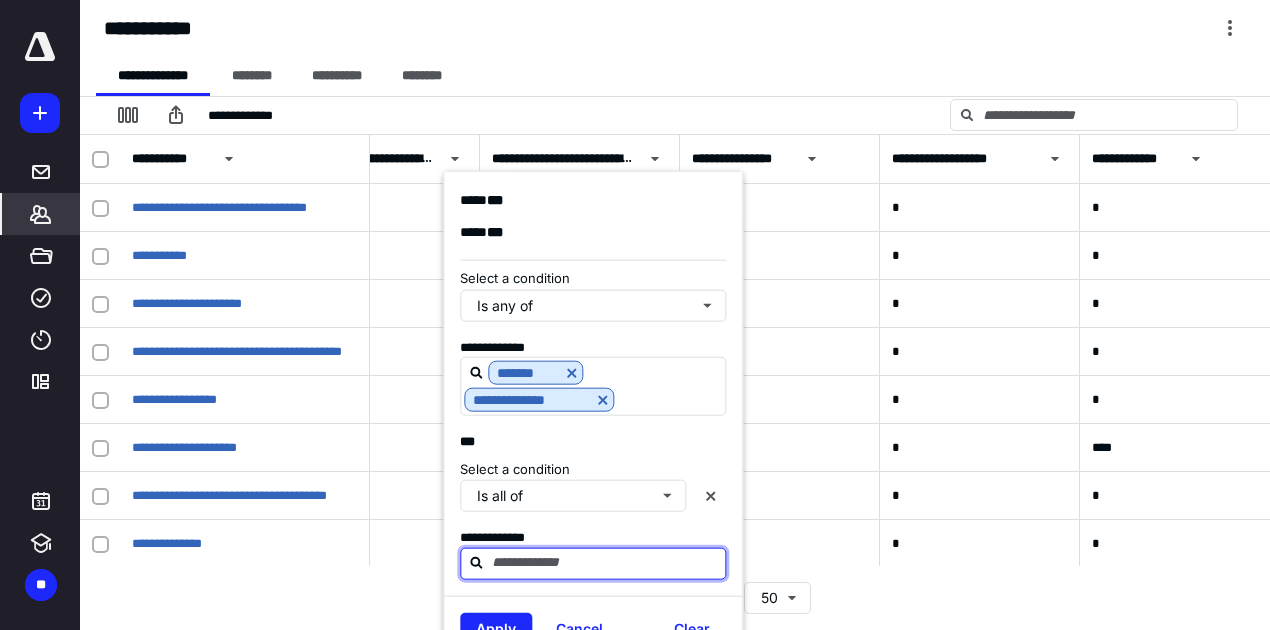 click at bounding box center (605, 562) 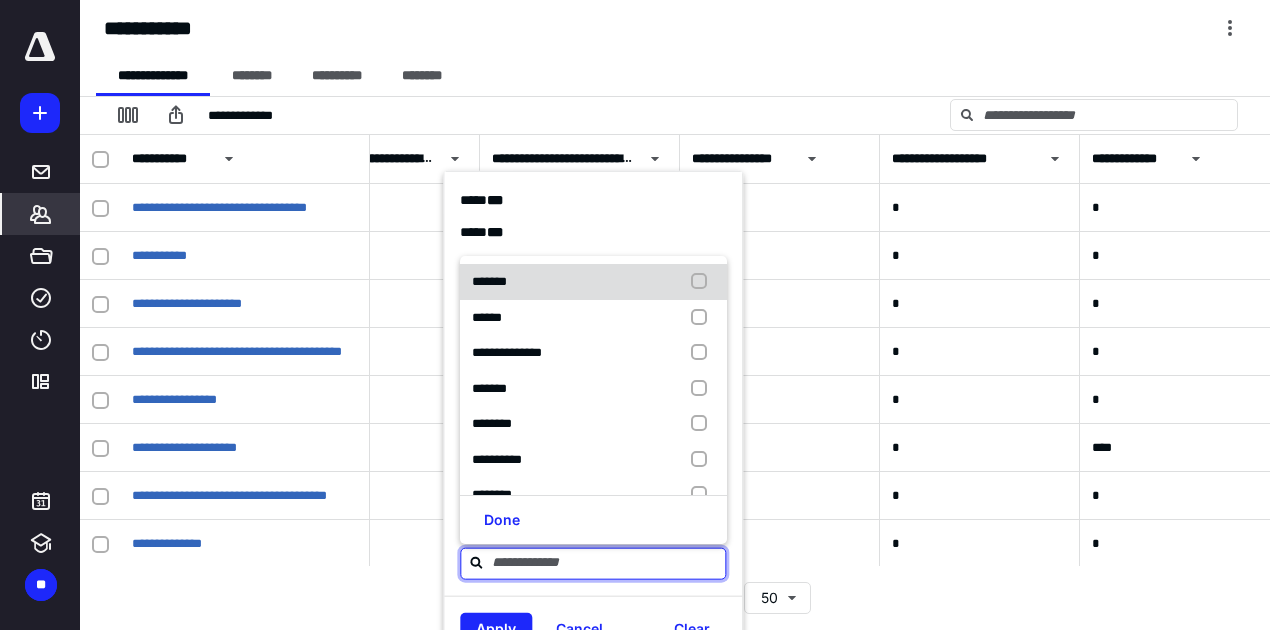 click at bounding box center (703, 282) 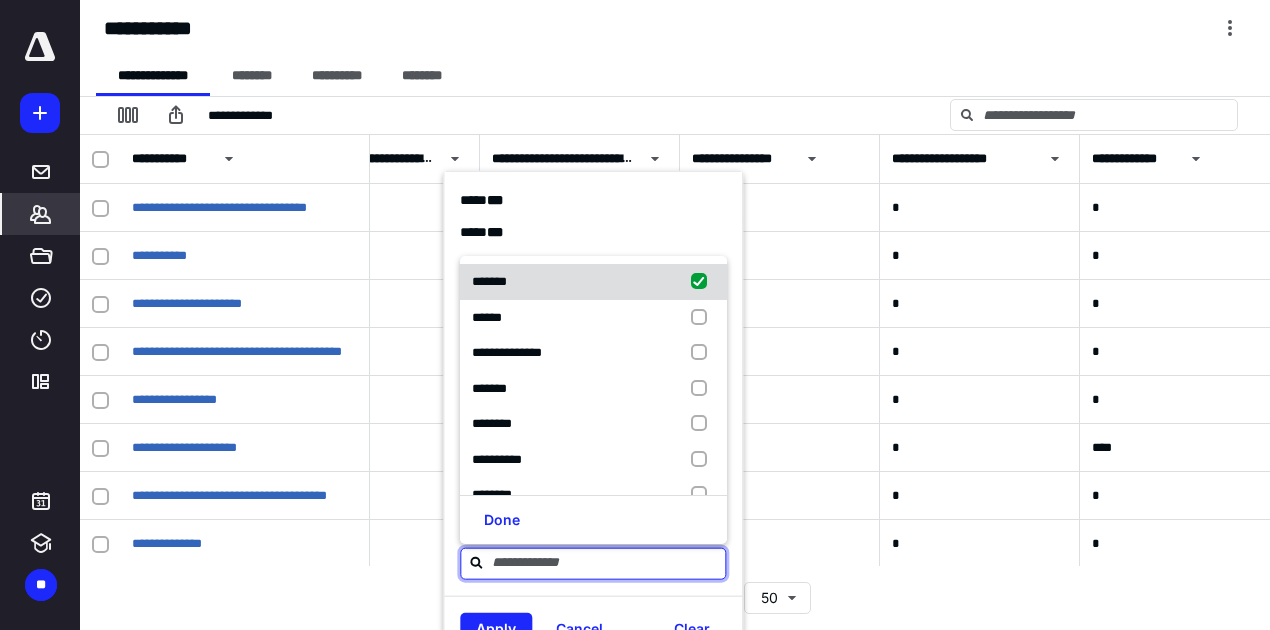 checkbox on "true" 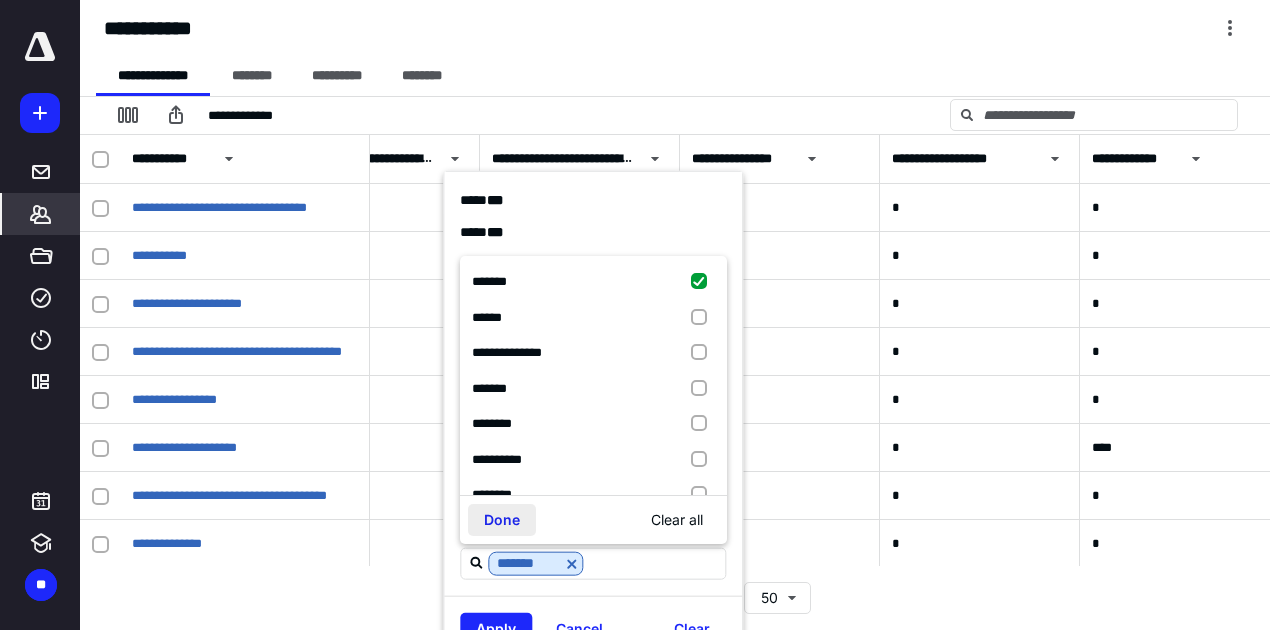 click on "Done" at bounding box center [502, 520] 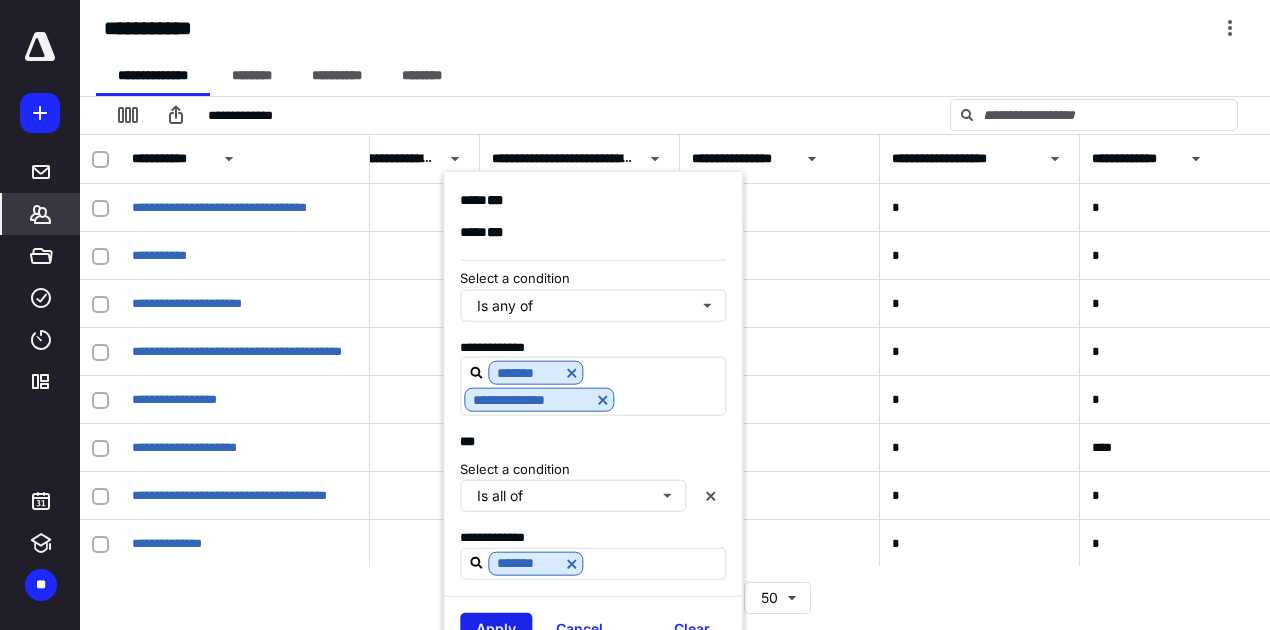 click on "Apply" at bounding box center [496, 628] 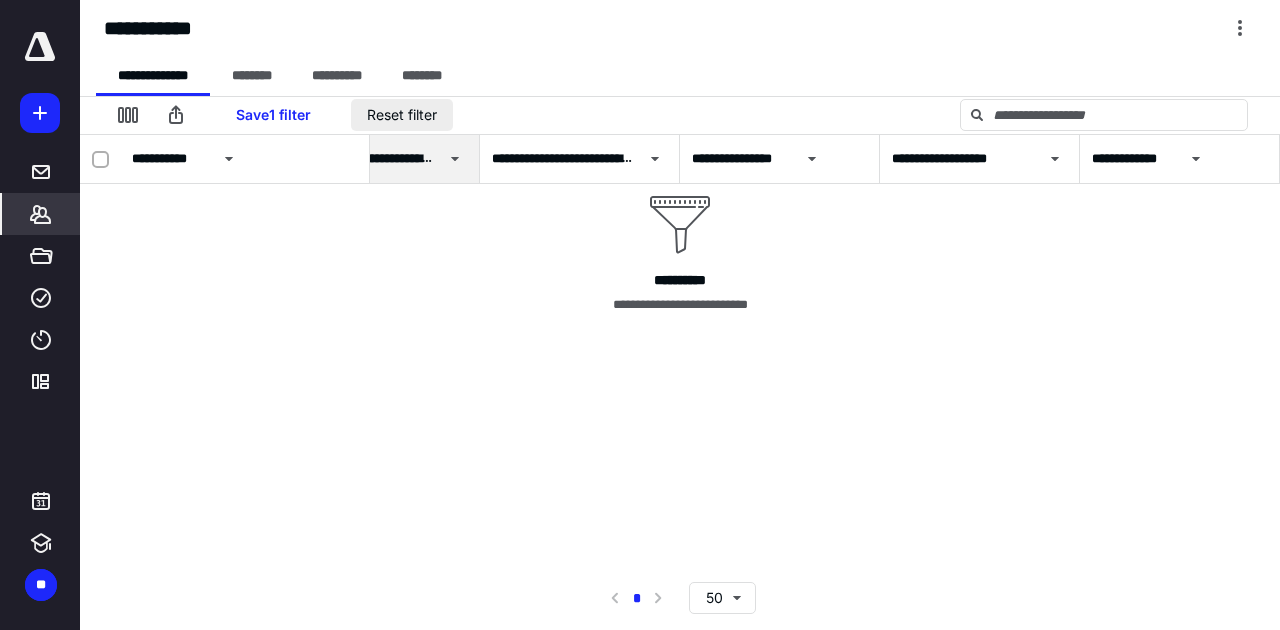 click on "Reset filter" at bounding box center (402, 115) 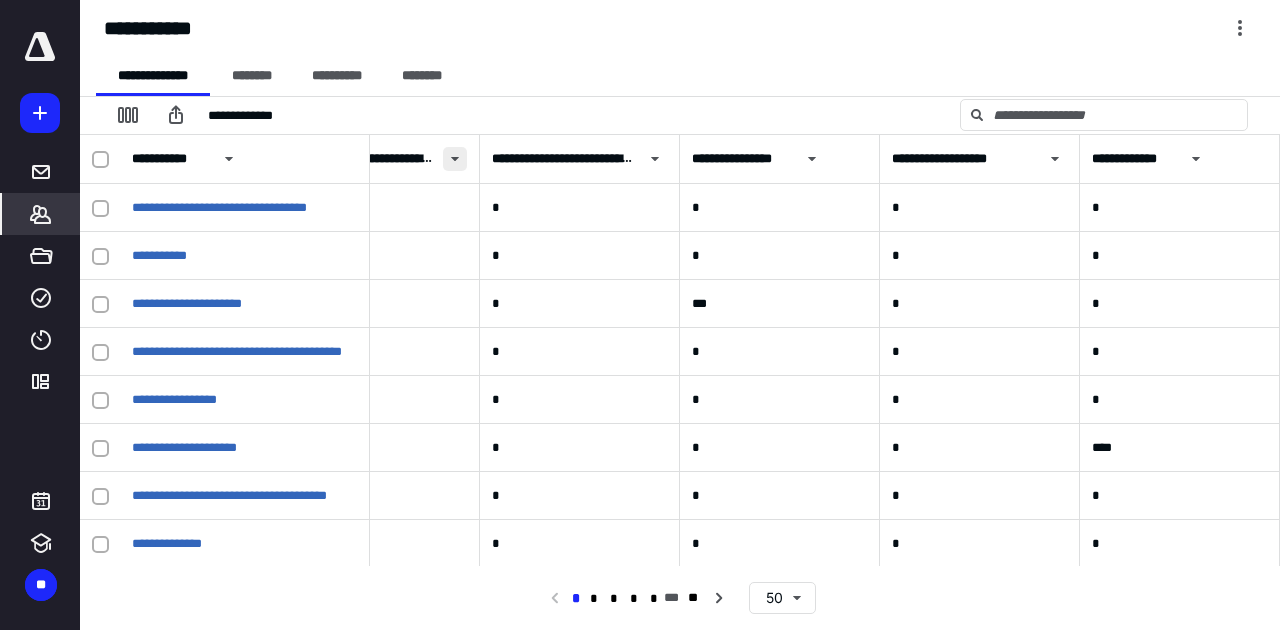 click at bounding box center (455, 159) 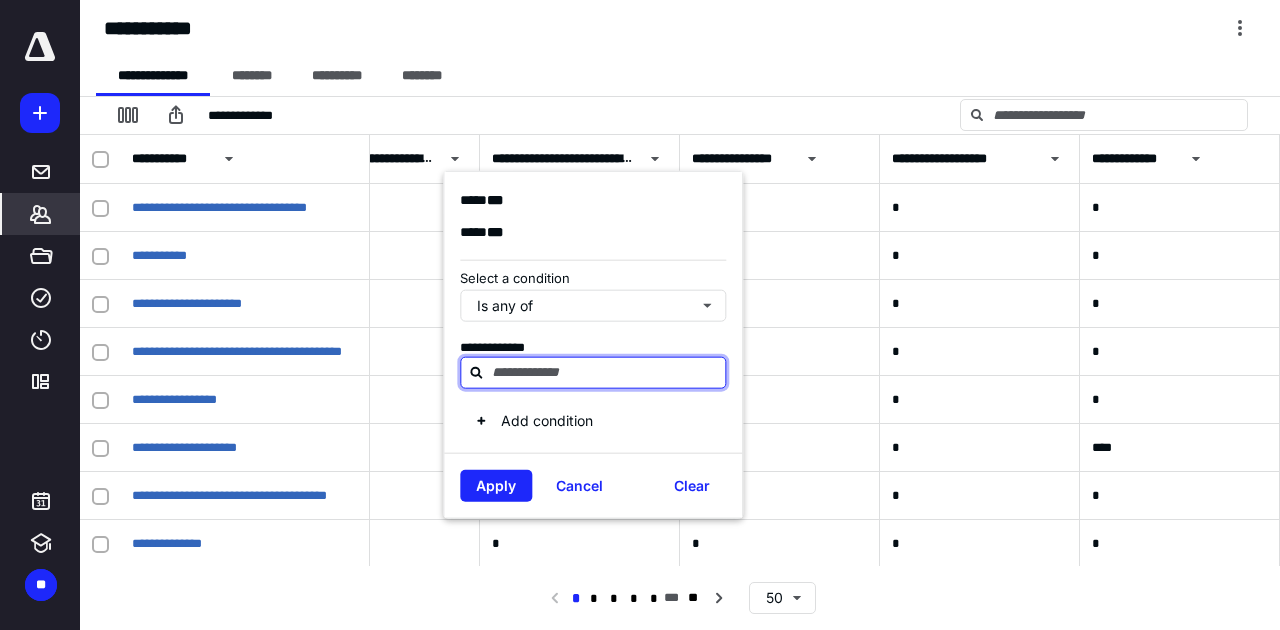 click at bounding box center [605, 372] 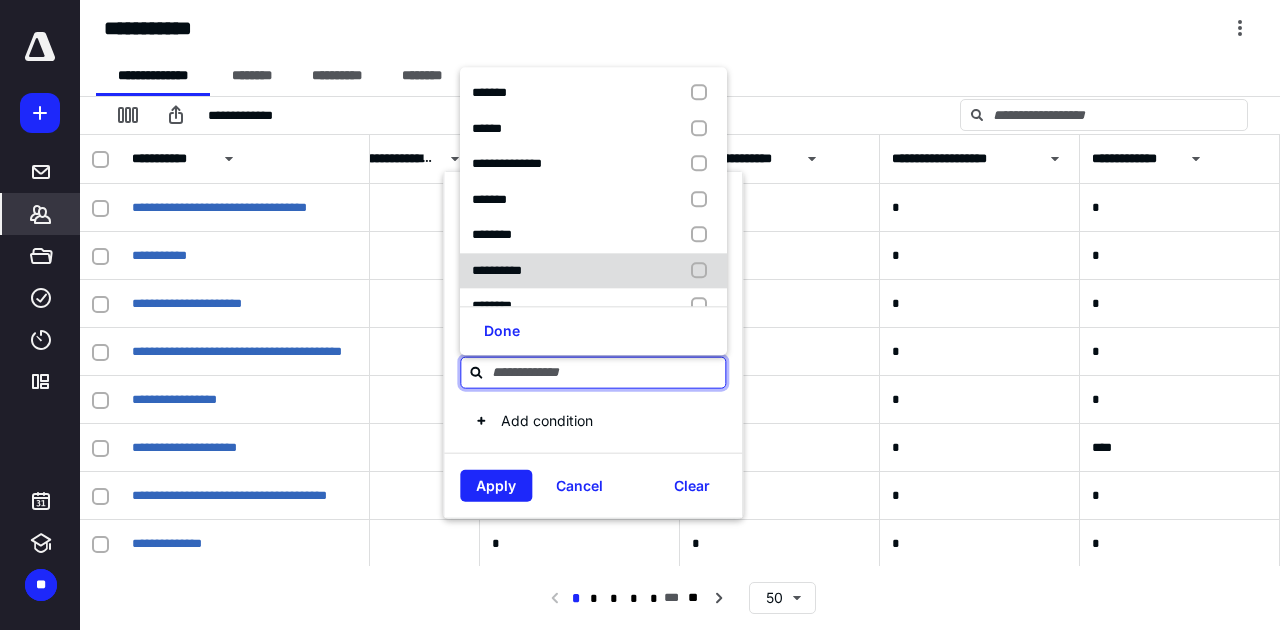 click at bounding box center [703, 271] 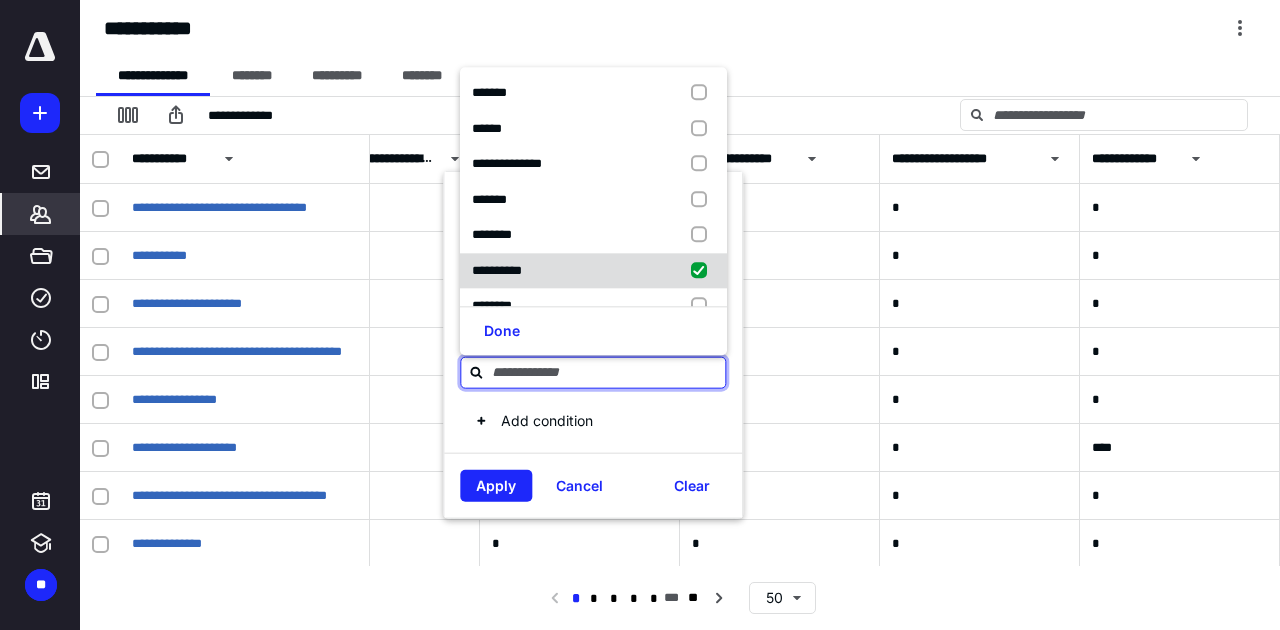 checkbox on "true" 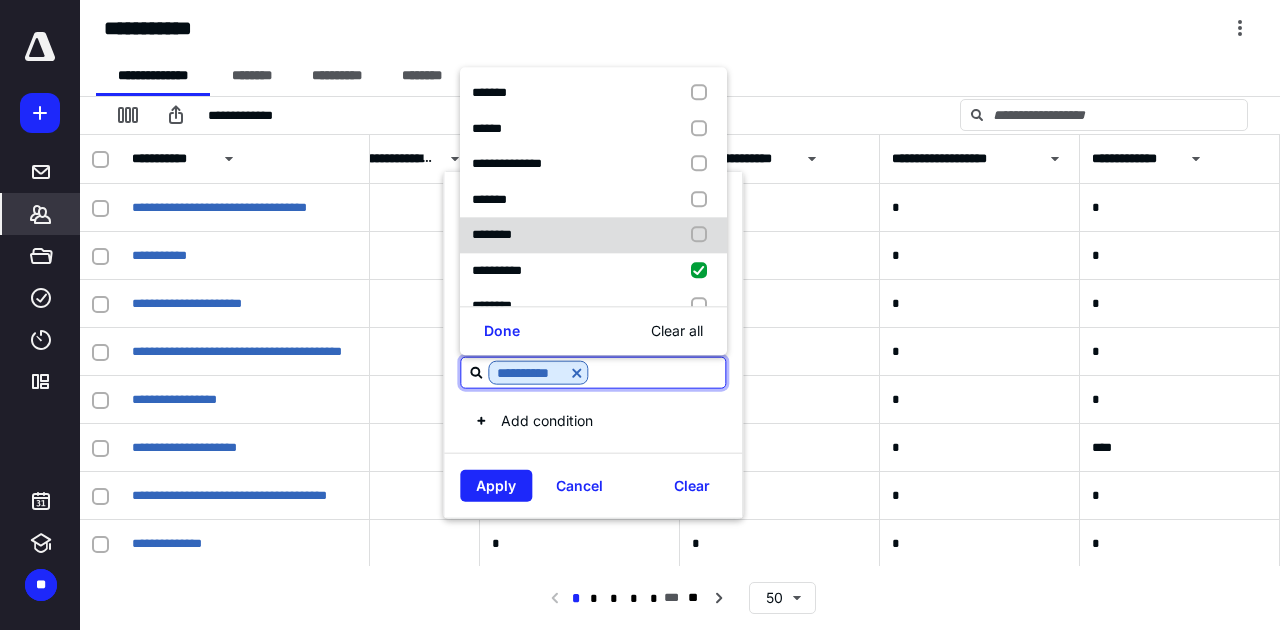 click on "********" at bounding box center [492, 234] 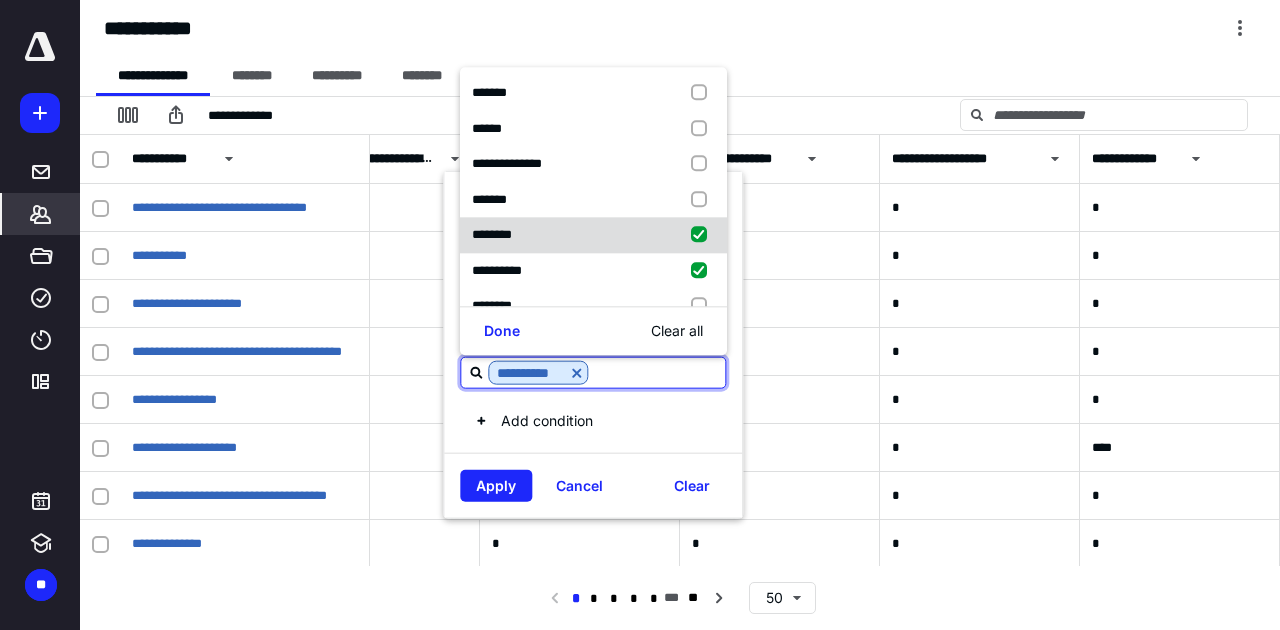 checkbox on "true" 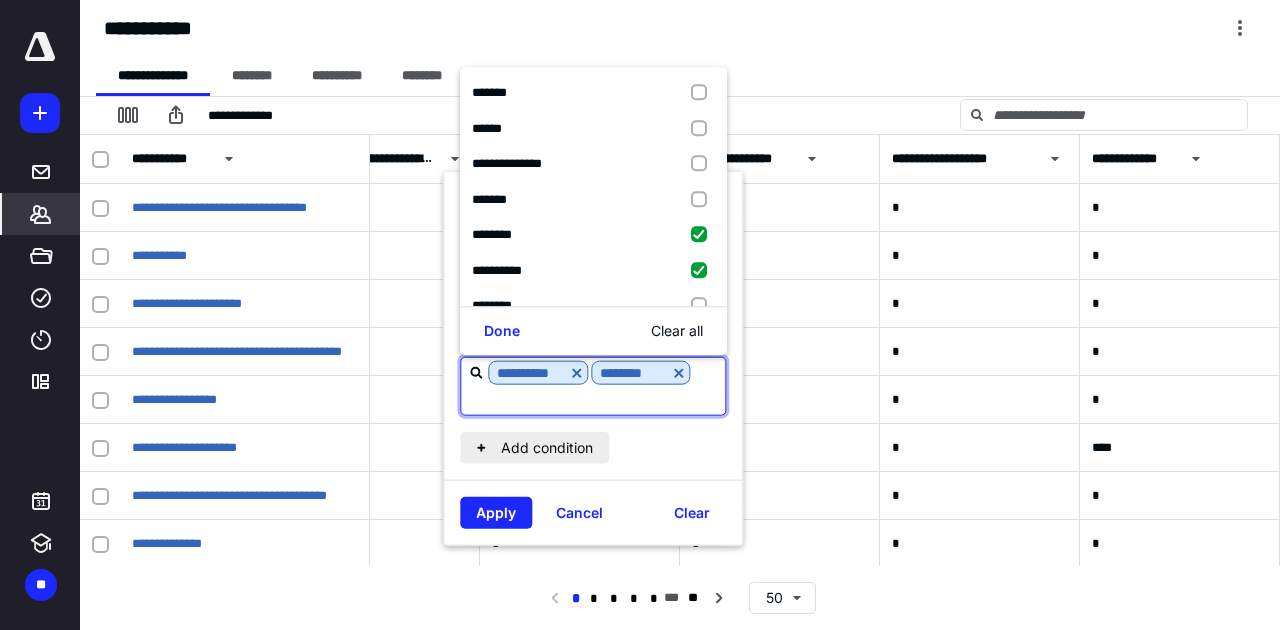 click on "Add condition" at bounding box center (534, 448) 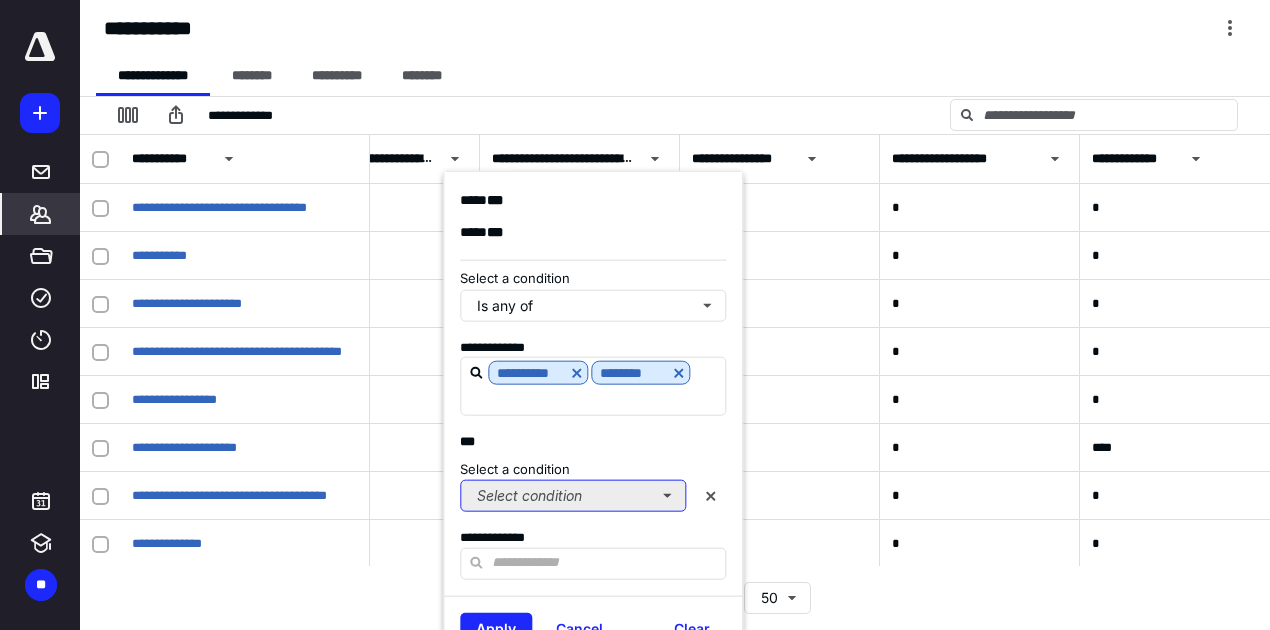 click on "Select condition" at bounding box center [573, 496] 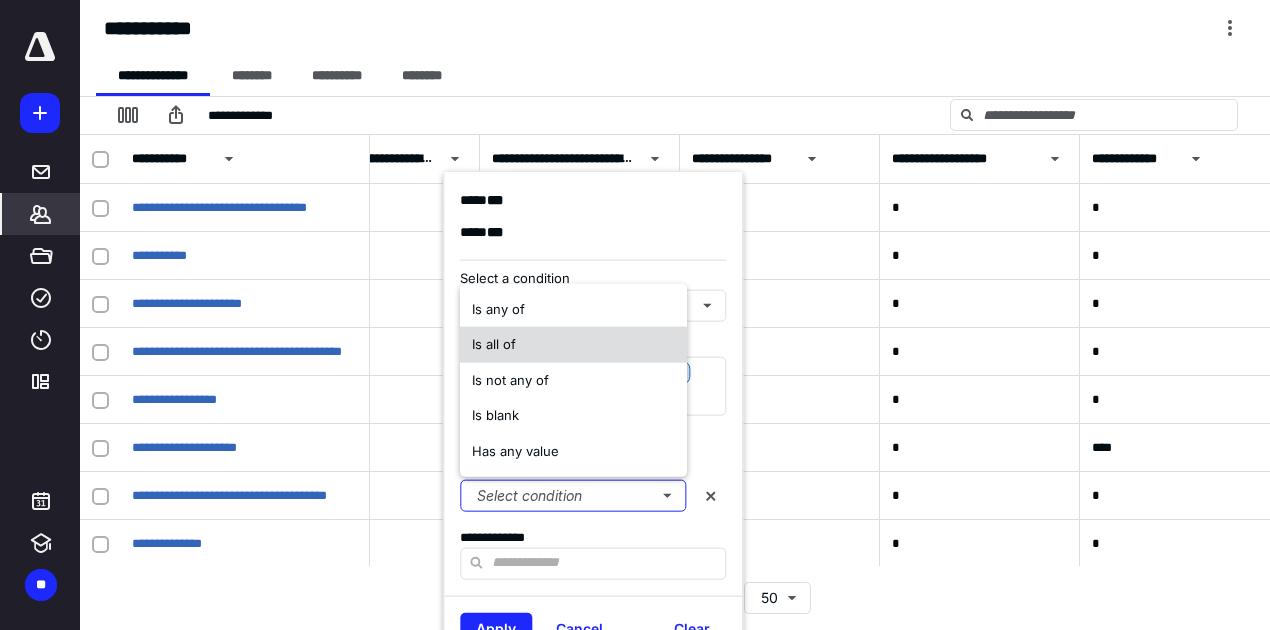 click on "Is all of" at bounding box center (494, 344) 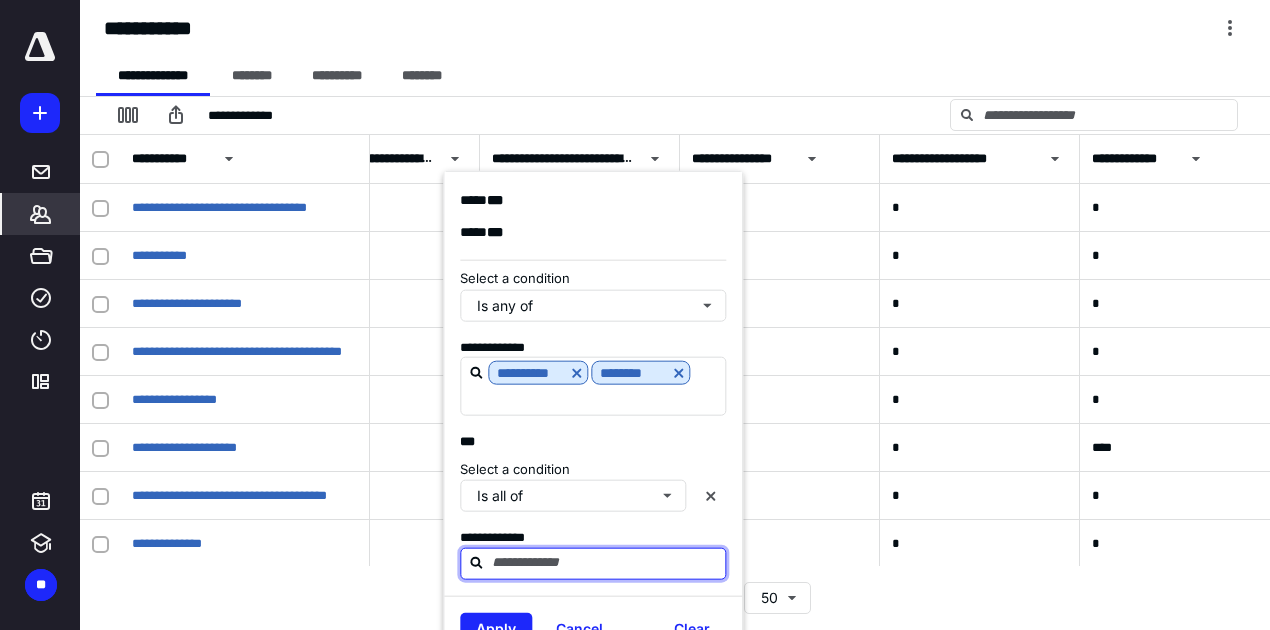 click at bounding box center (605, 562) 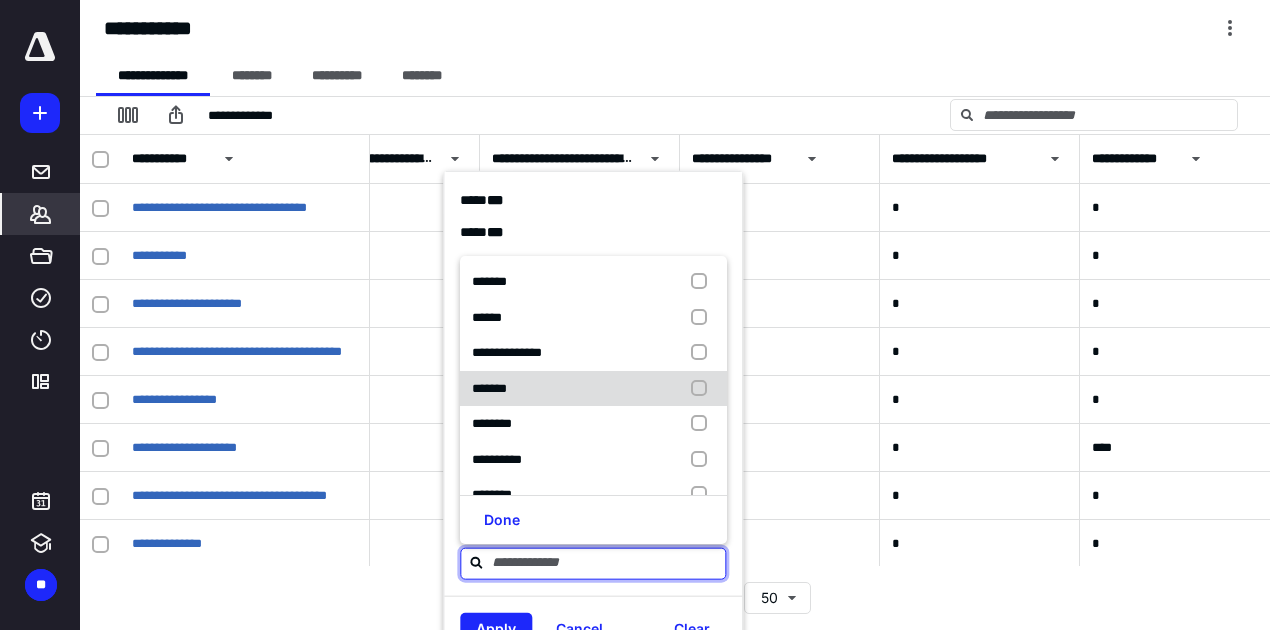 click on "*******" at bounding box center (493, 389) 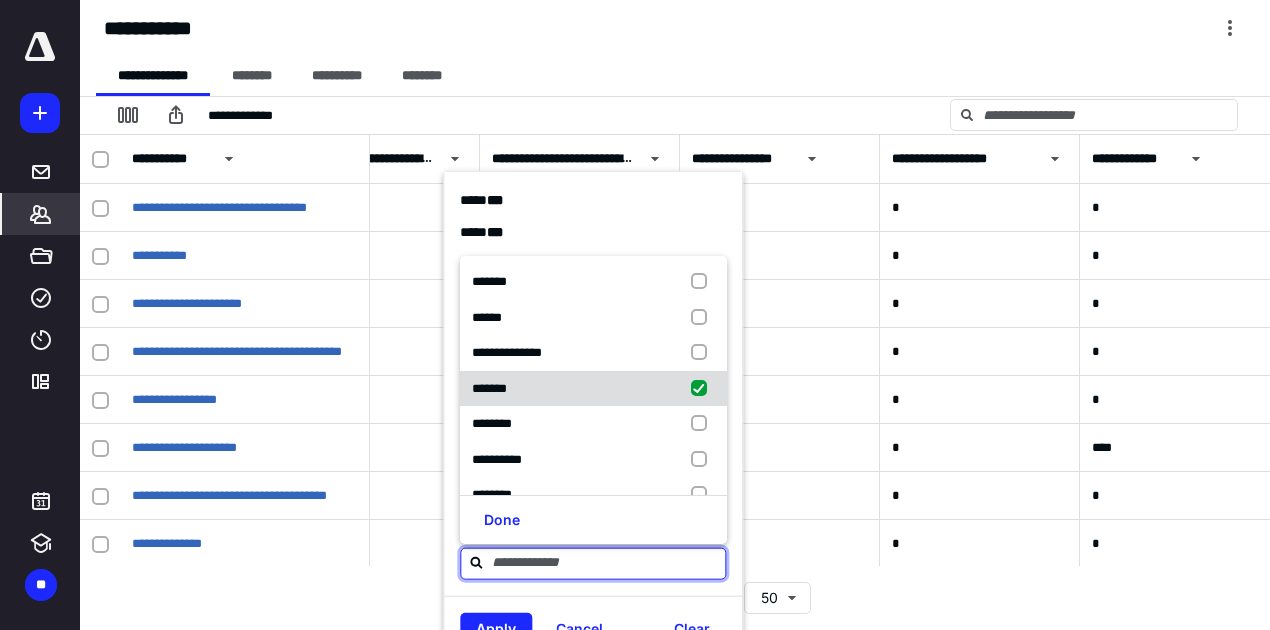 checkbox on "true" 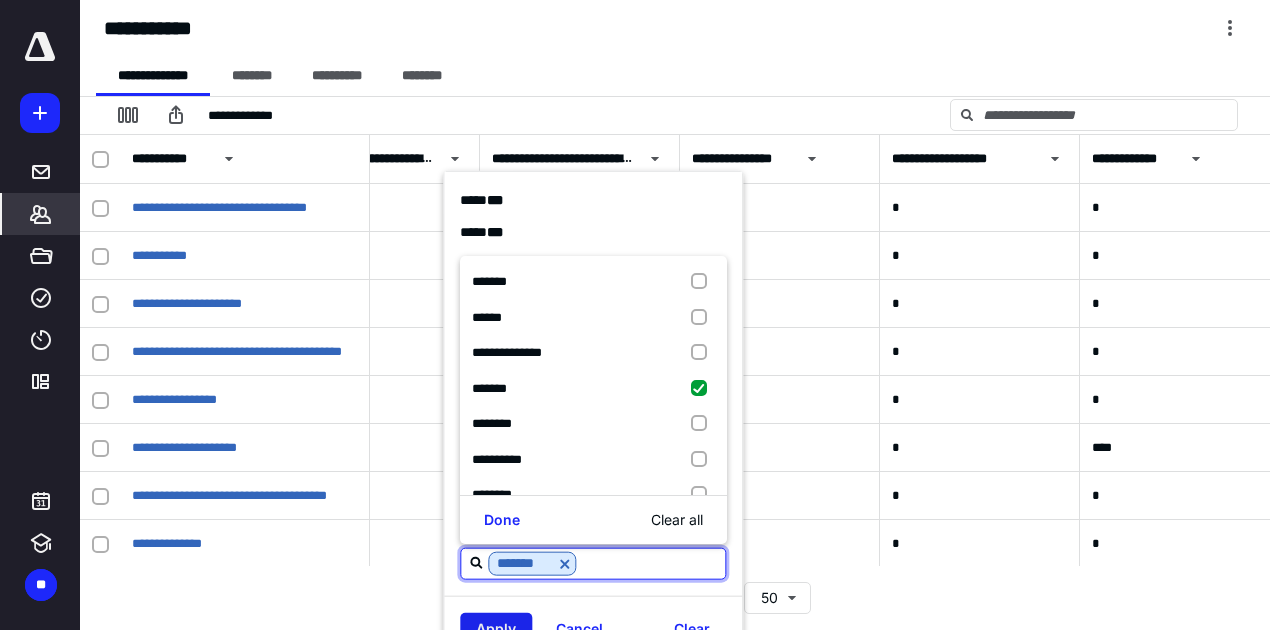 click on "Apply" at bounding box center [496, 628] 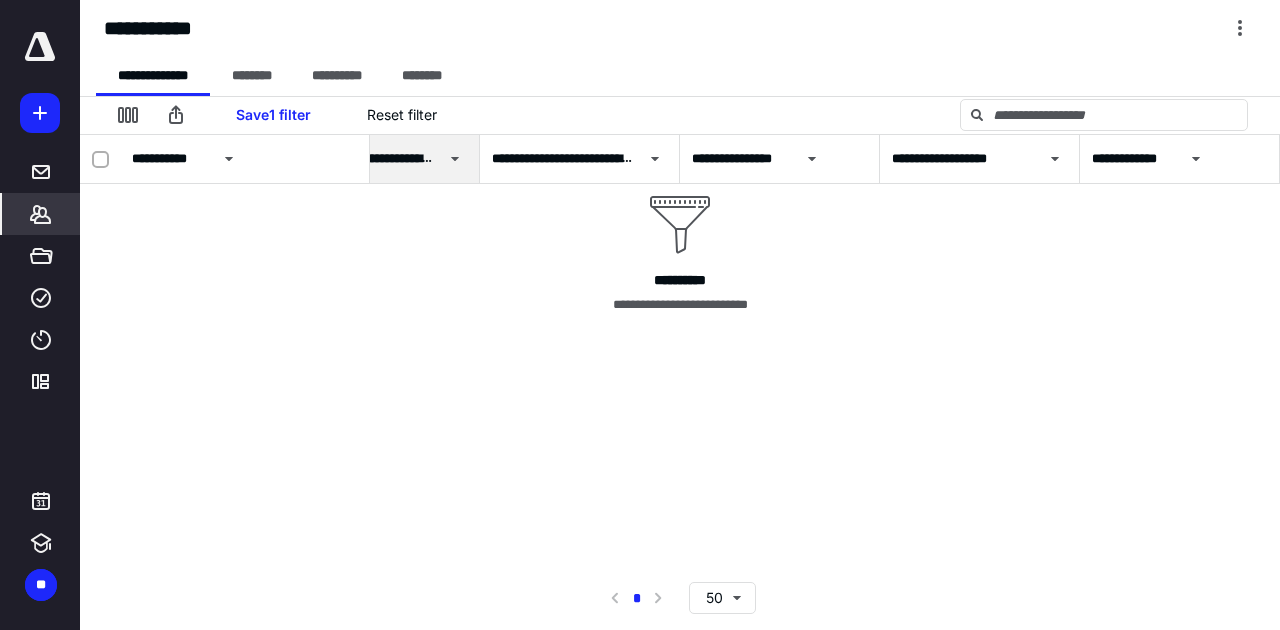 click on "**********" at bounding box center [-2720, 350] 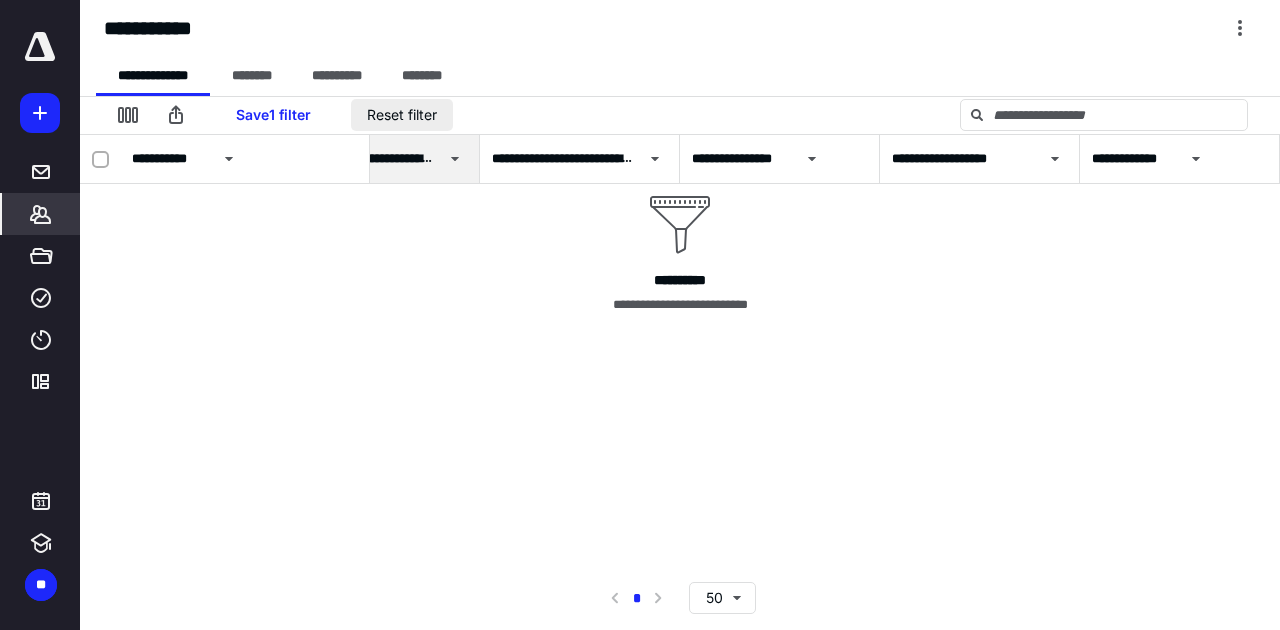 click on "Reset filter" at bounding box center [402, 115] 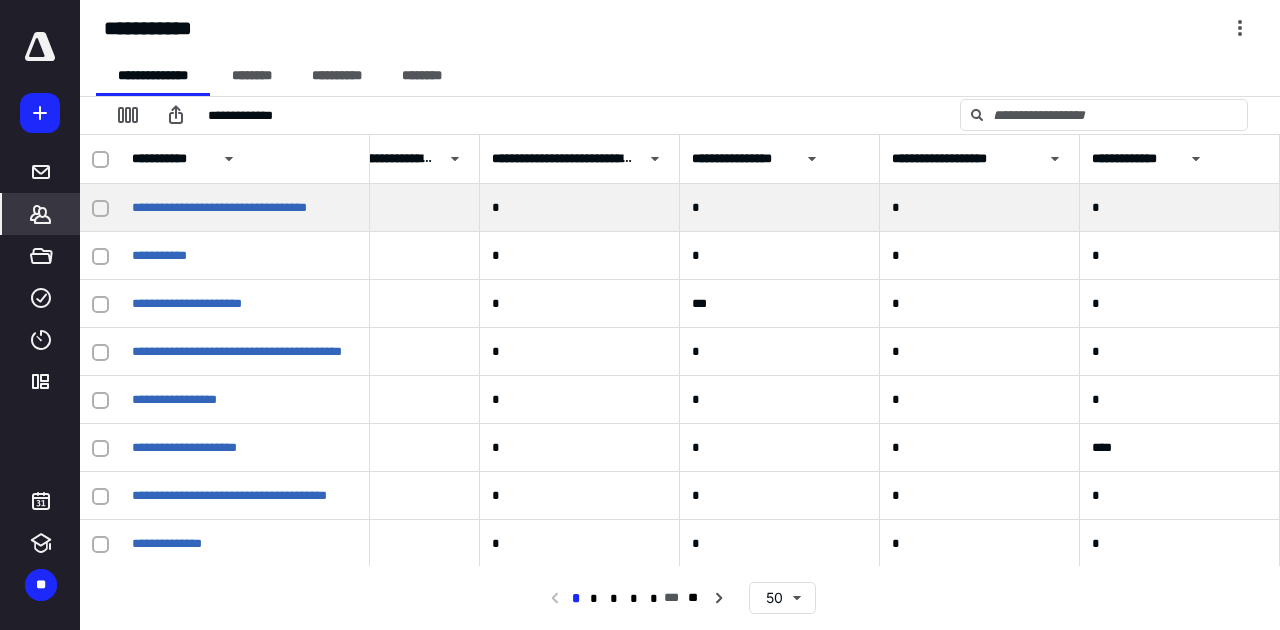 click on "*" at bounding box center (380, 208) 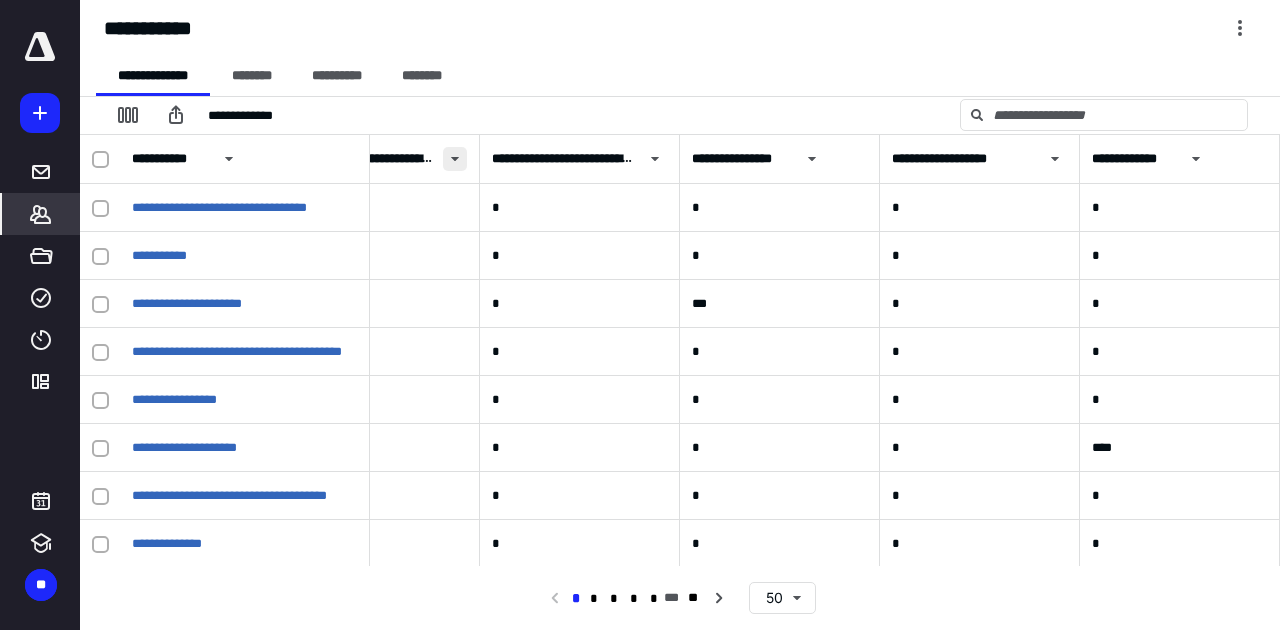 click at bounding box center [455, 159] 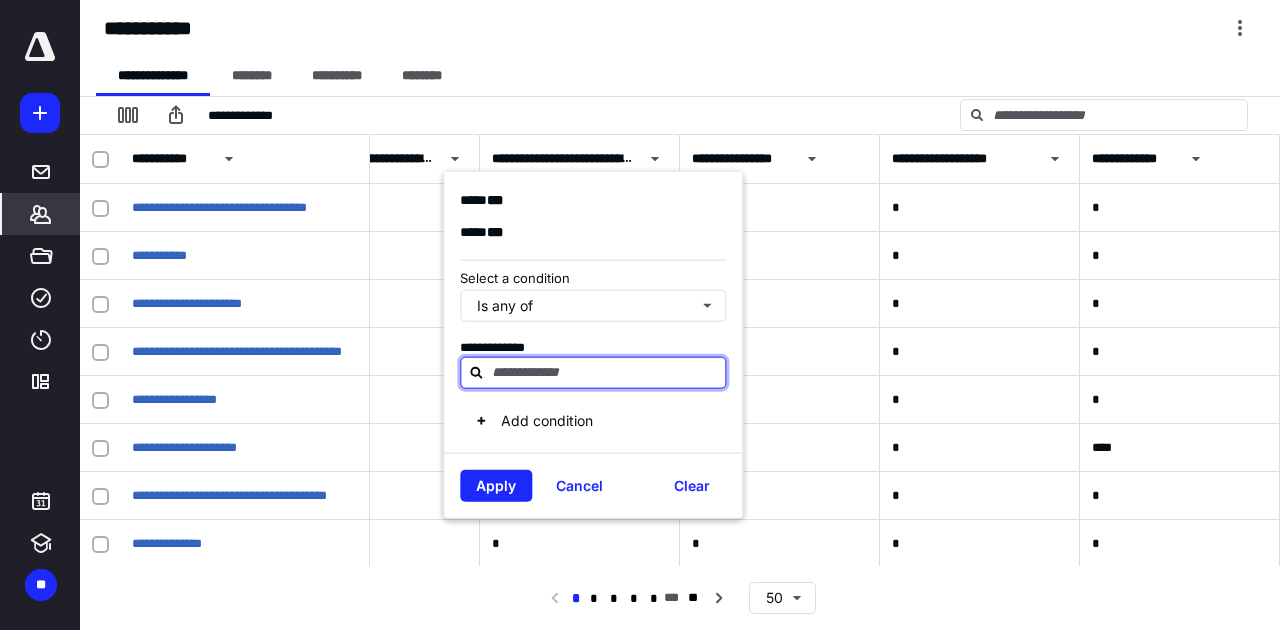 click at bounding box center [605, 372] 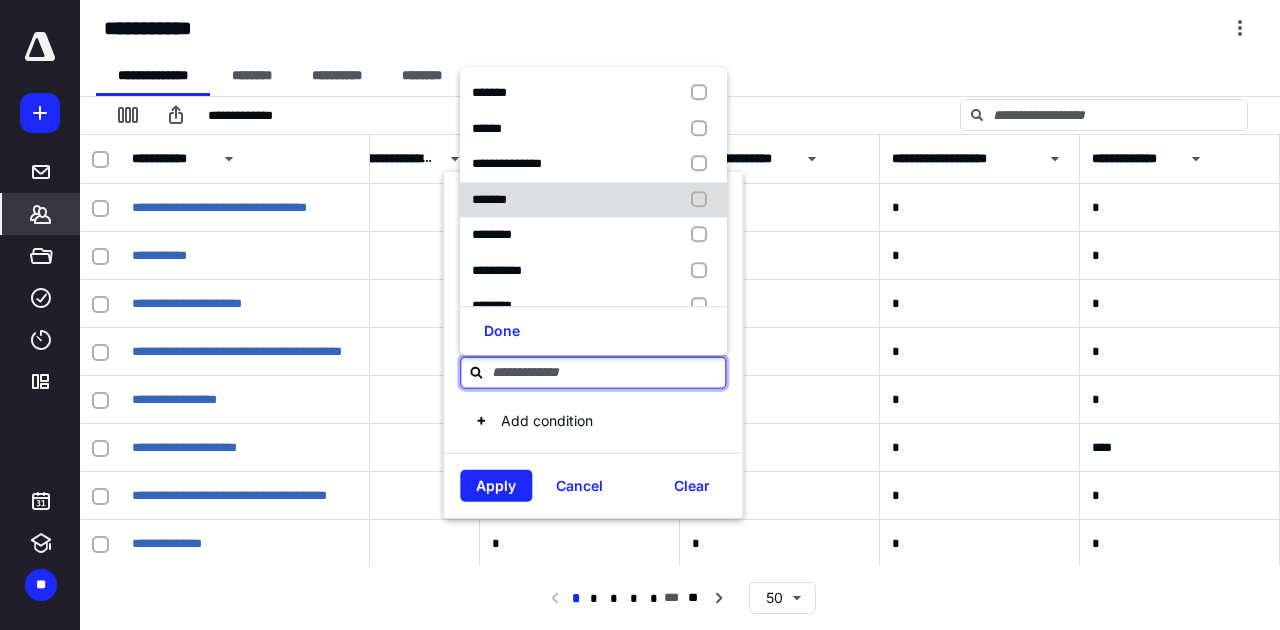 click at bounding box center (703, 200) 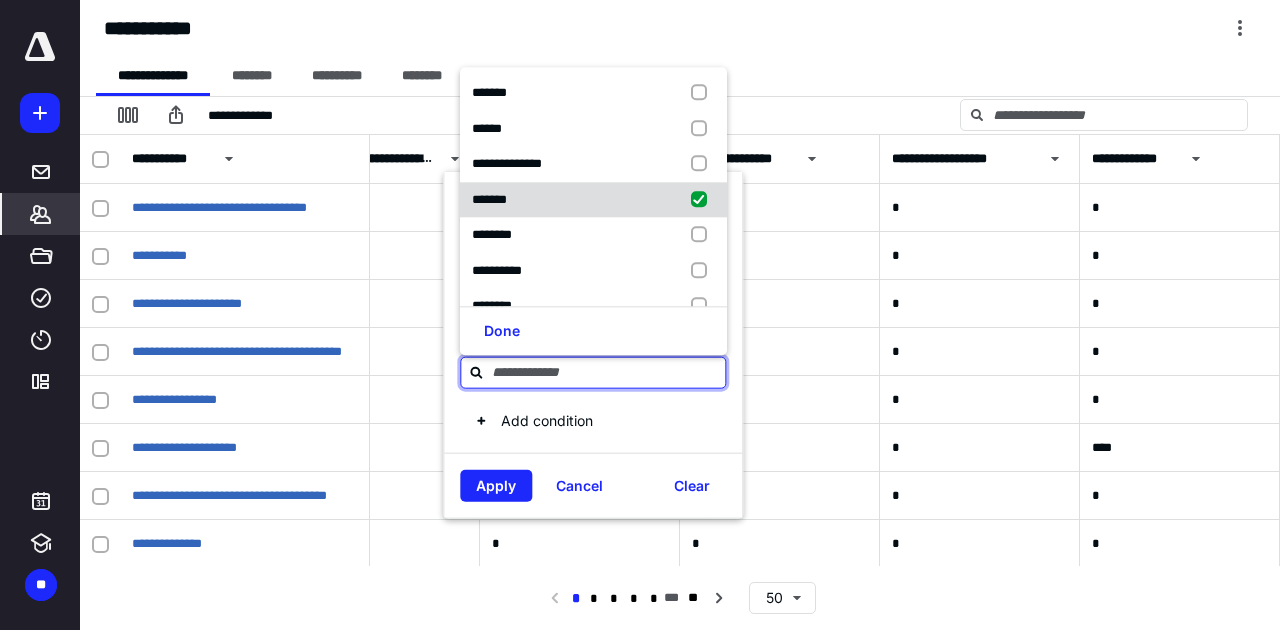 checkbox on "true" 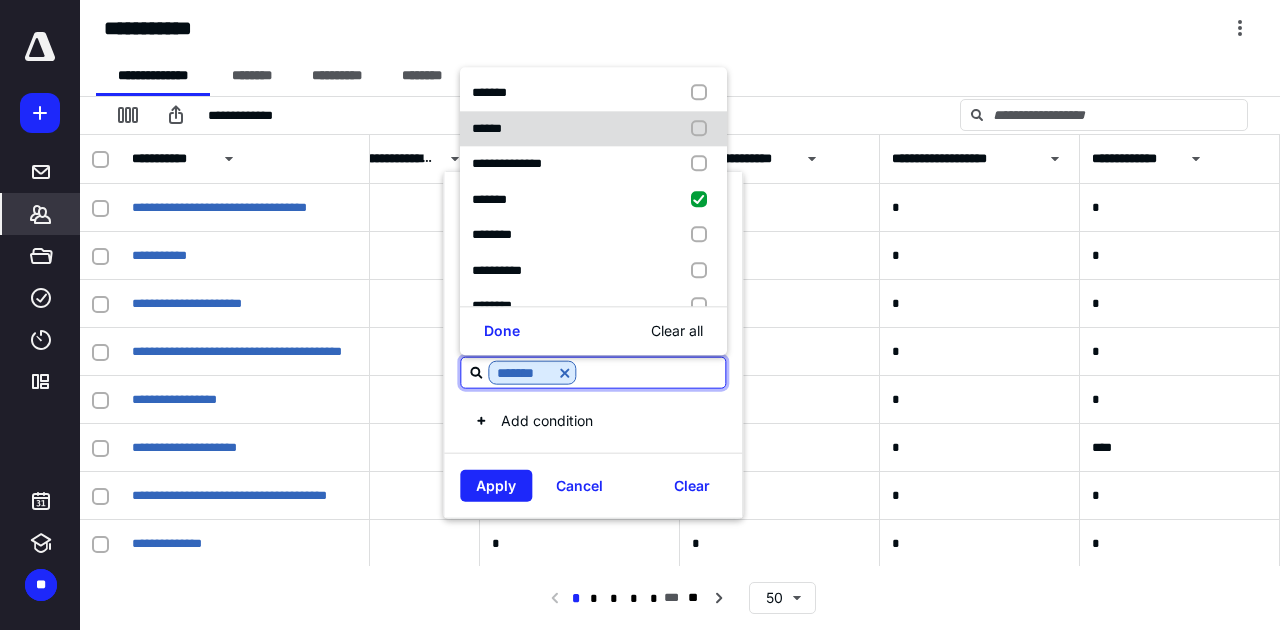 click at bounding box center [703, 129] 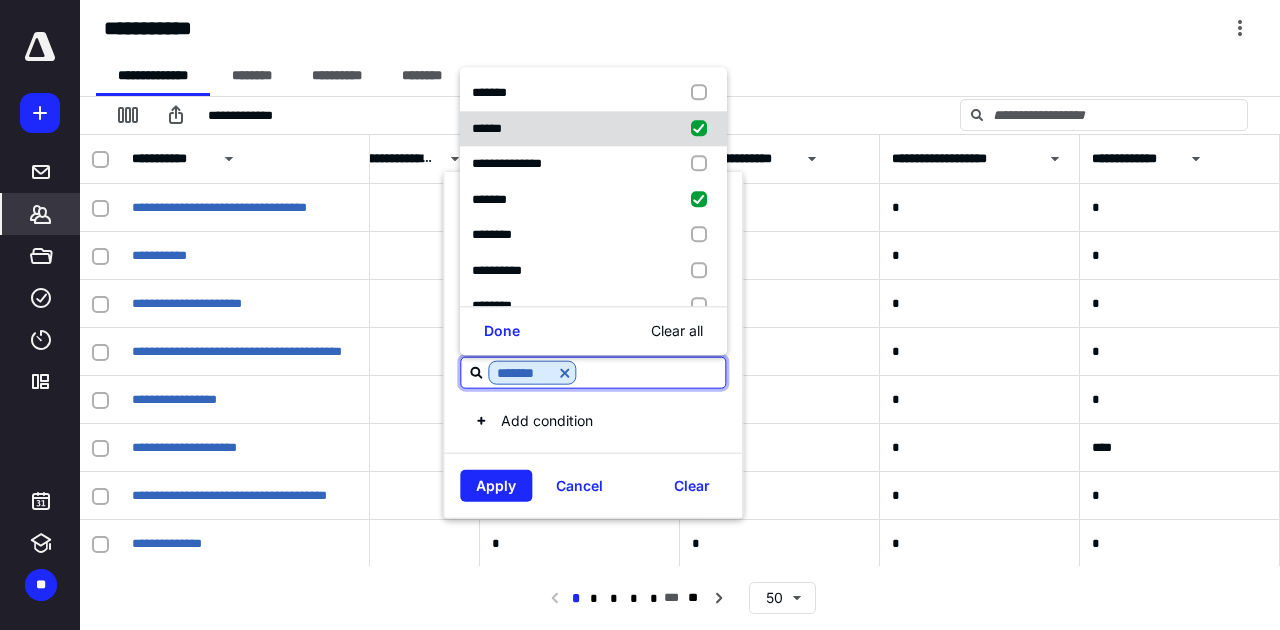 checkbox on "true" 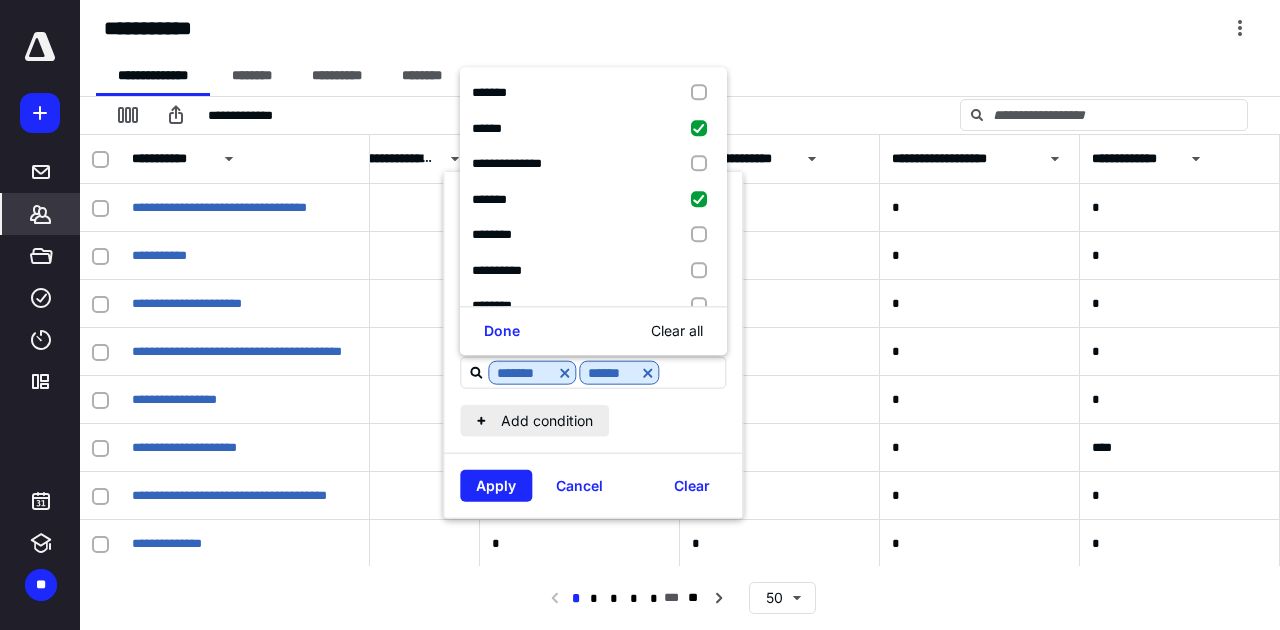 click on "Add condition" at bounding box center [534, 421] 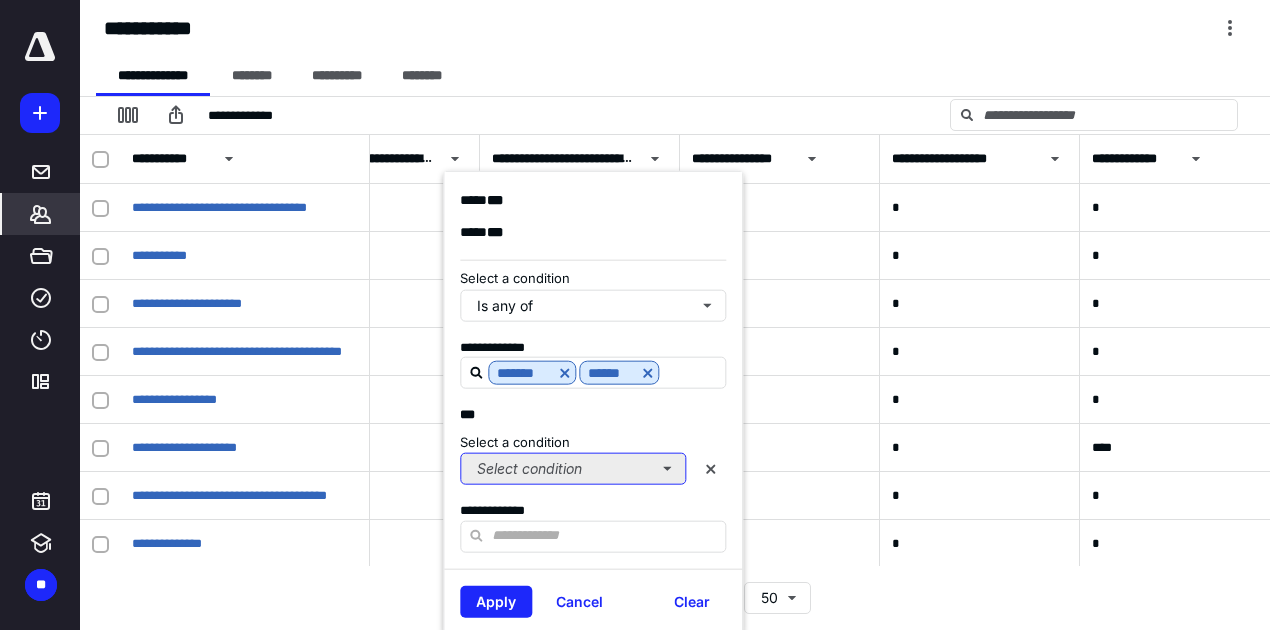 click on "Select condition" at bounding box center (573, 469) 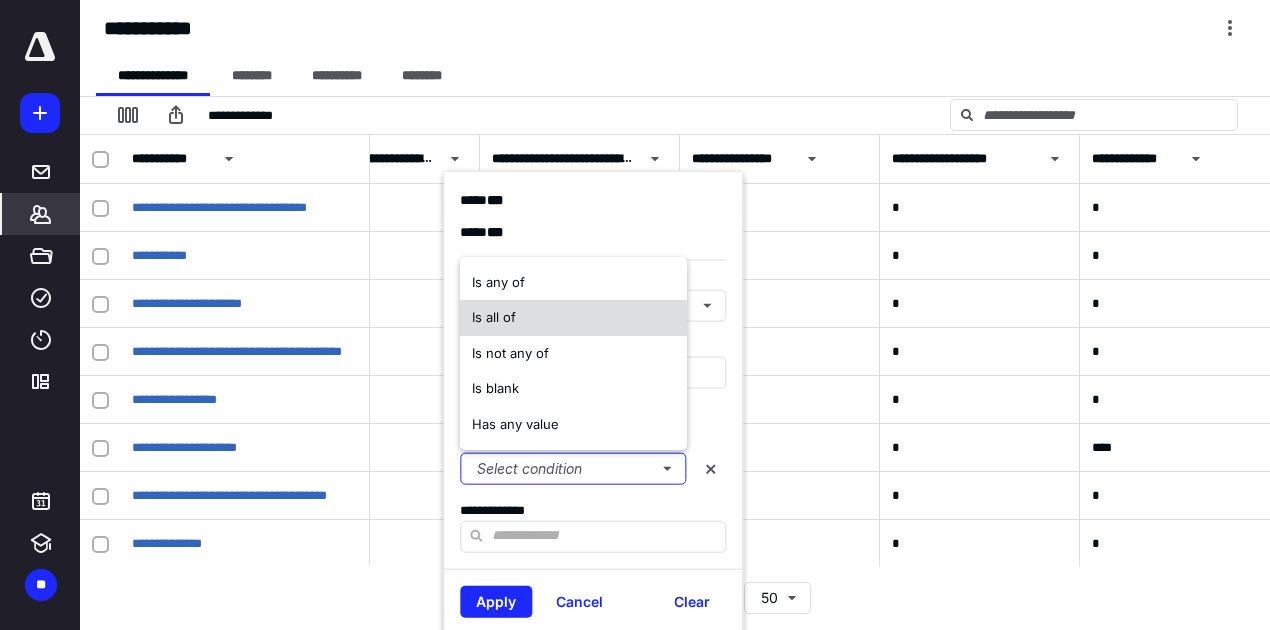 click on "Is all of" at bounding box center [494, 317] 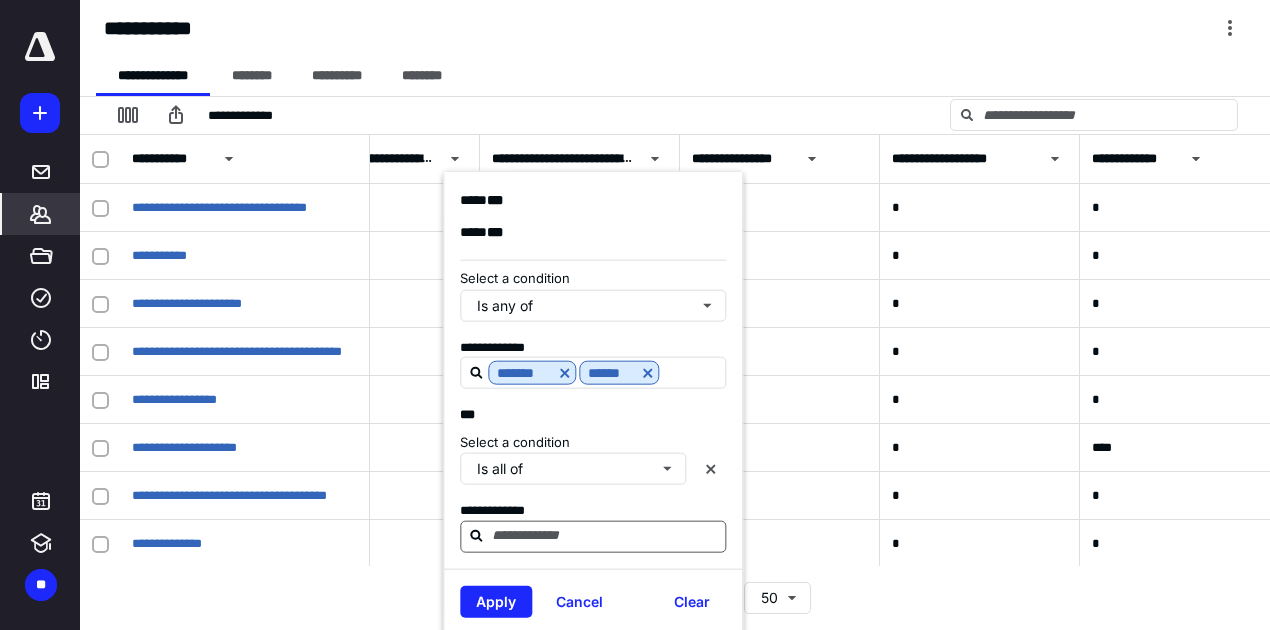 click at bounding box center [605, 535] 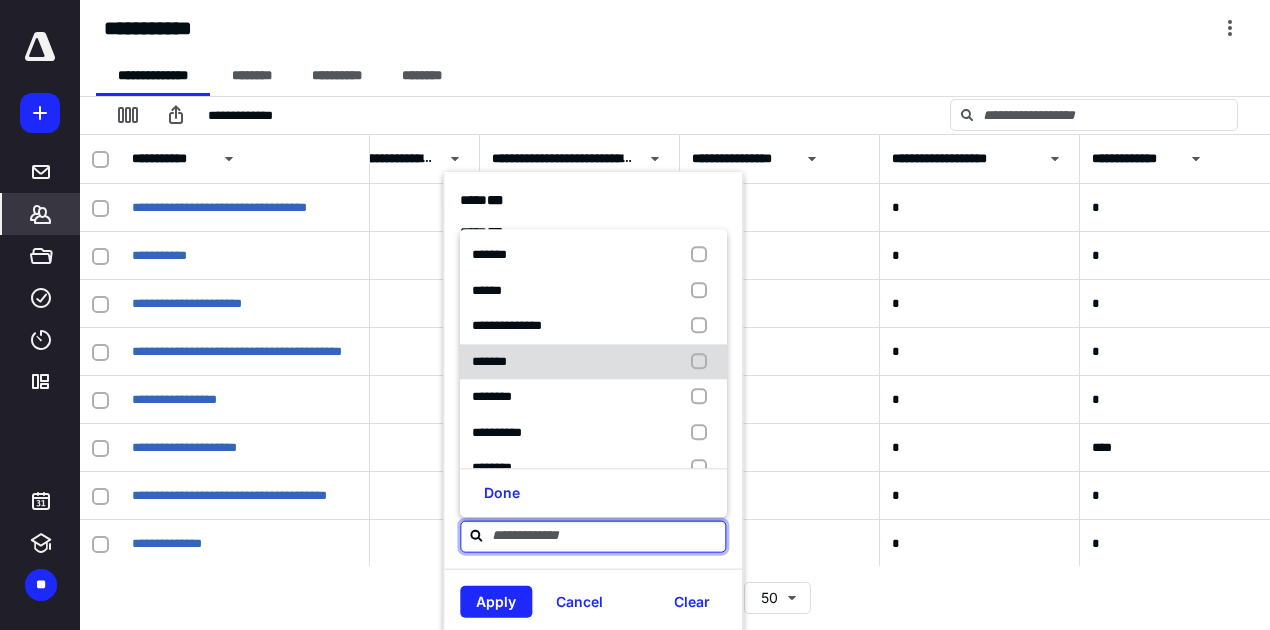 click on "*******" at bounding box center (489, 361) 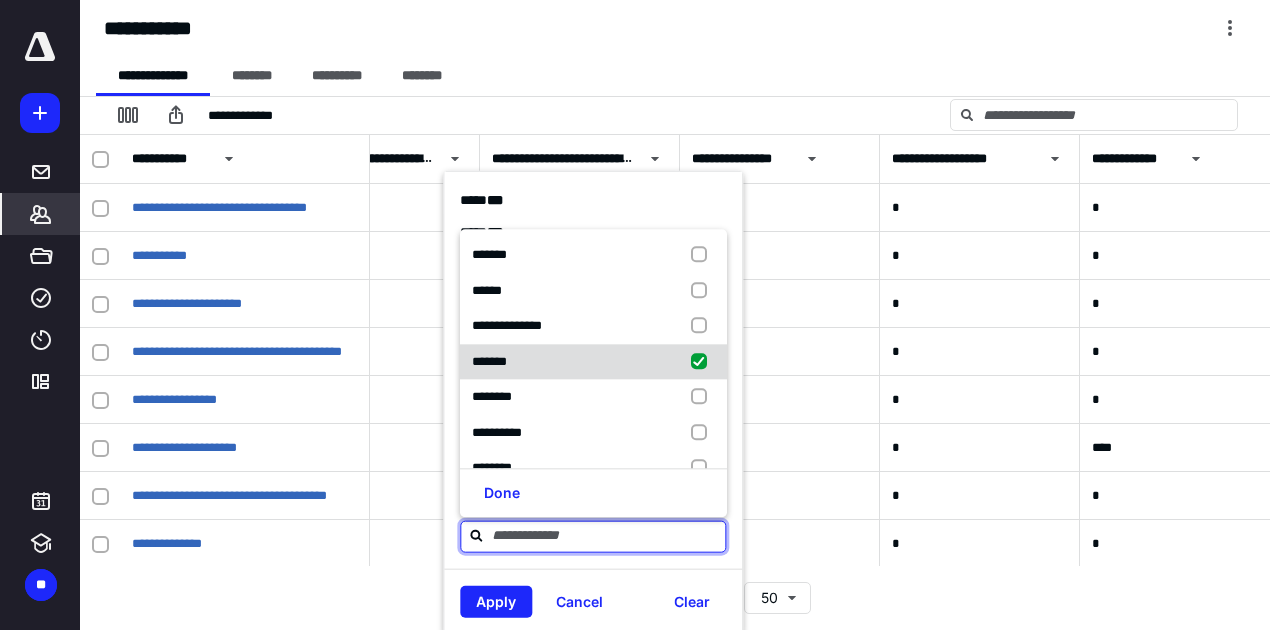 checkbox on "true" 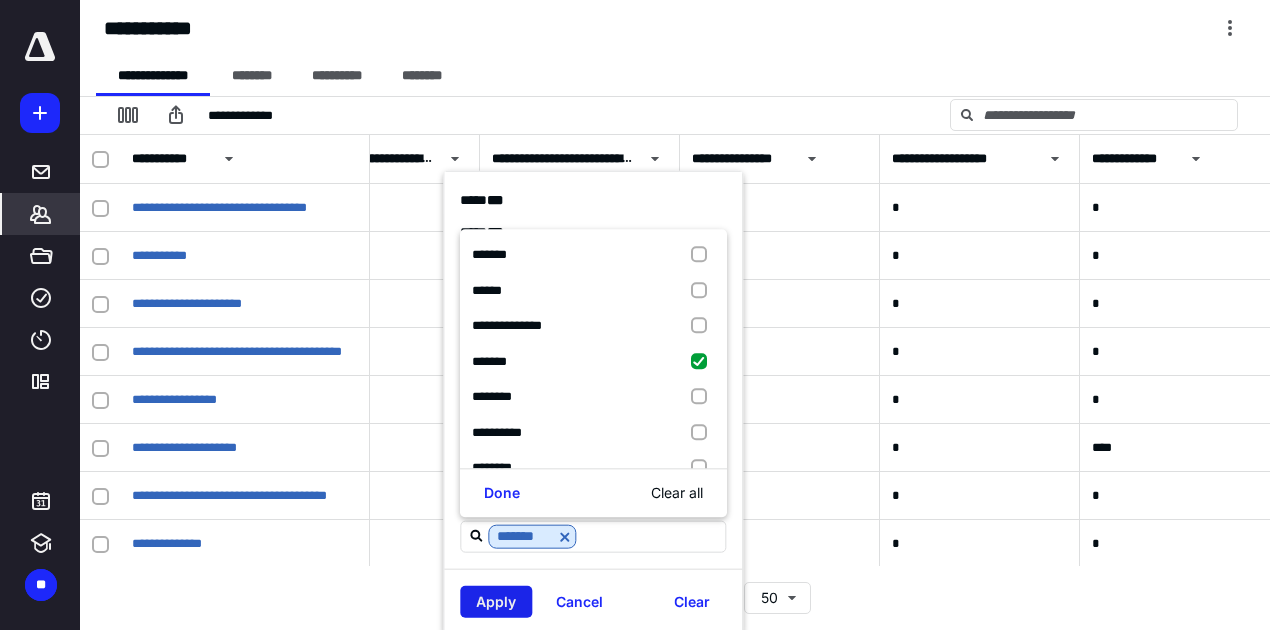 click on "Apply" at bounding box center [496, 601] 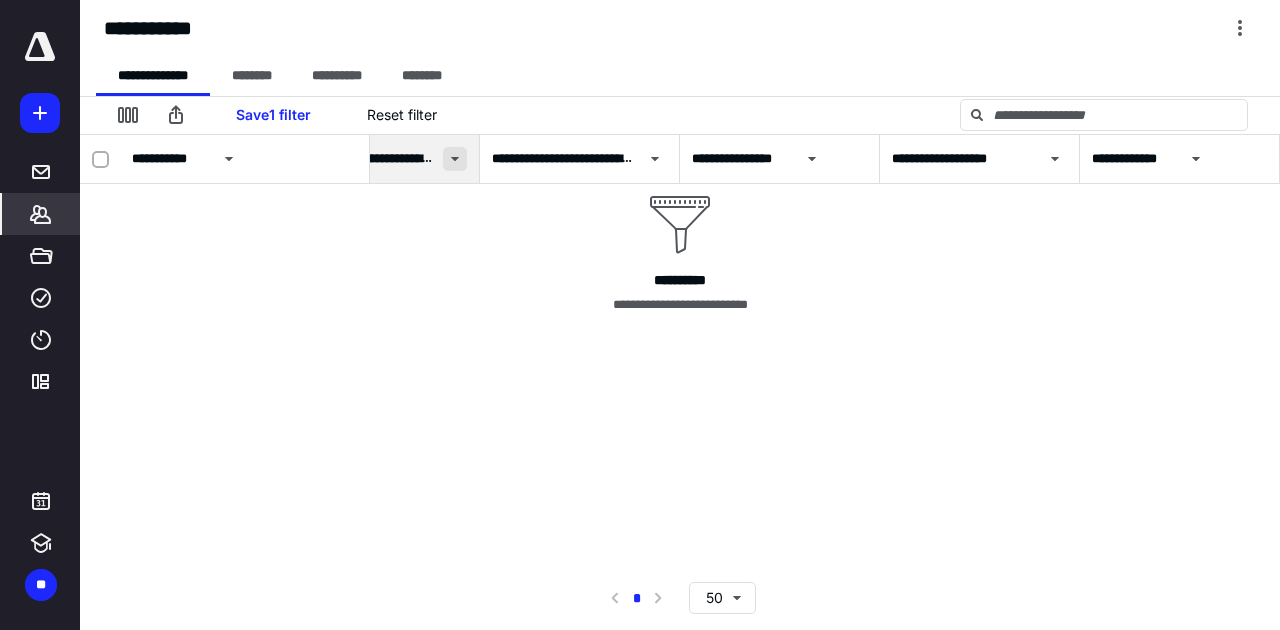 click at bounding box center [455, 159] 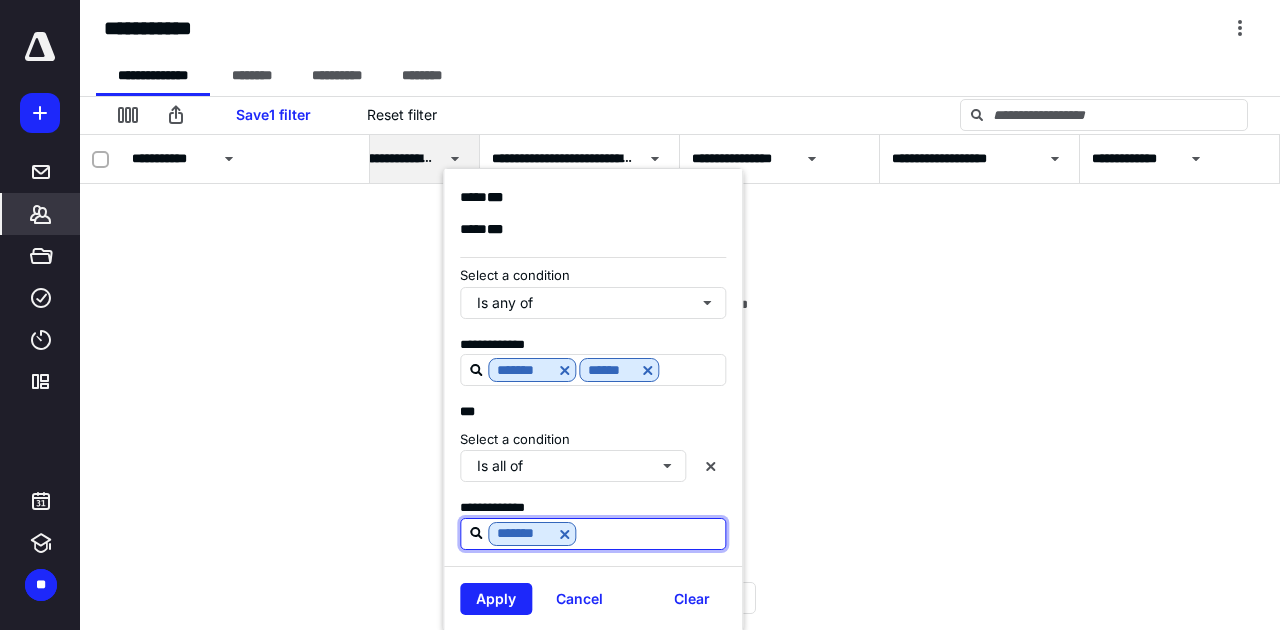 click at bounding box center [650, 533] 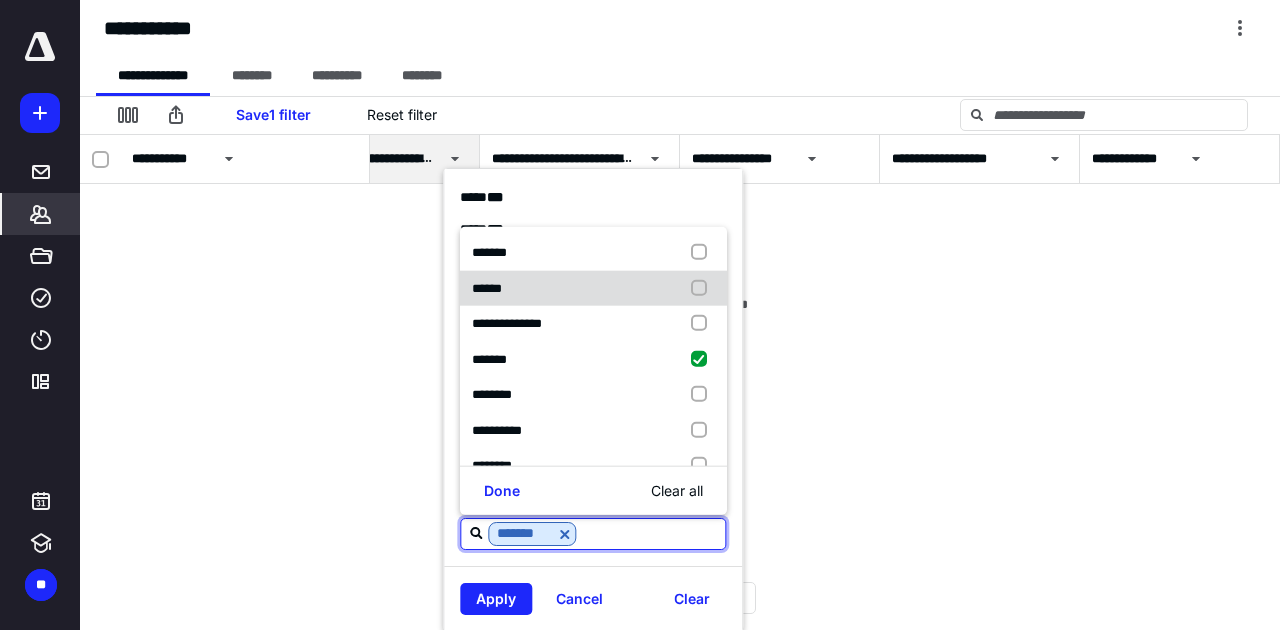 click at bounding box center (703, 288) 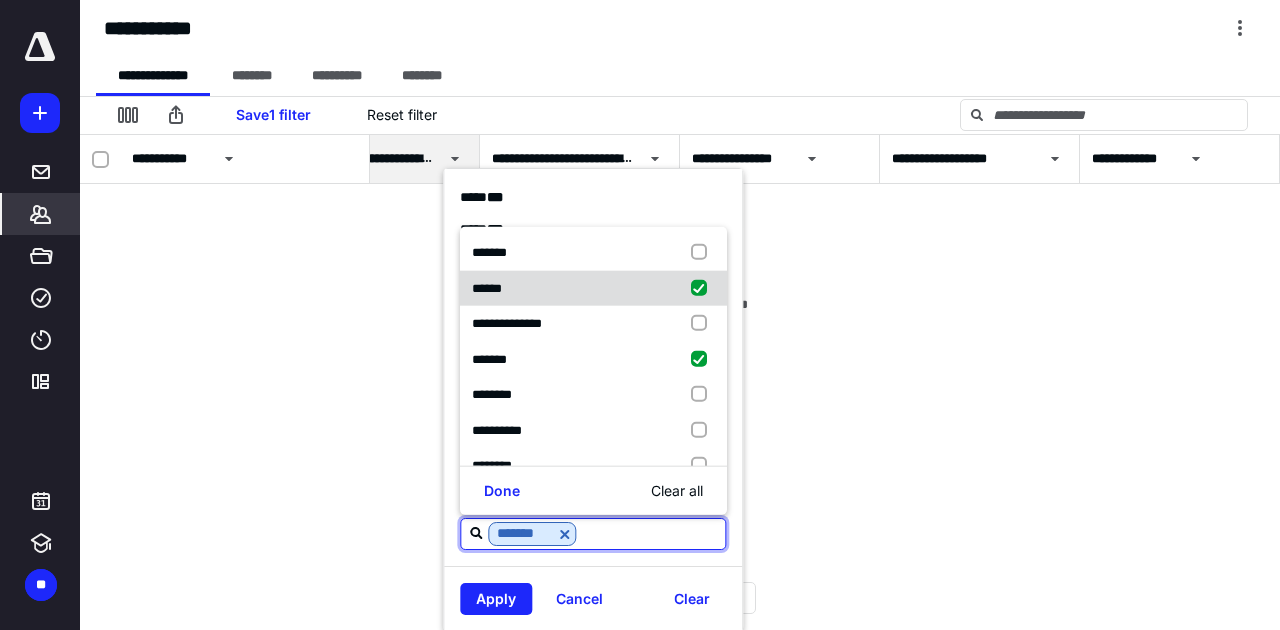 checkbox on "true" 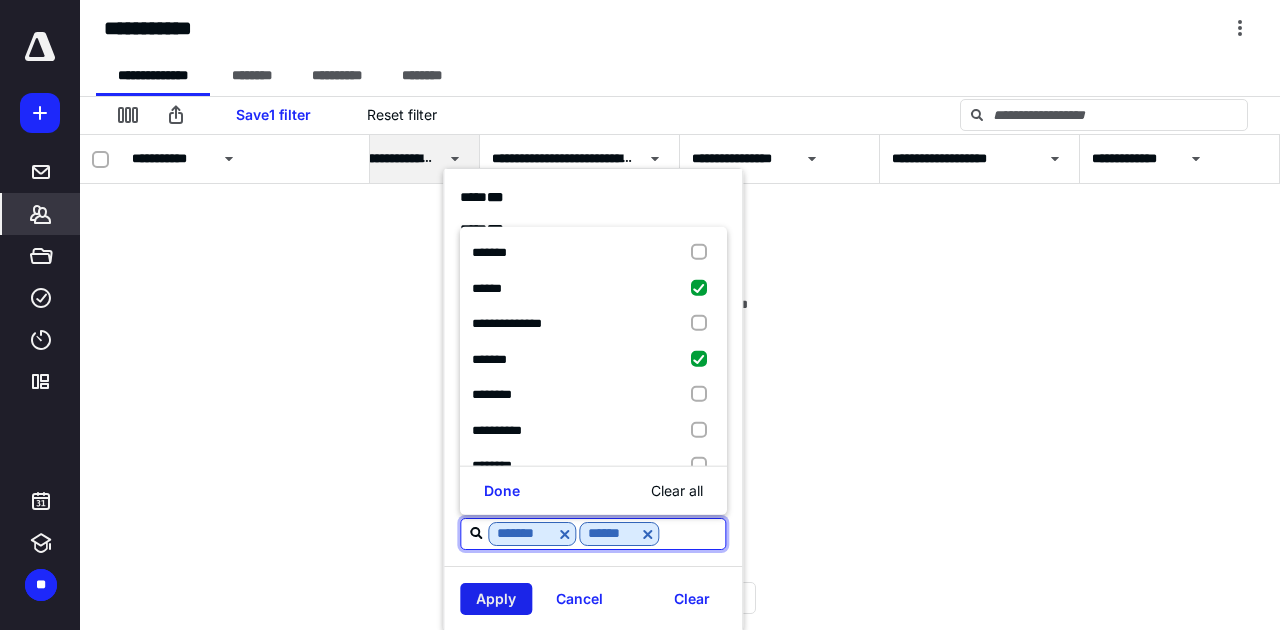 click on "Apply" at bounding box center (496, 599) 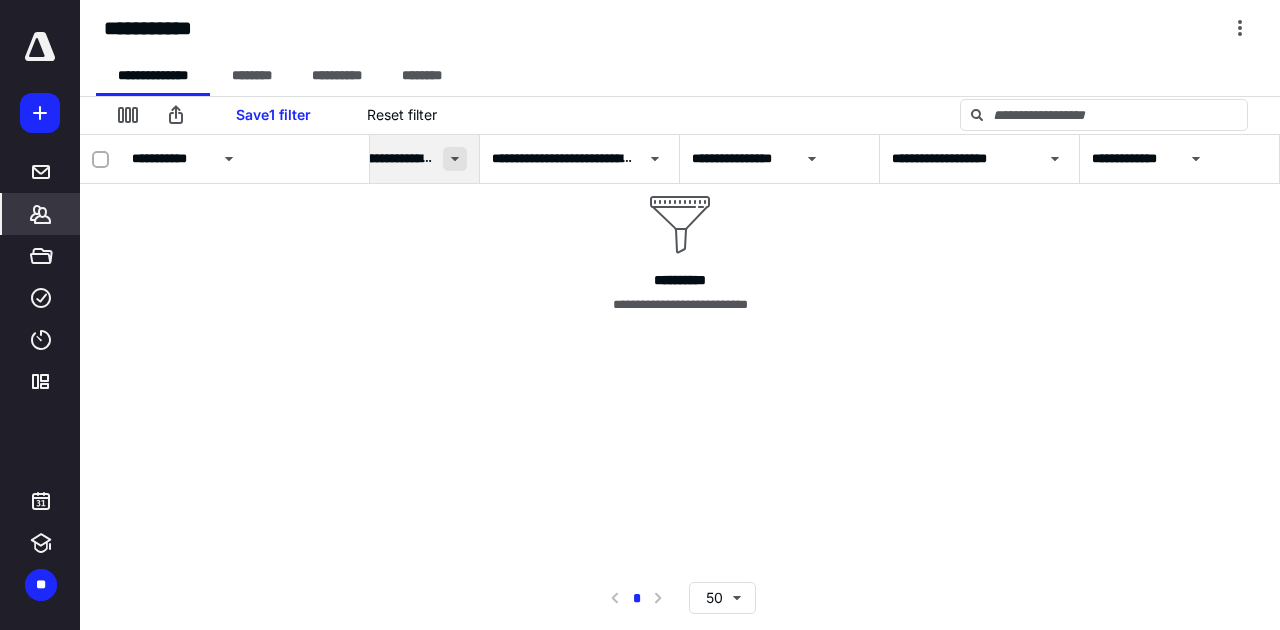 click at bounding box center [455, 159] 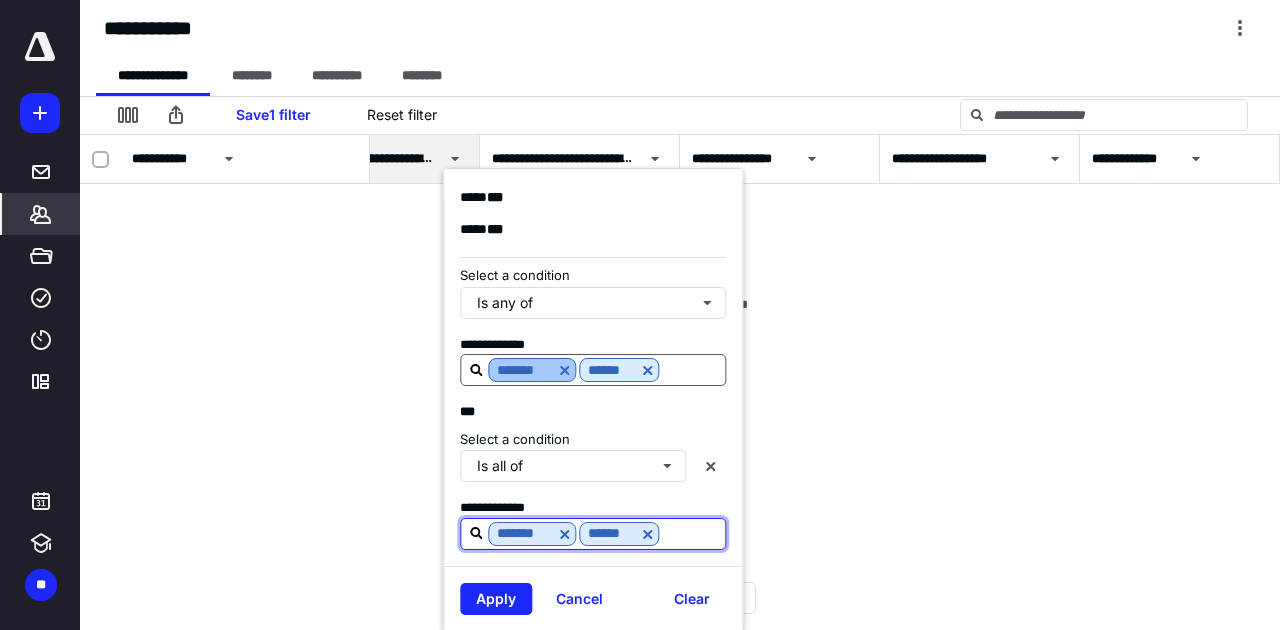 click at bounding box center [564, 370] 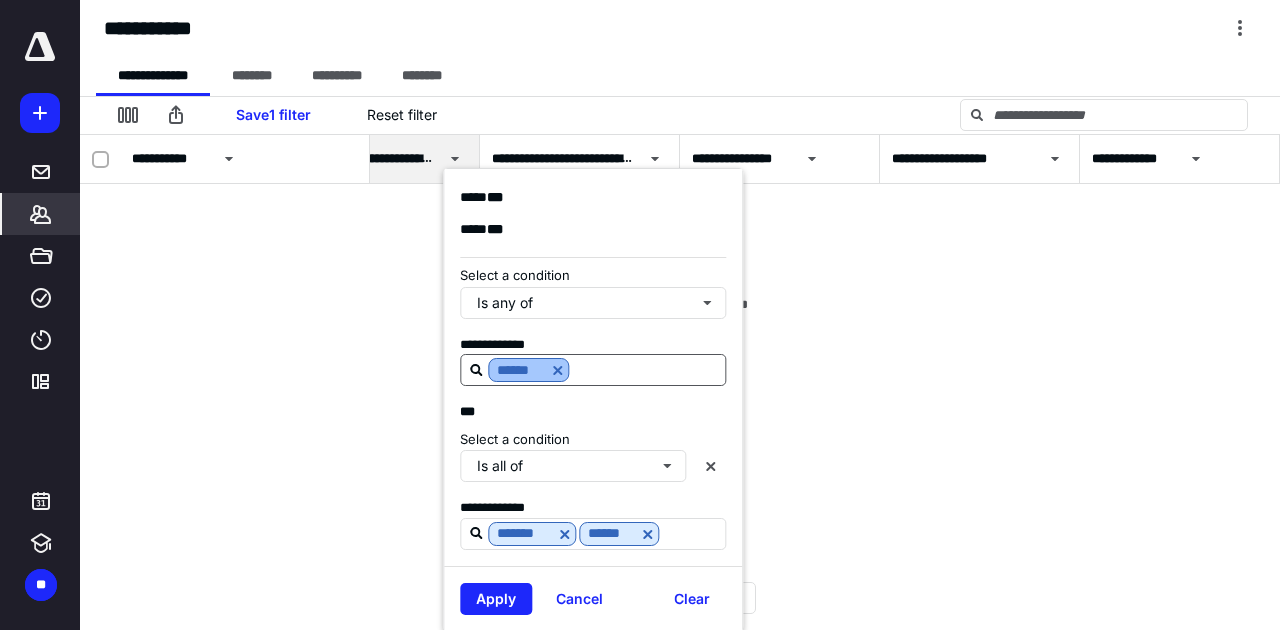 click at bounding box center [557, 370] 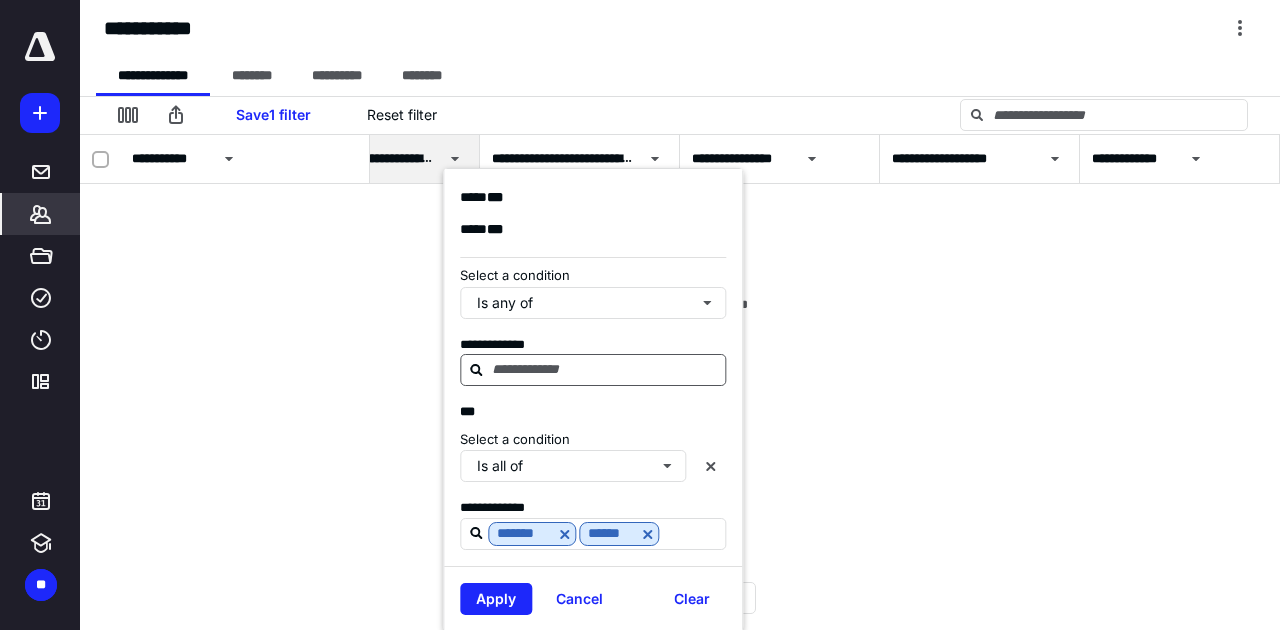 click at bounding box center (605, 369) 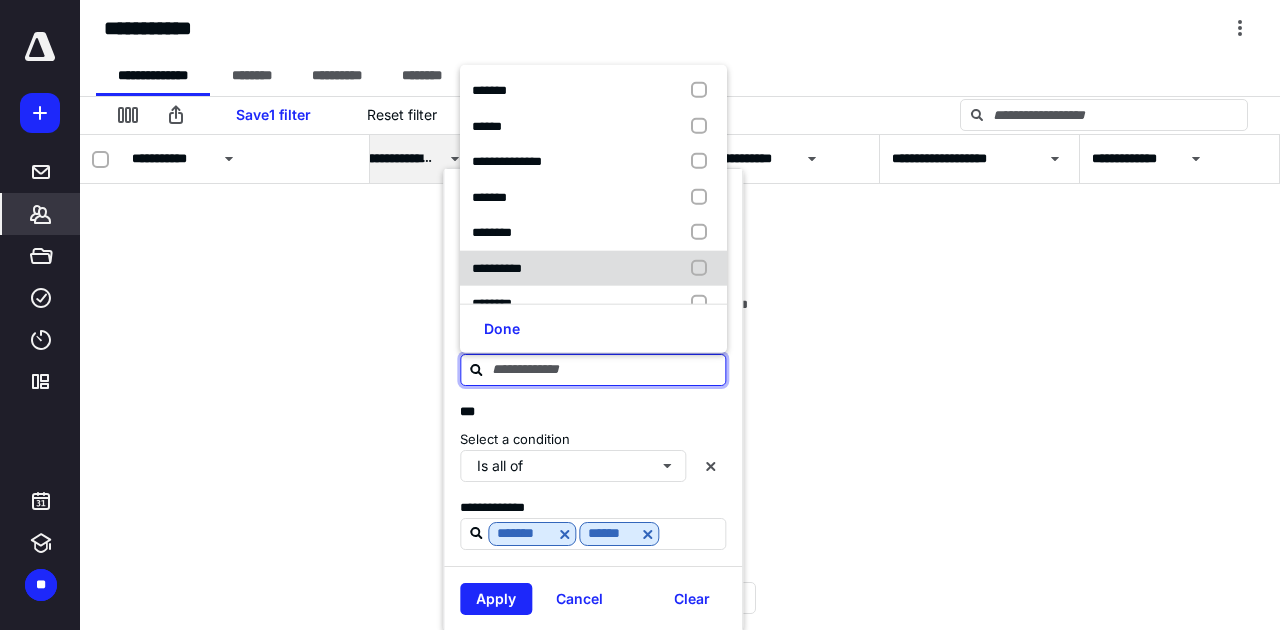 click at bounding box center [703, 268] 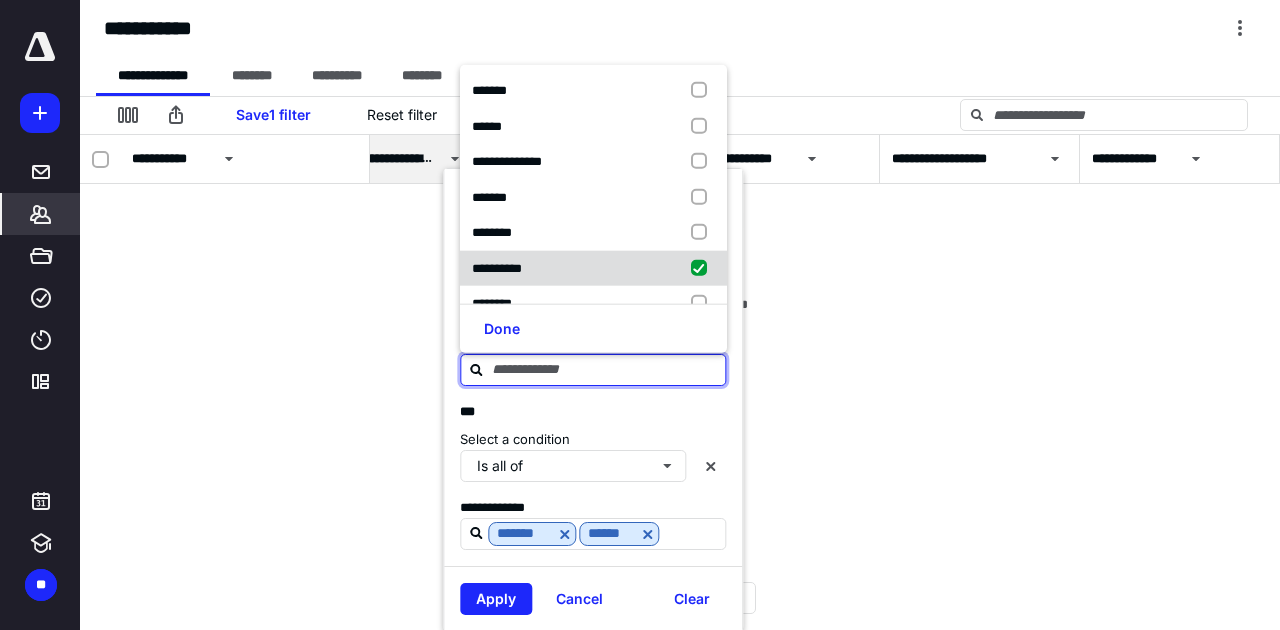checkbox on "true" 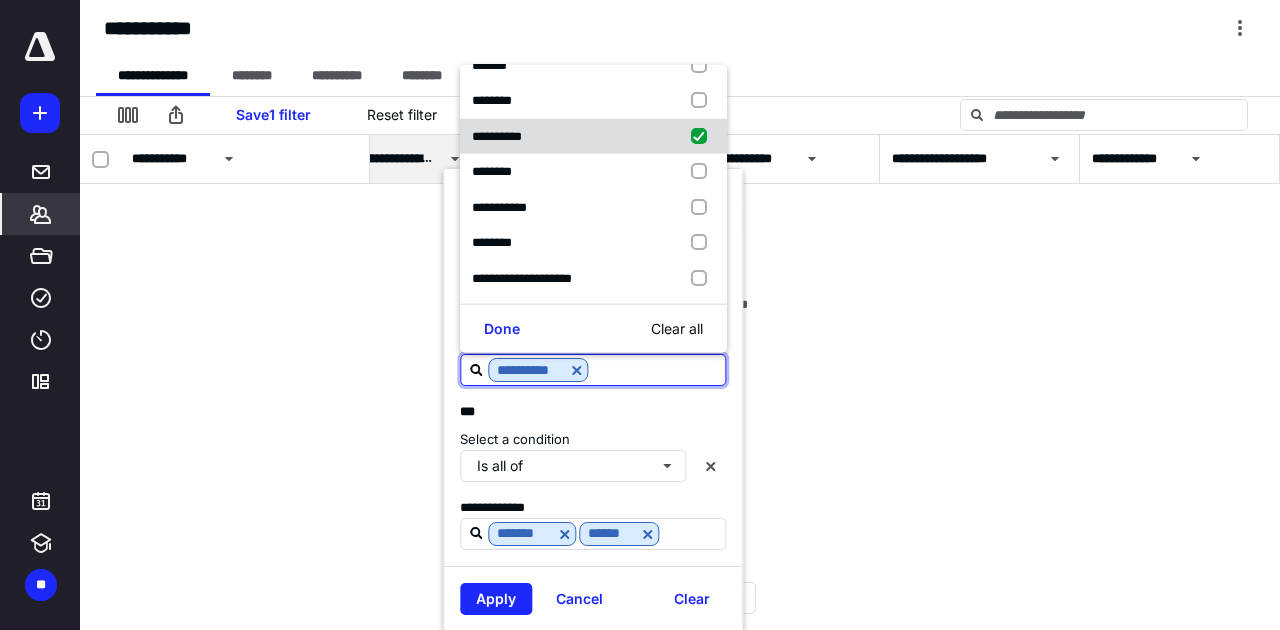 scroll, scrollTop: 133, scrollLeft: 0, axis: vertical 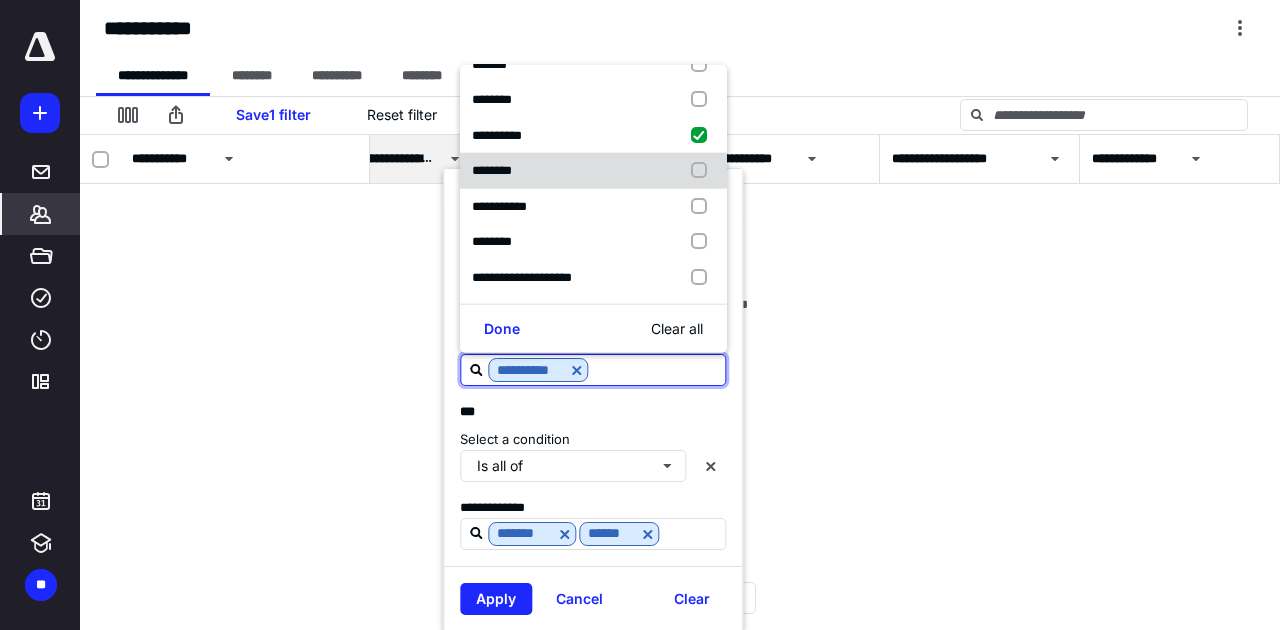 click at bounding box center [703, 171] 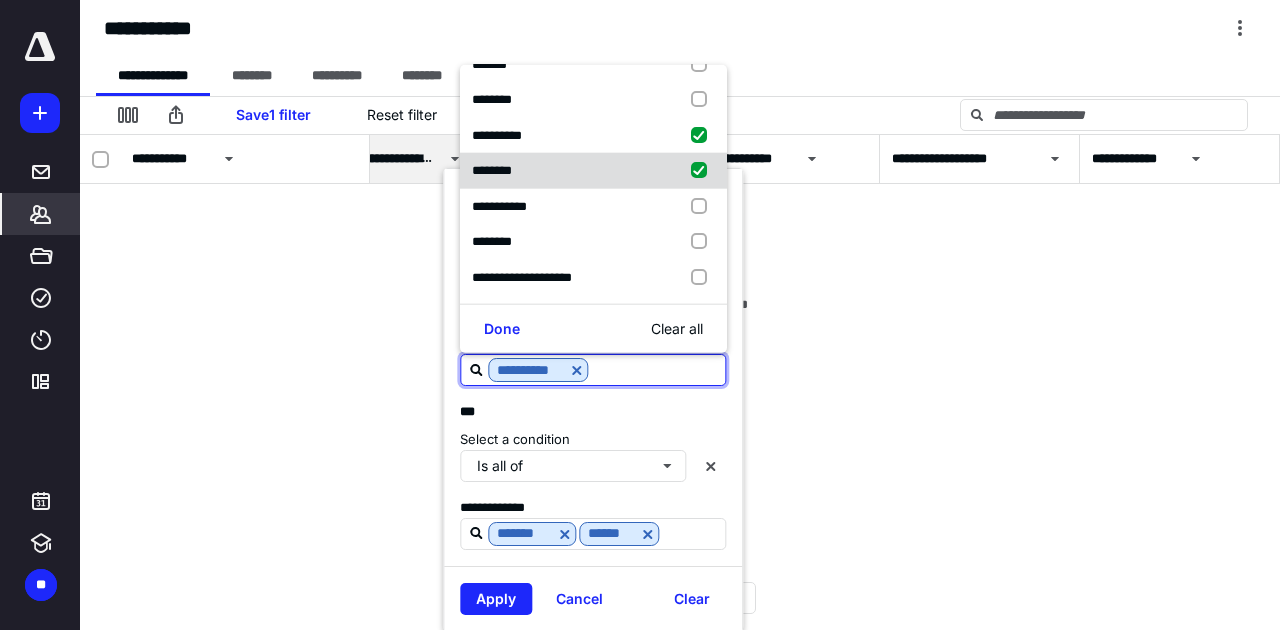 checkbox on "true" 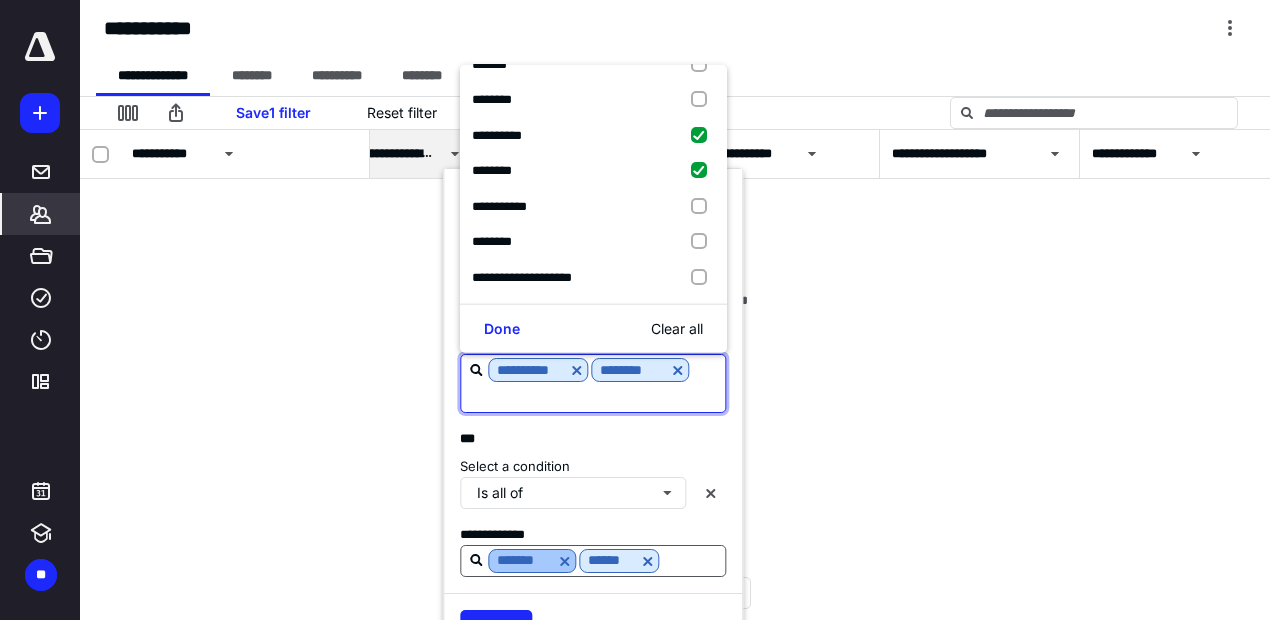 click at bounding box center (564, 561) 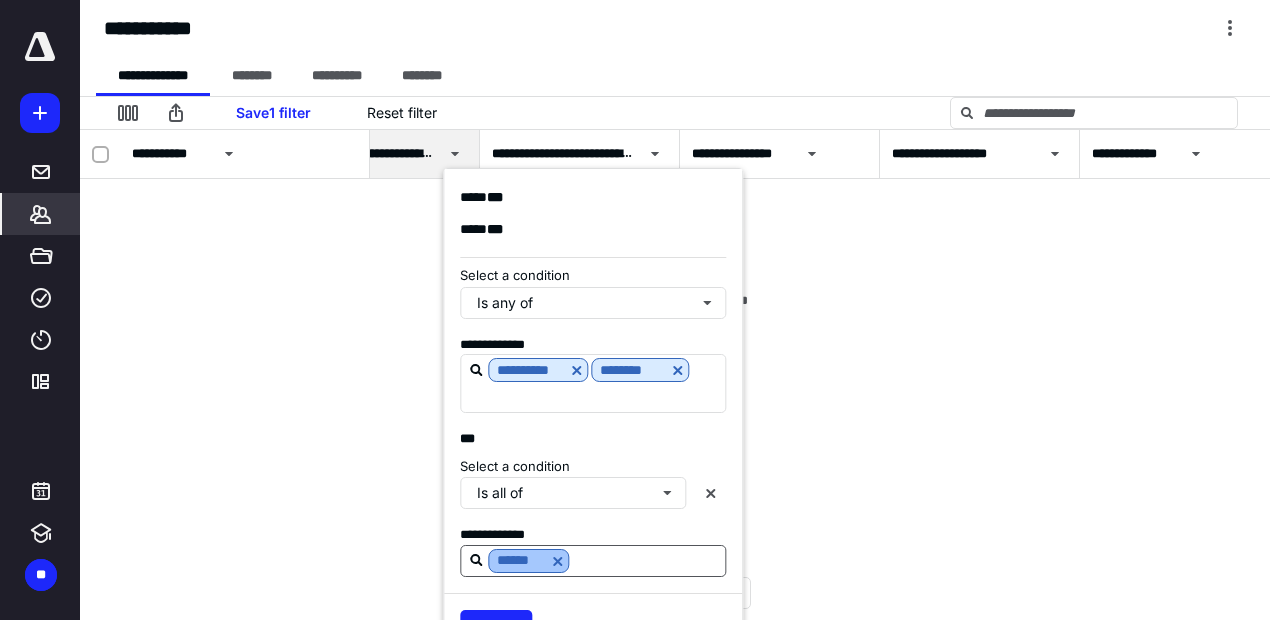 click at bounding box center [557, 561] 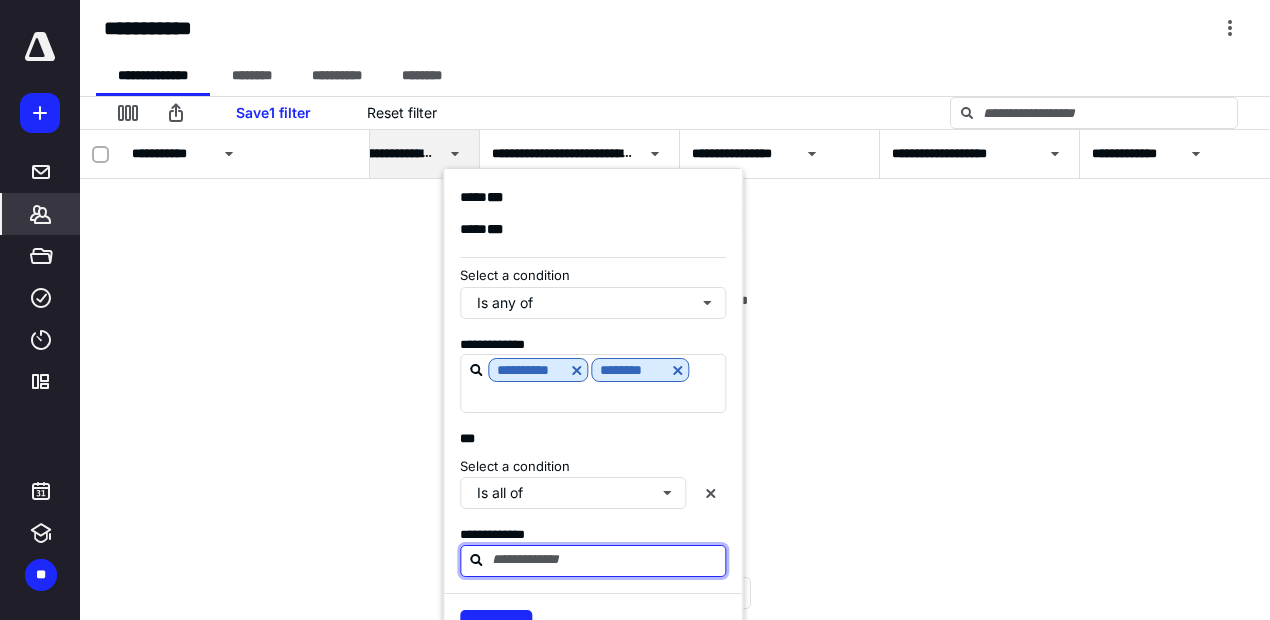 click at bounding box center (605, 560) 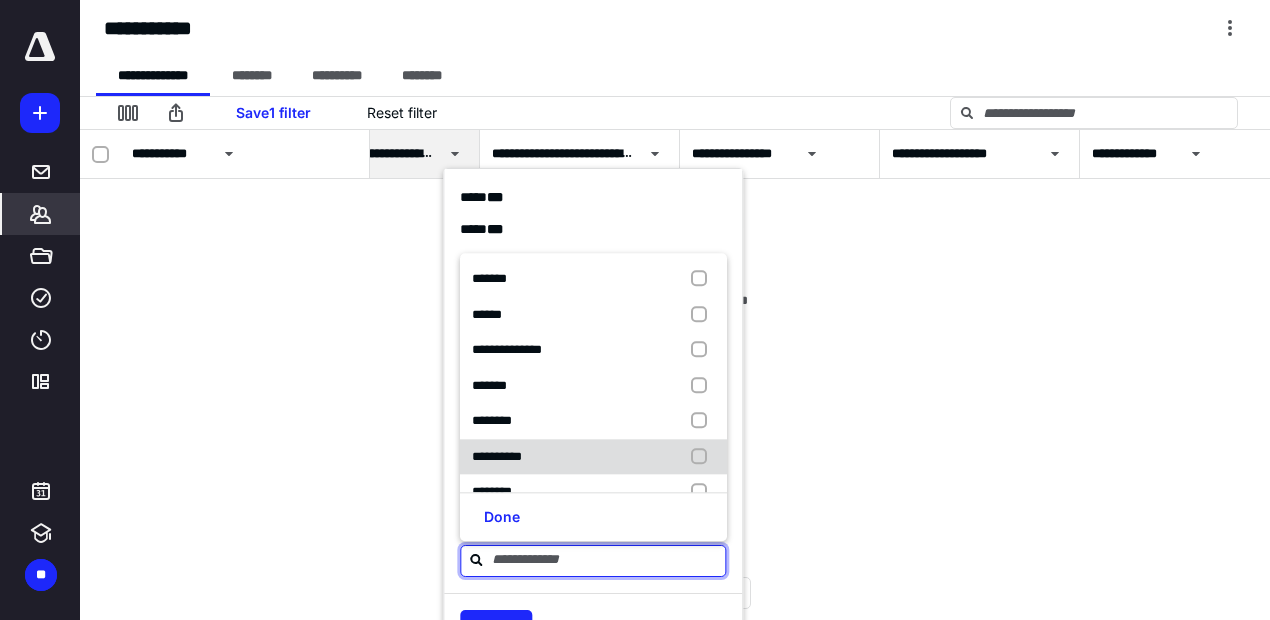 click at bounding box center (703, 457) 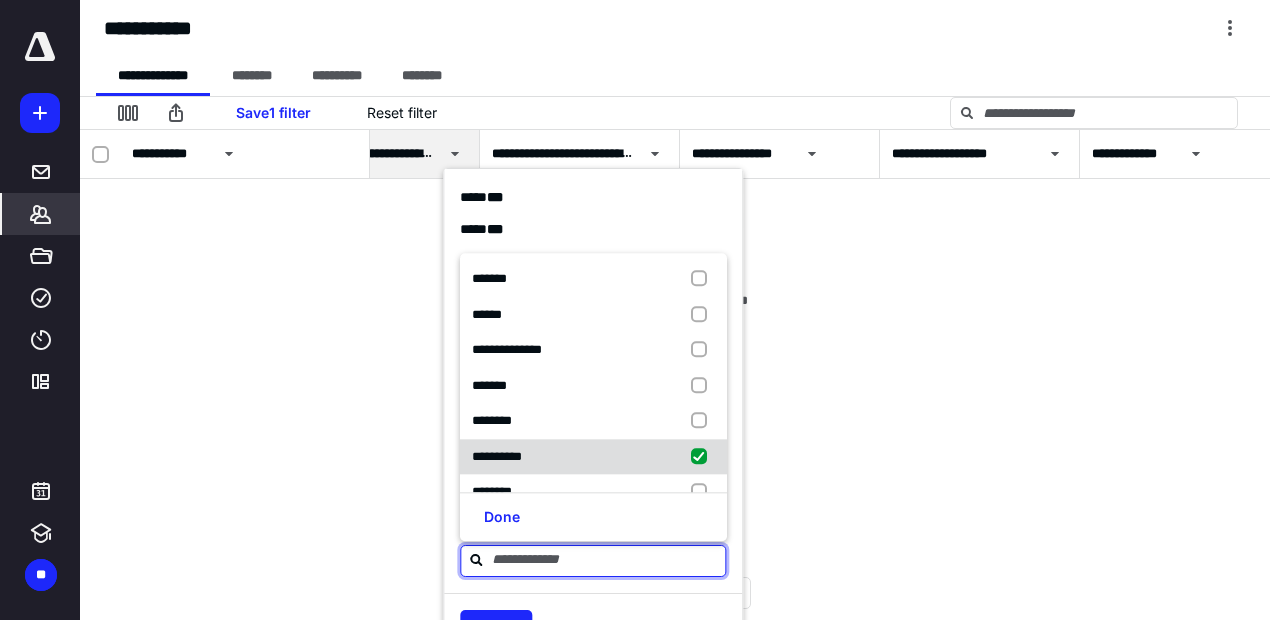 checkbox on "true" 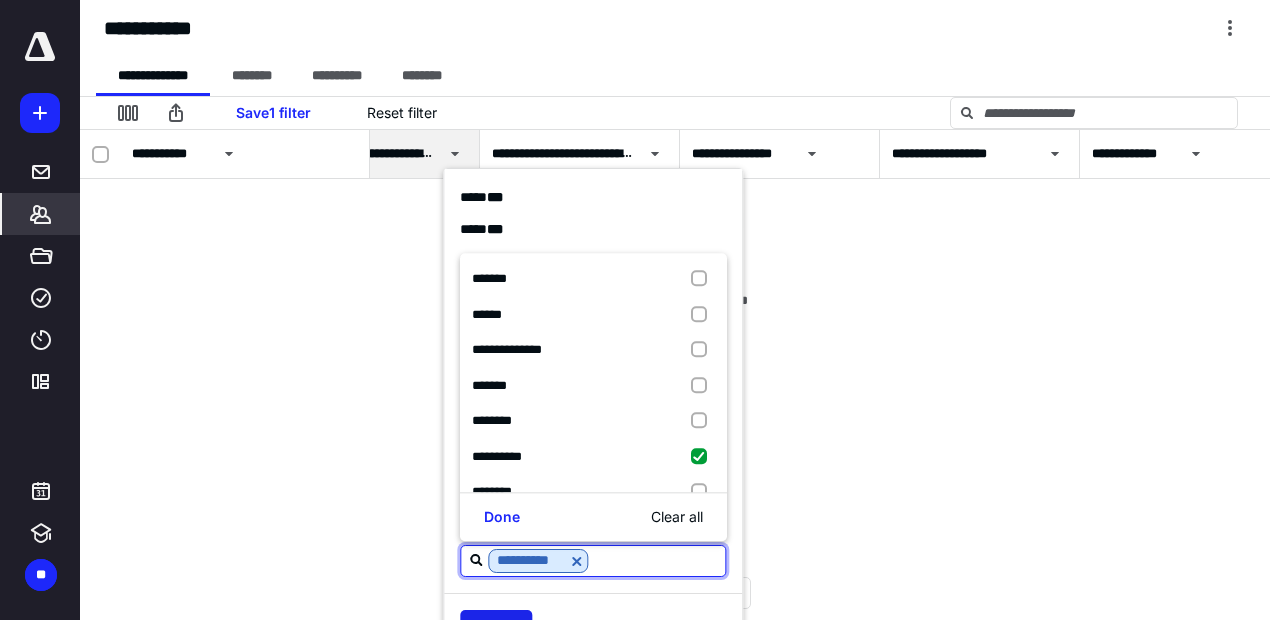 click on "Apply" at bounding box center [496, 626] 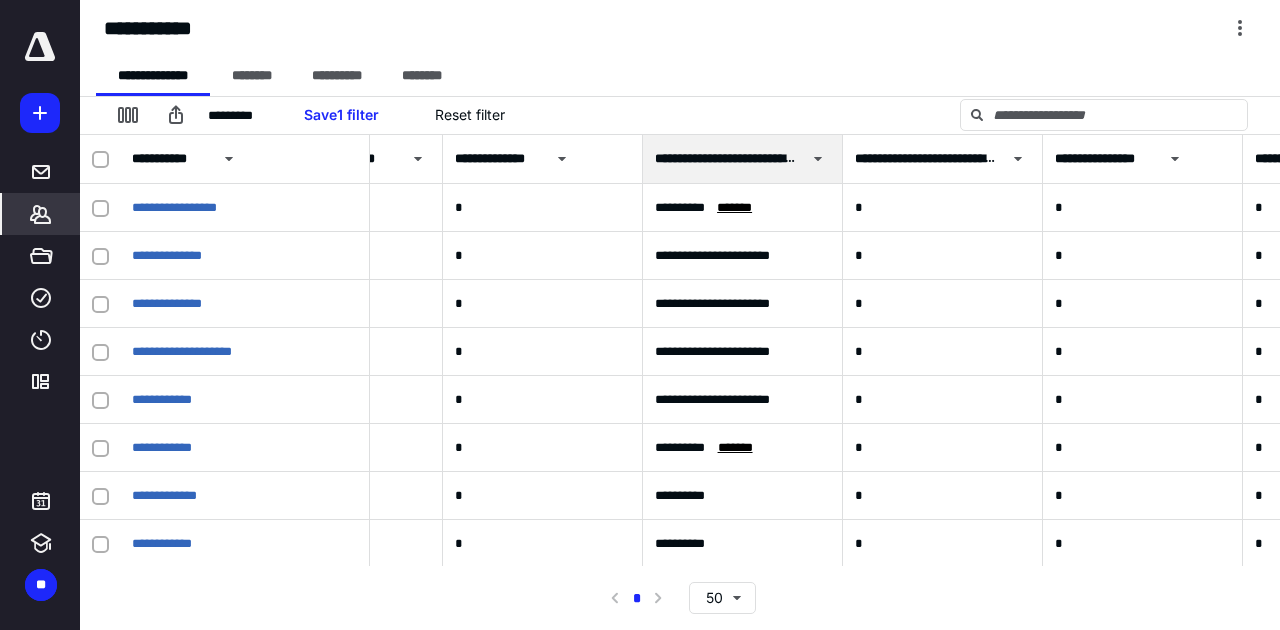 scroll, scrollTop: 0, scrollLeft: 6742, axis: horizontal 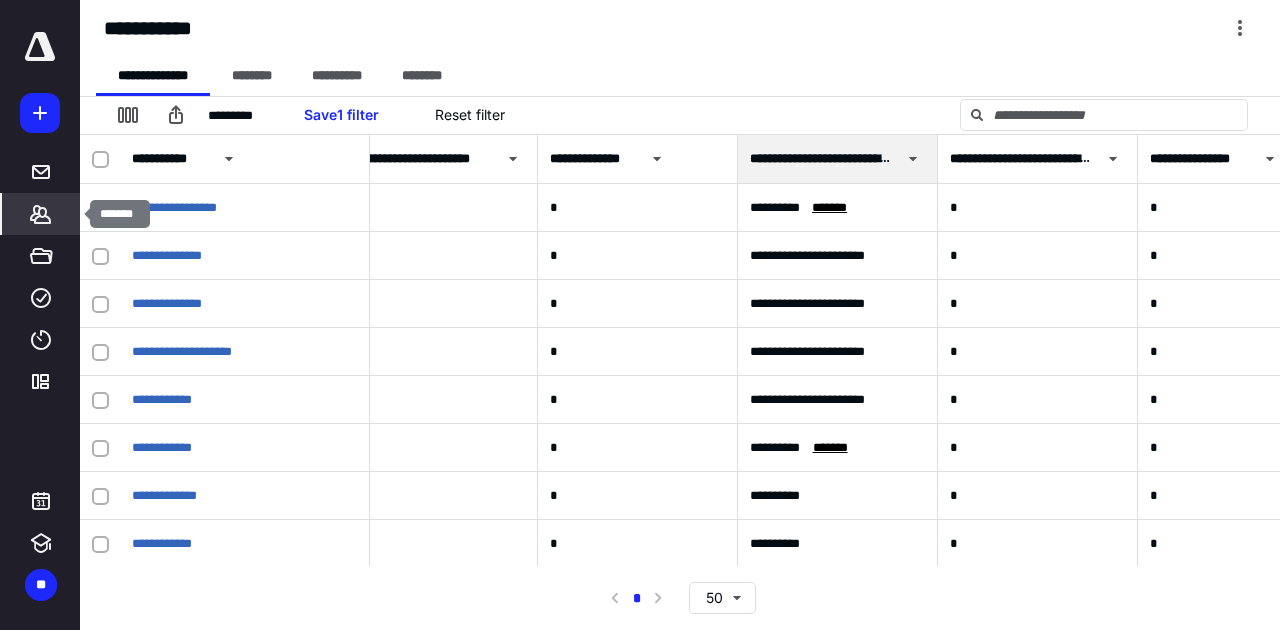 click 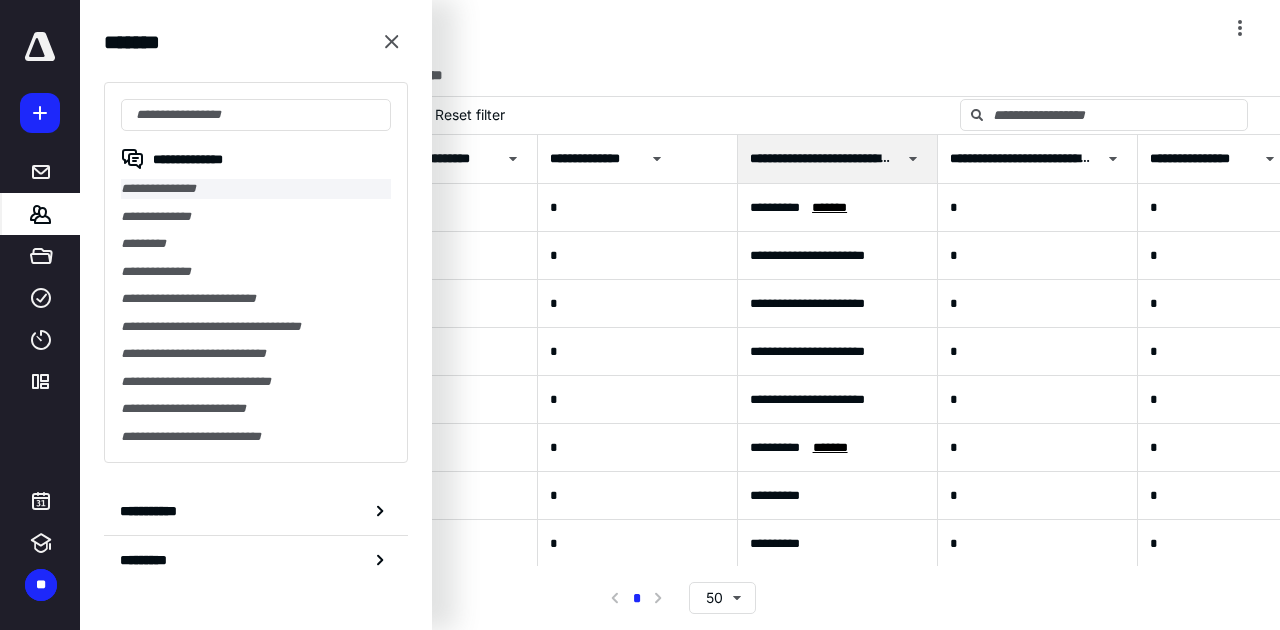 click on "**********" at bounding box center [256, 189] 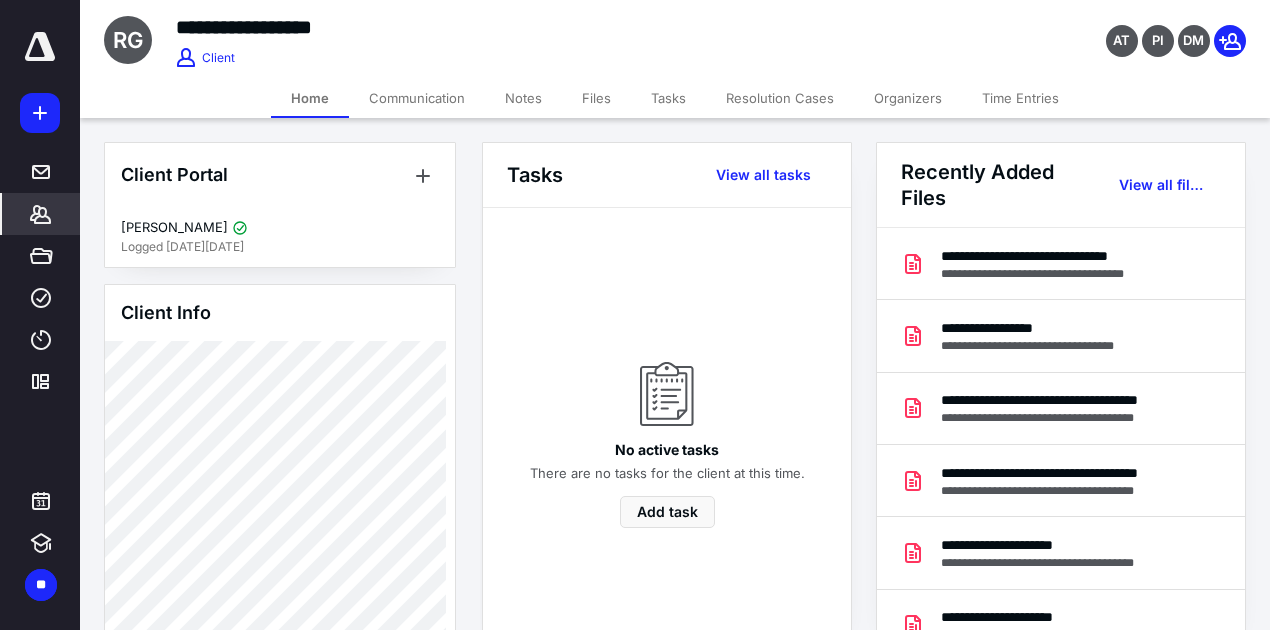 click on "Notes" at bounding box center [523, 98] 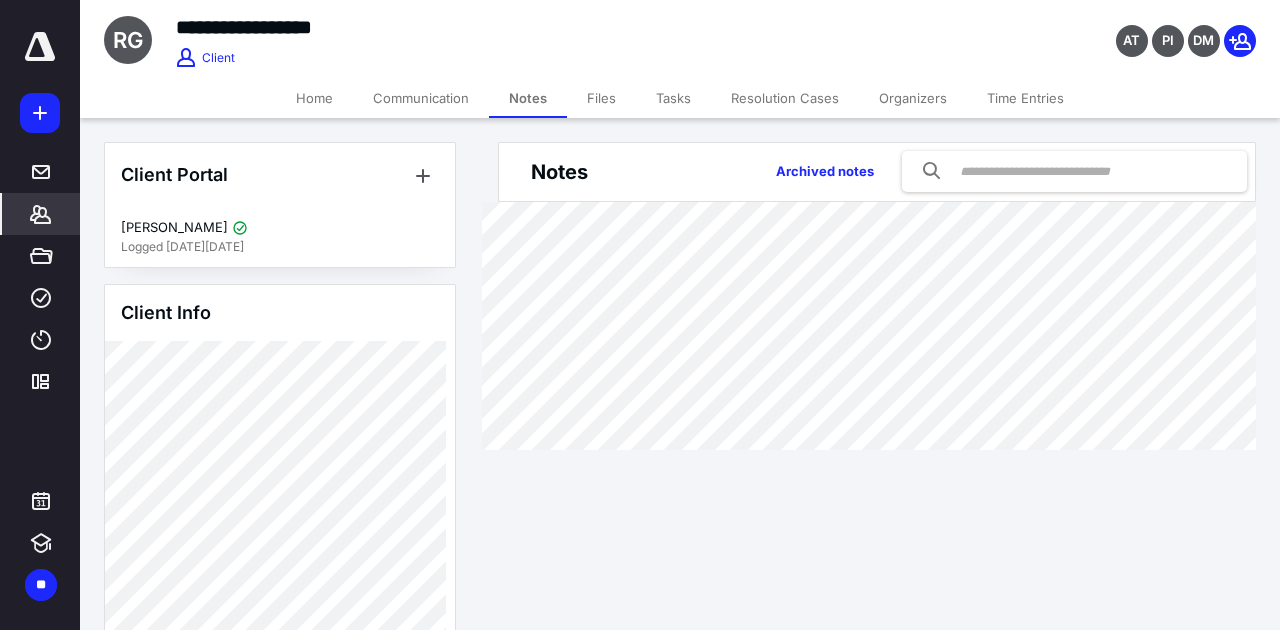 click 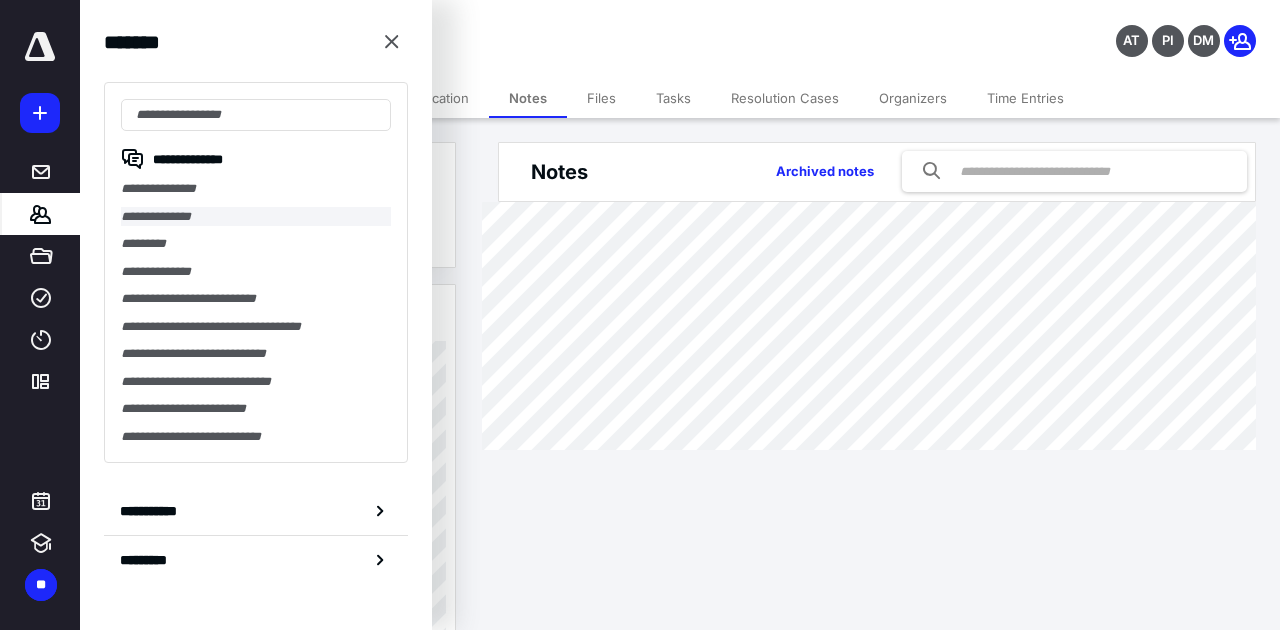 click on "**********" at bounding box center [256, 217] 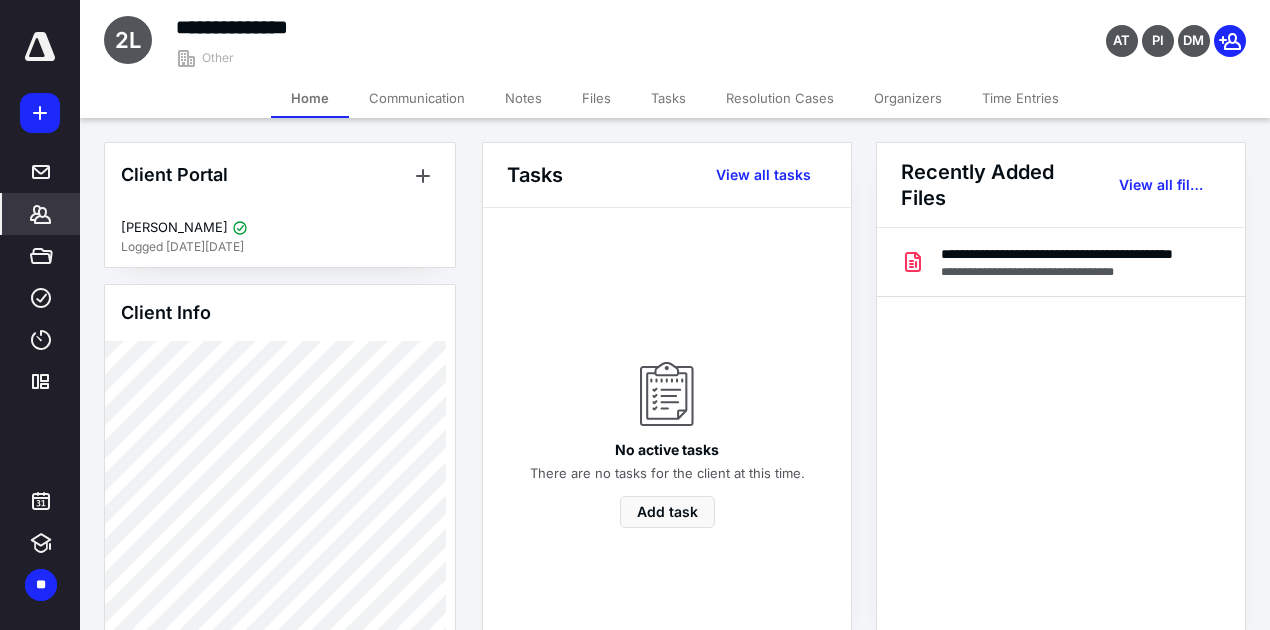 click on "Notes" at bounding box center (523, 98) 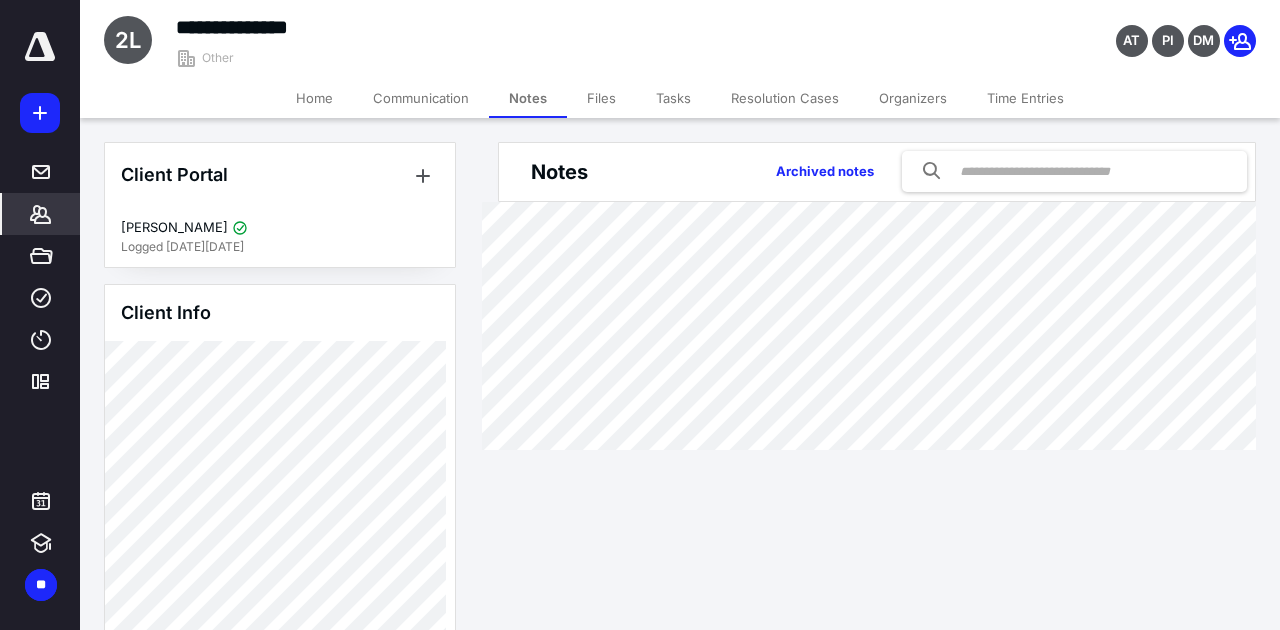 click 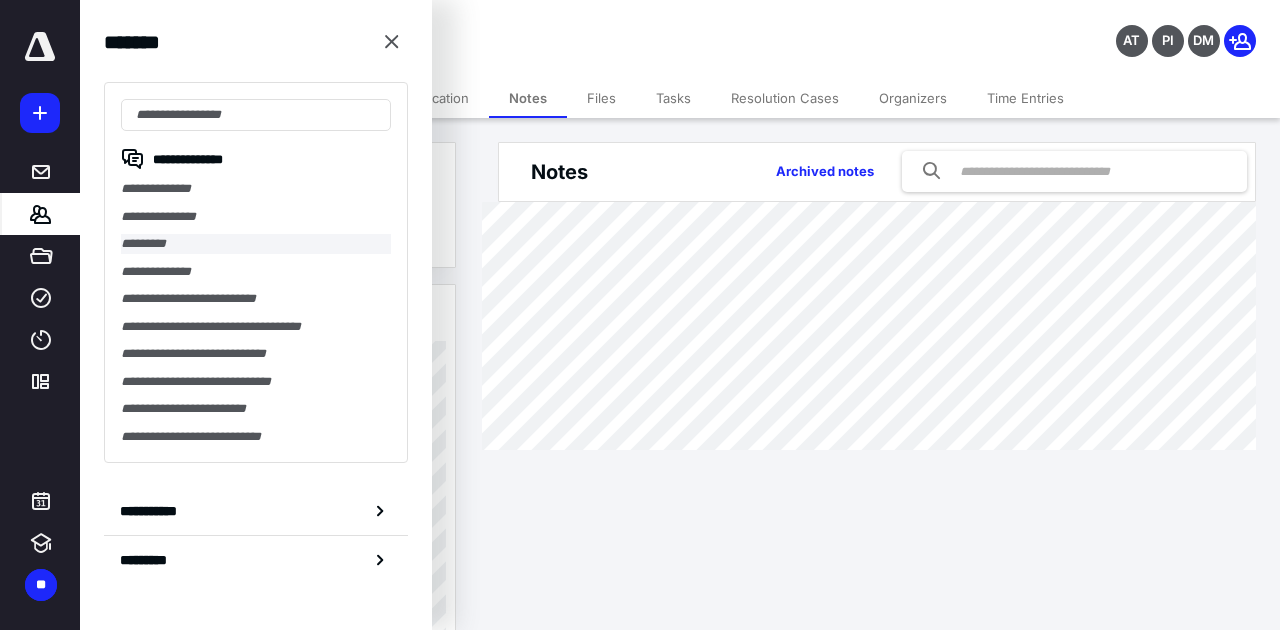click on "*********" at bounding box center (256, 244) 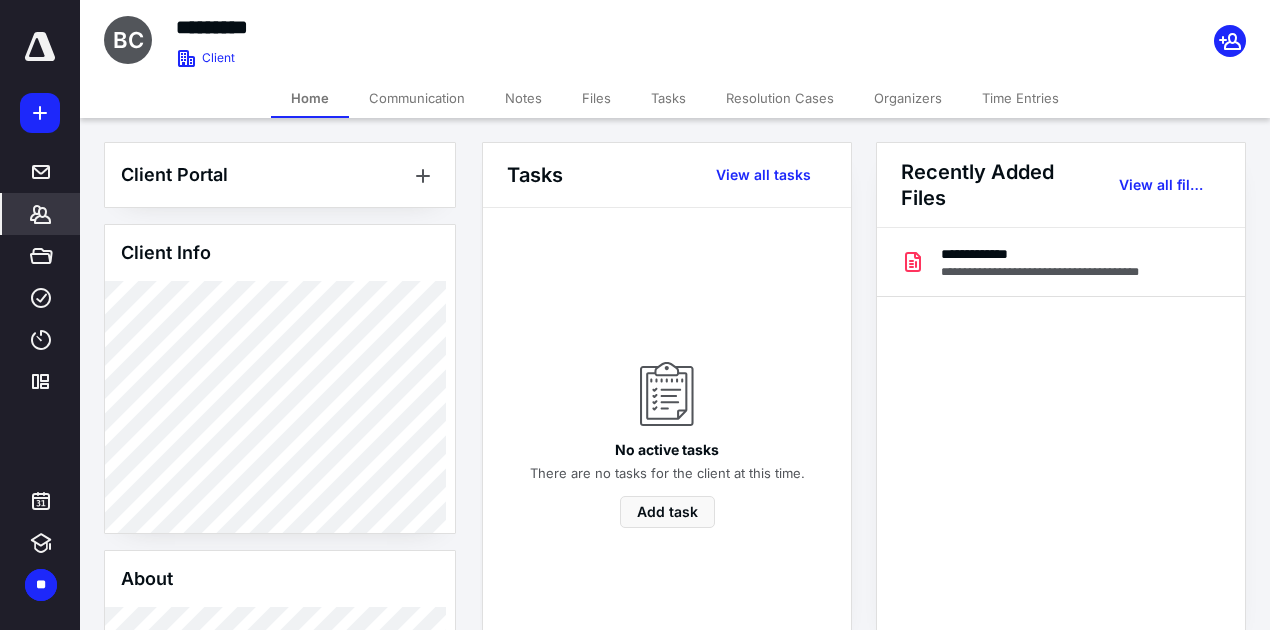 click on "Notes" at bounding box center (523, 98) 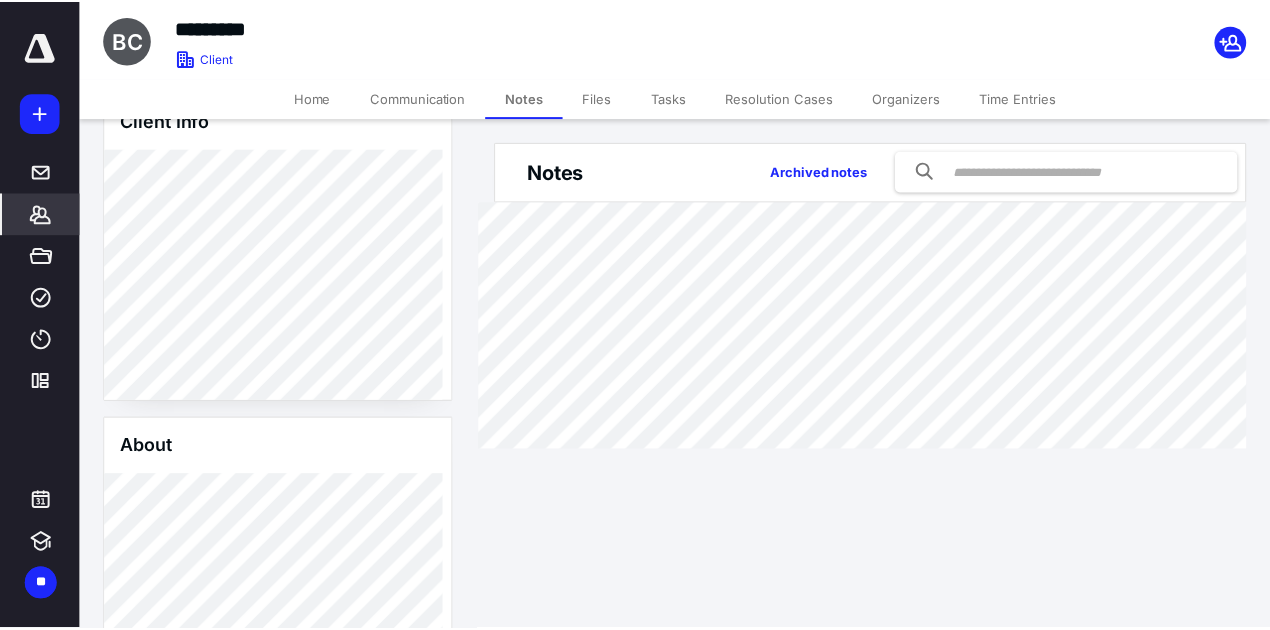 scroll, scrollTop: 133, scrollLeft: 0, axis: vertical 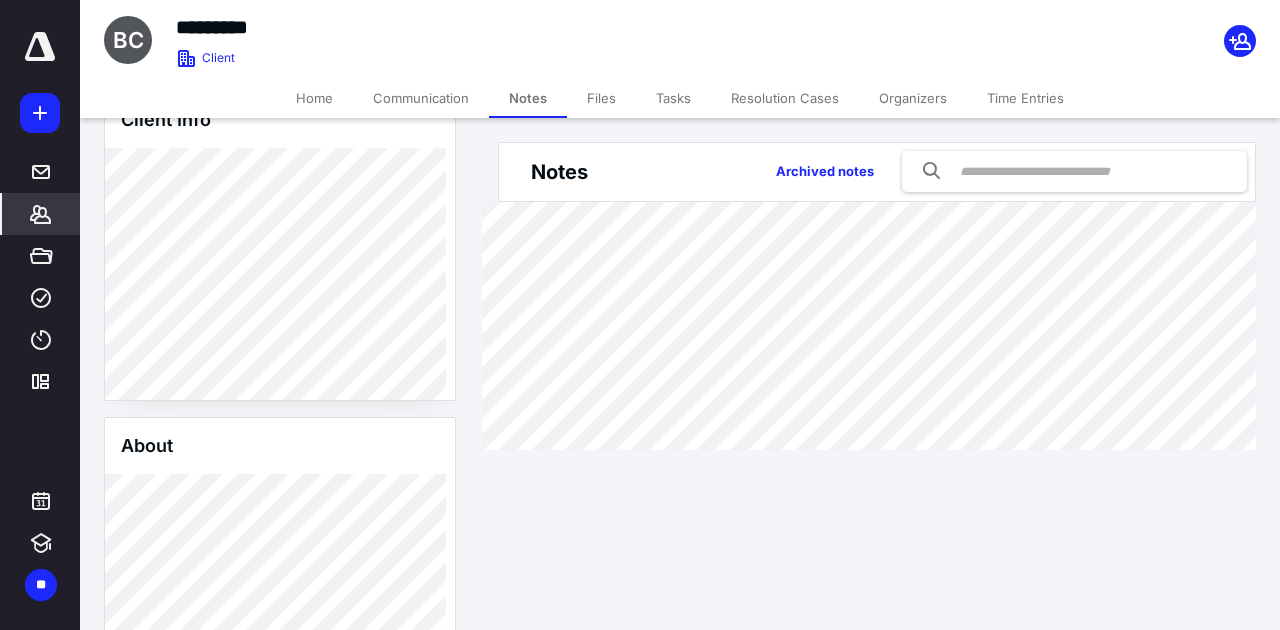 click on "*******" at bounding box center (41, 214) 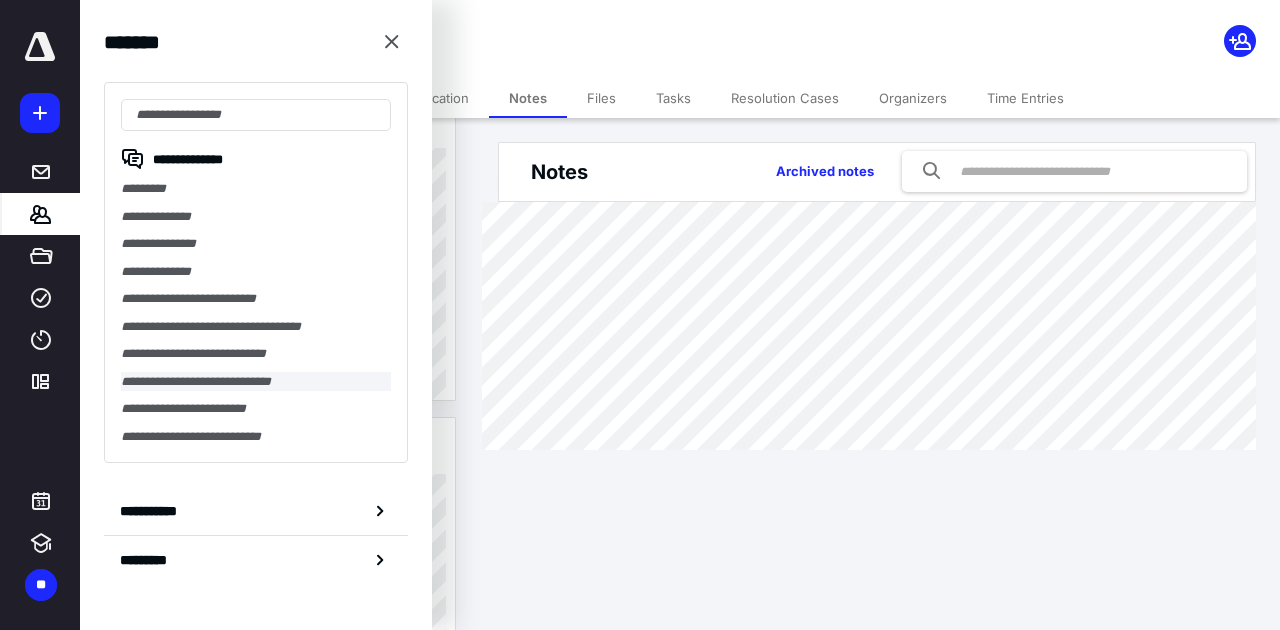 click on "**********" at bounding box center (256, 382) 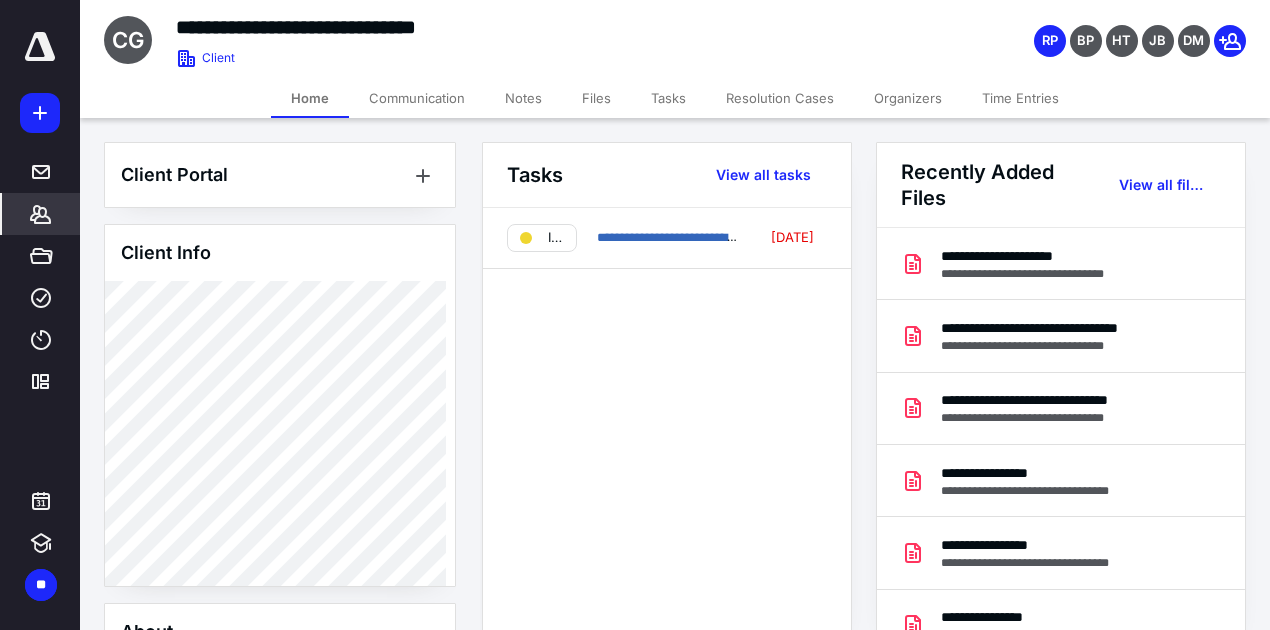 click on "Notes" at bounding box center [523, 98] 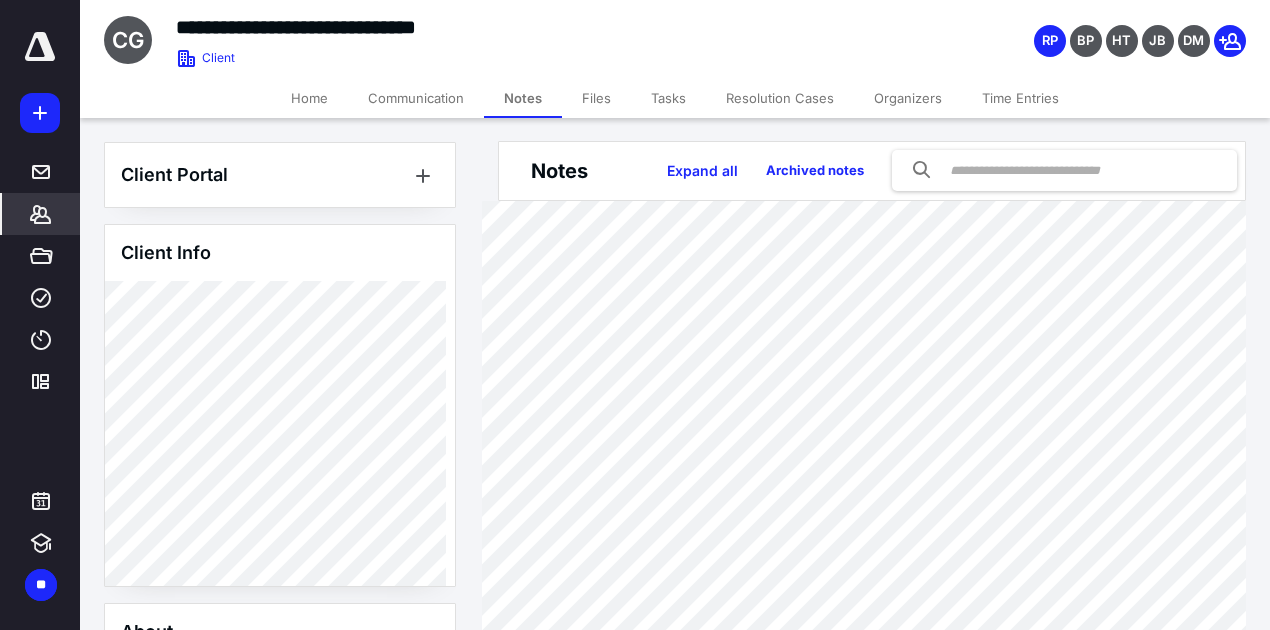scroll, scrollTop: 0, scrollLeft: 0, axis: both 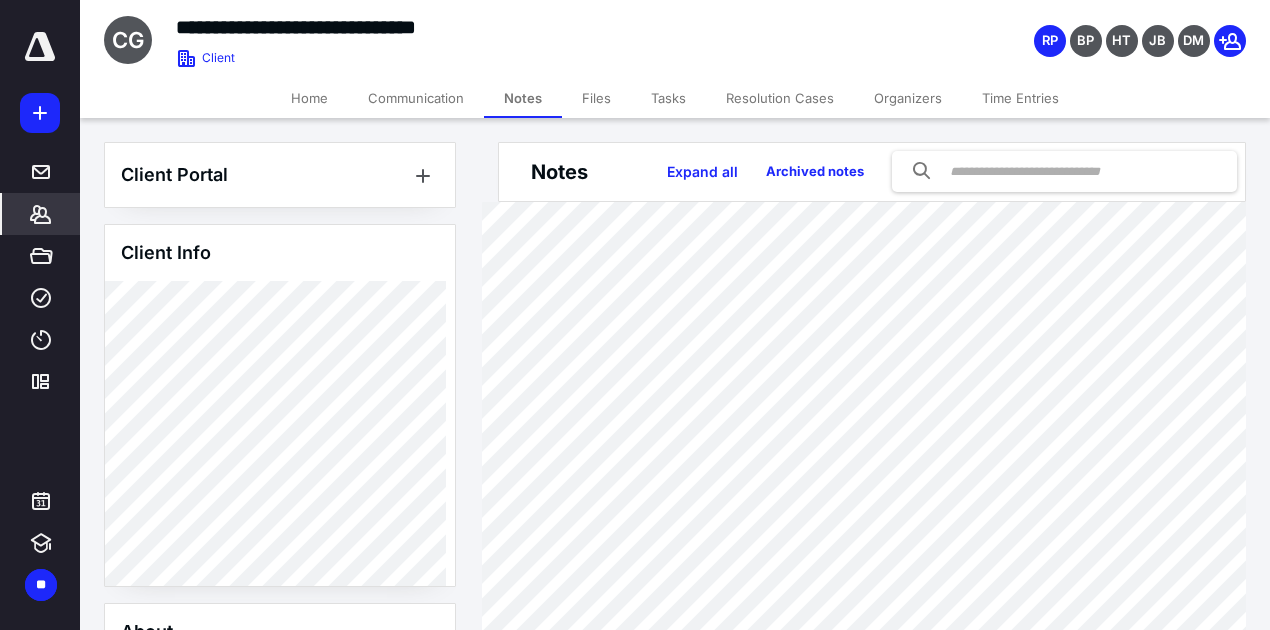 click on "Home" at bounding box center [309, 98] 